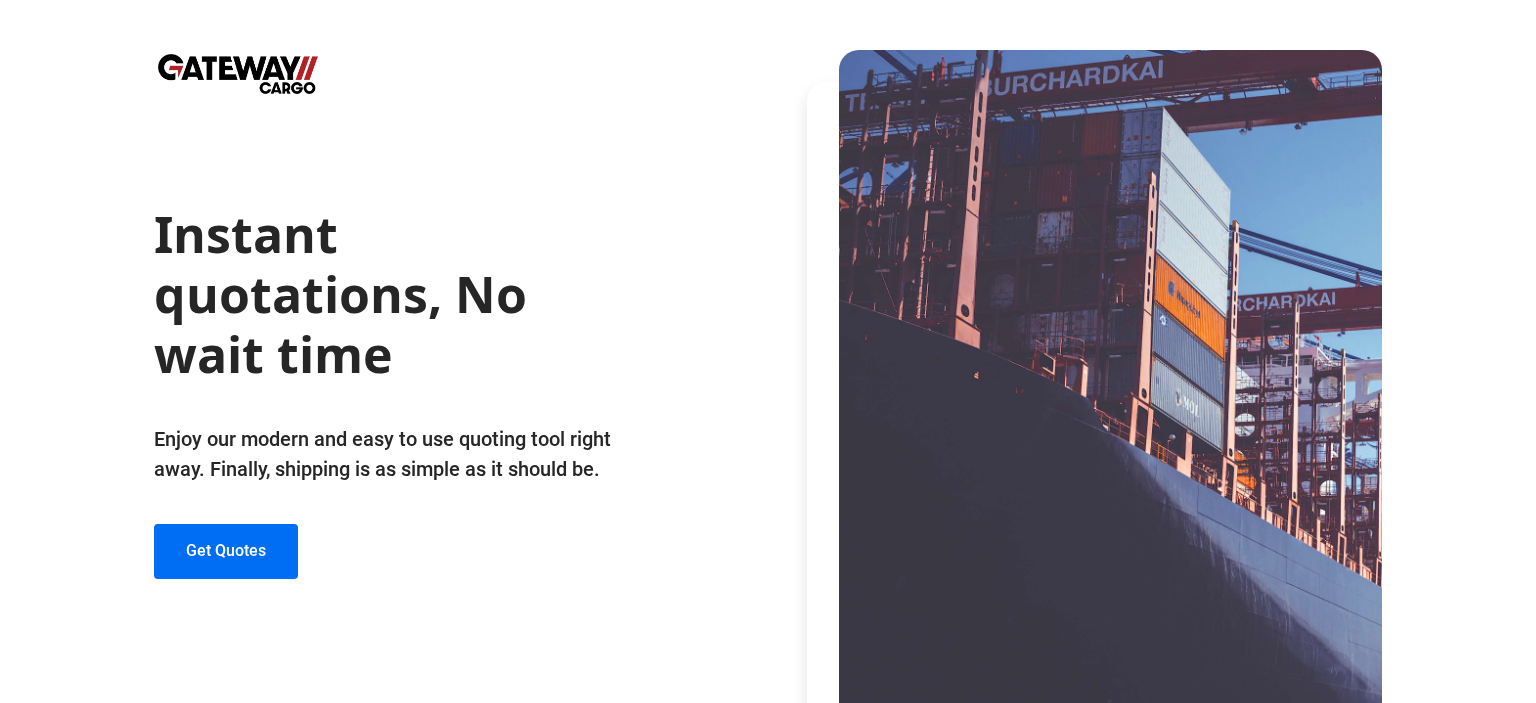 scroll, scrollTop: 0, scrollLeft: 0, axis: both 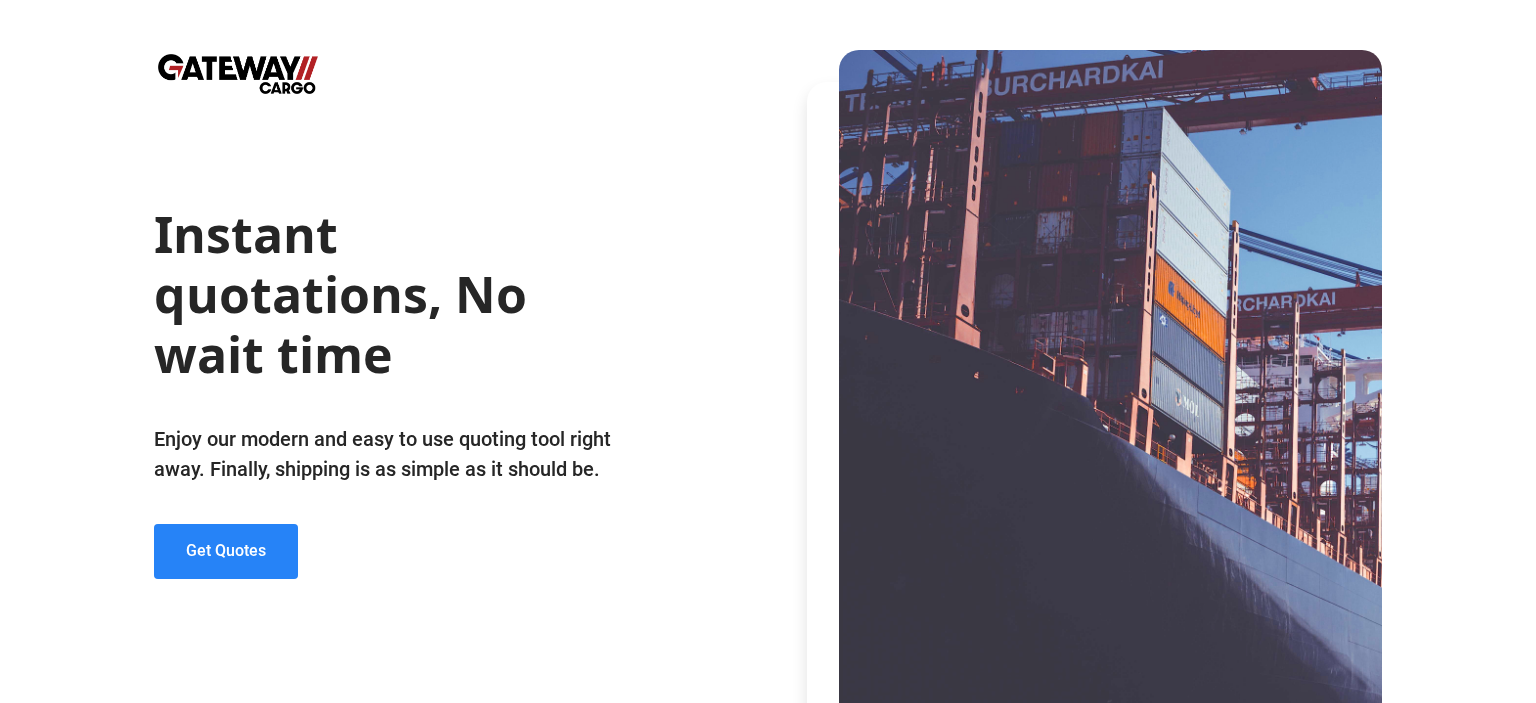 click on "Get Quotes" 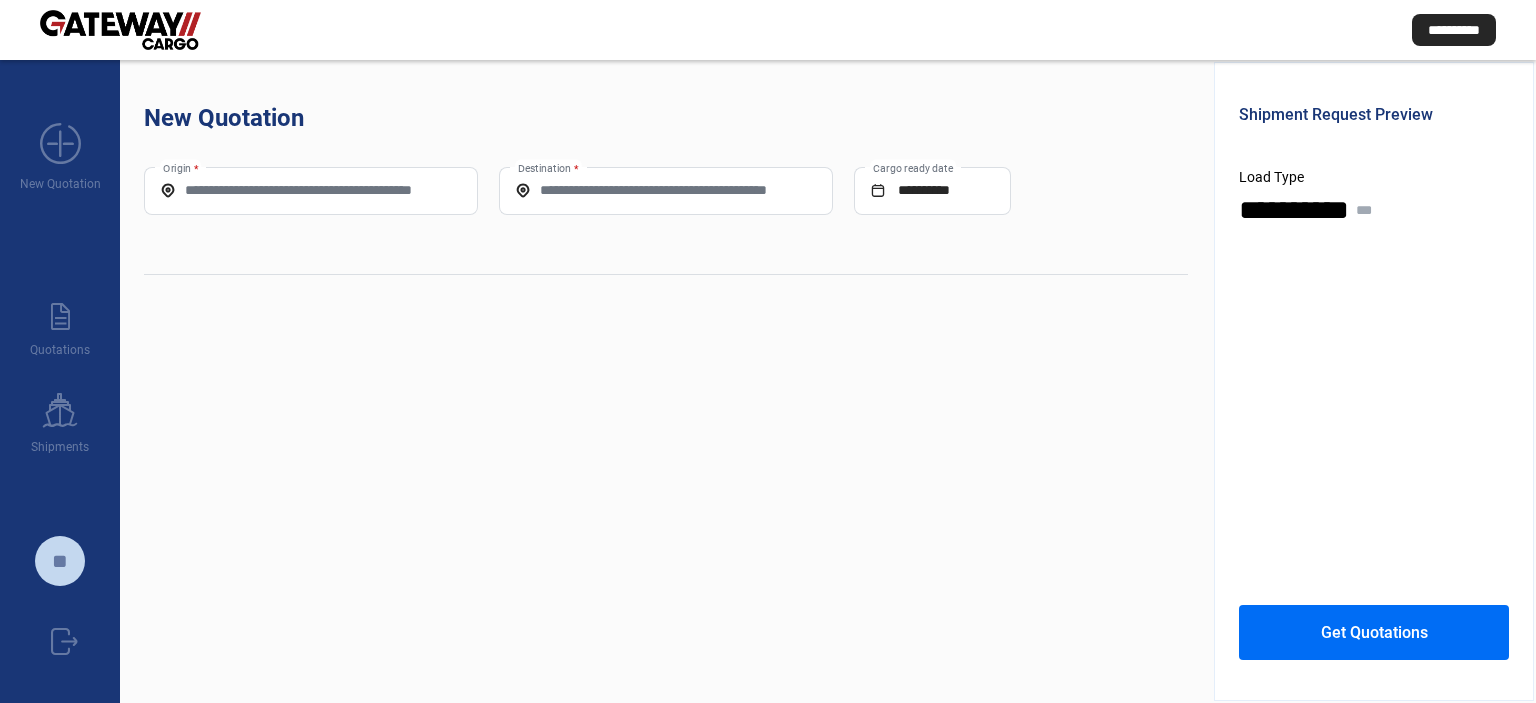click on "Origin *" at bounding box center (311, 190) 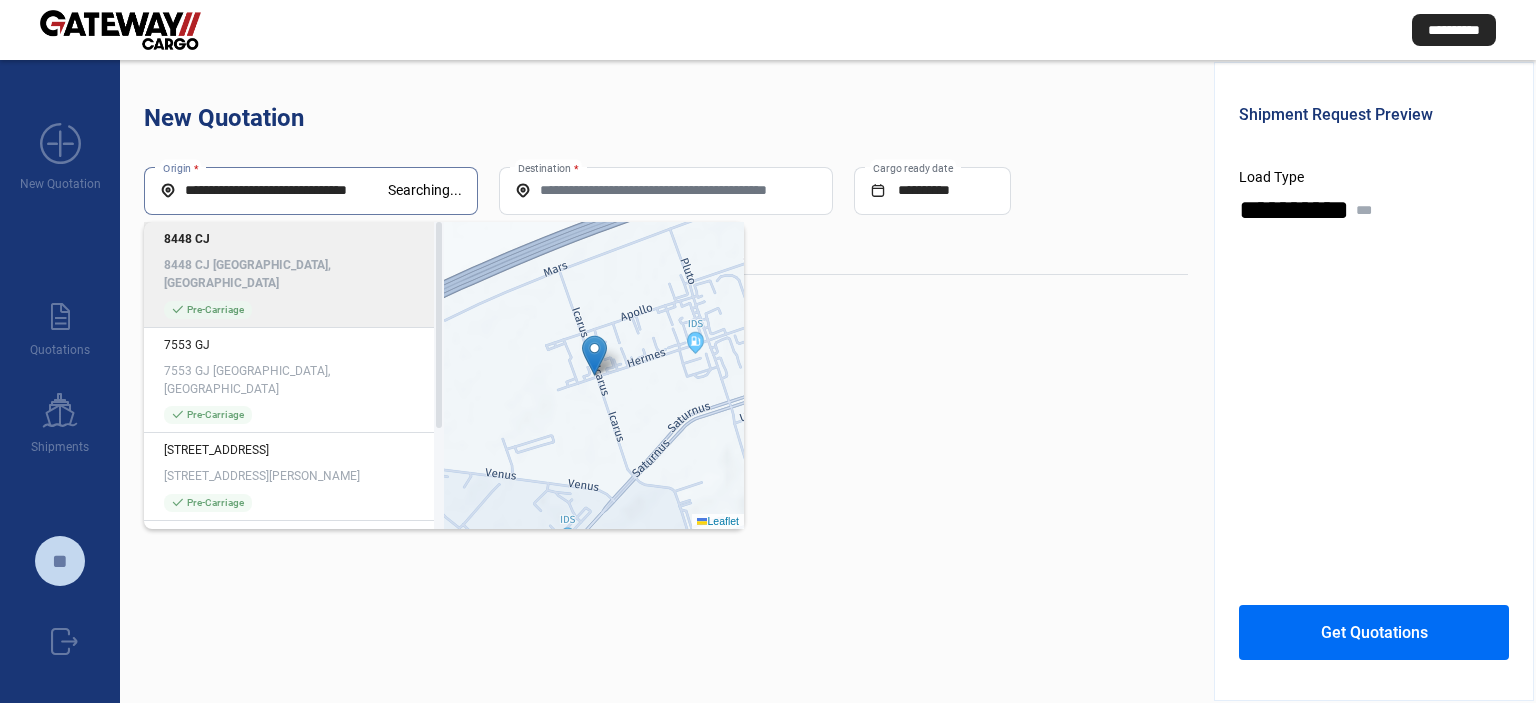 click on "8448 CJ [GEOGRAPHIC_DATA], [GEOGRAPHIC_DATA]" 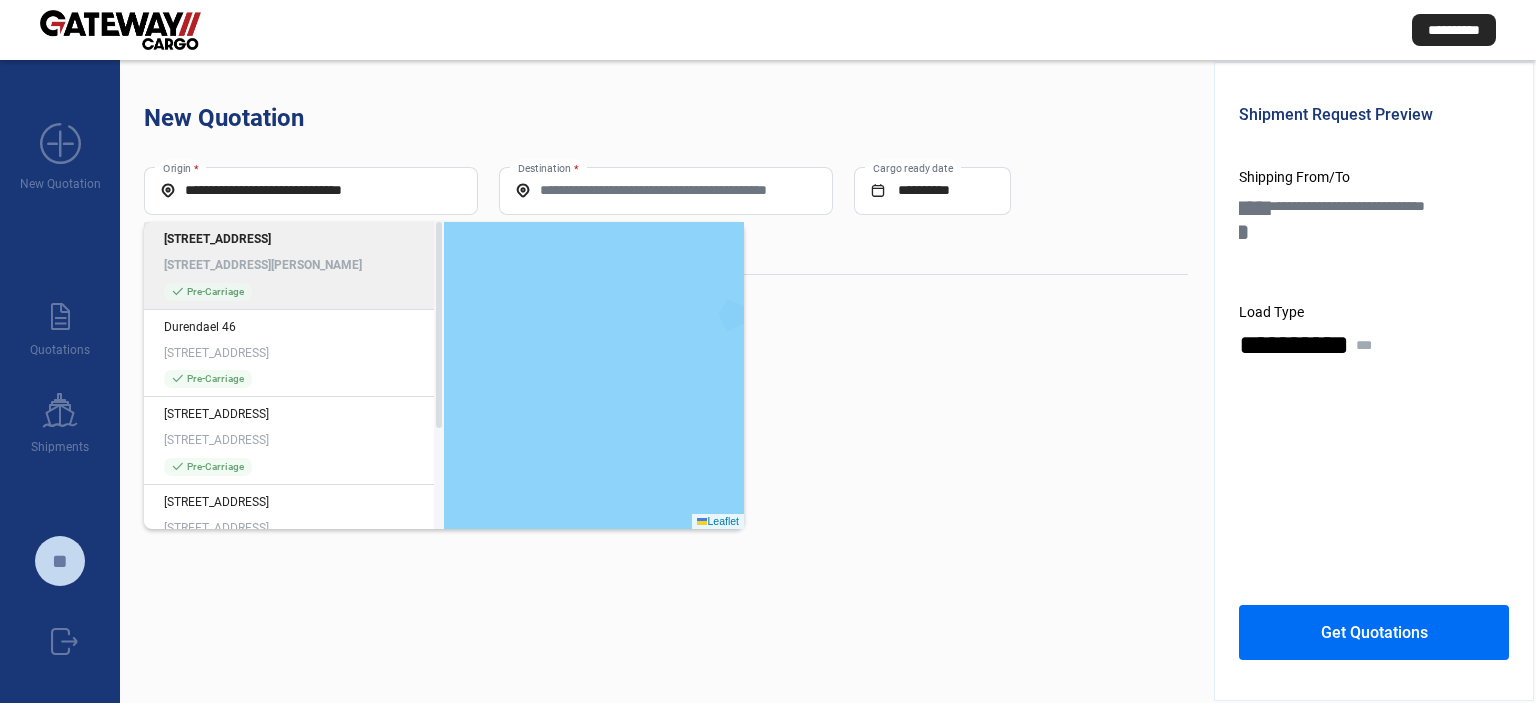 click on "Destination *" at bounding box center (666, 190) 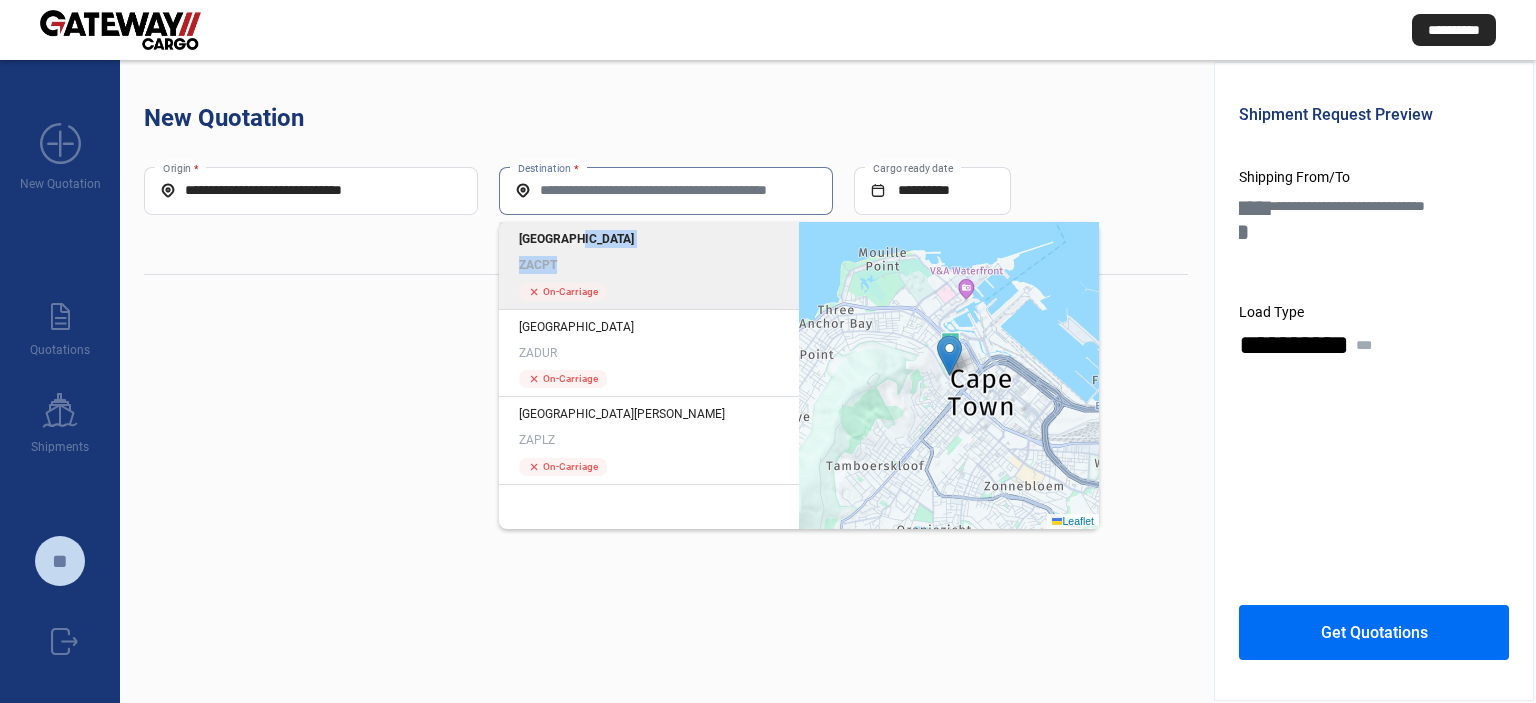 drag, startPoint x: 592, startPoint y: 335, endPoint x: 418, endPoint y: 189, distance: 227.13872 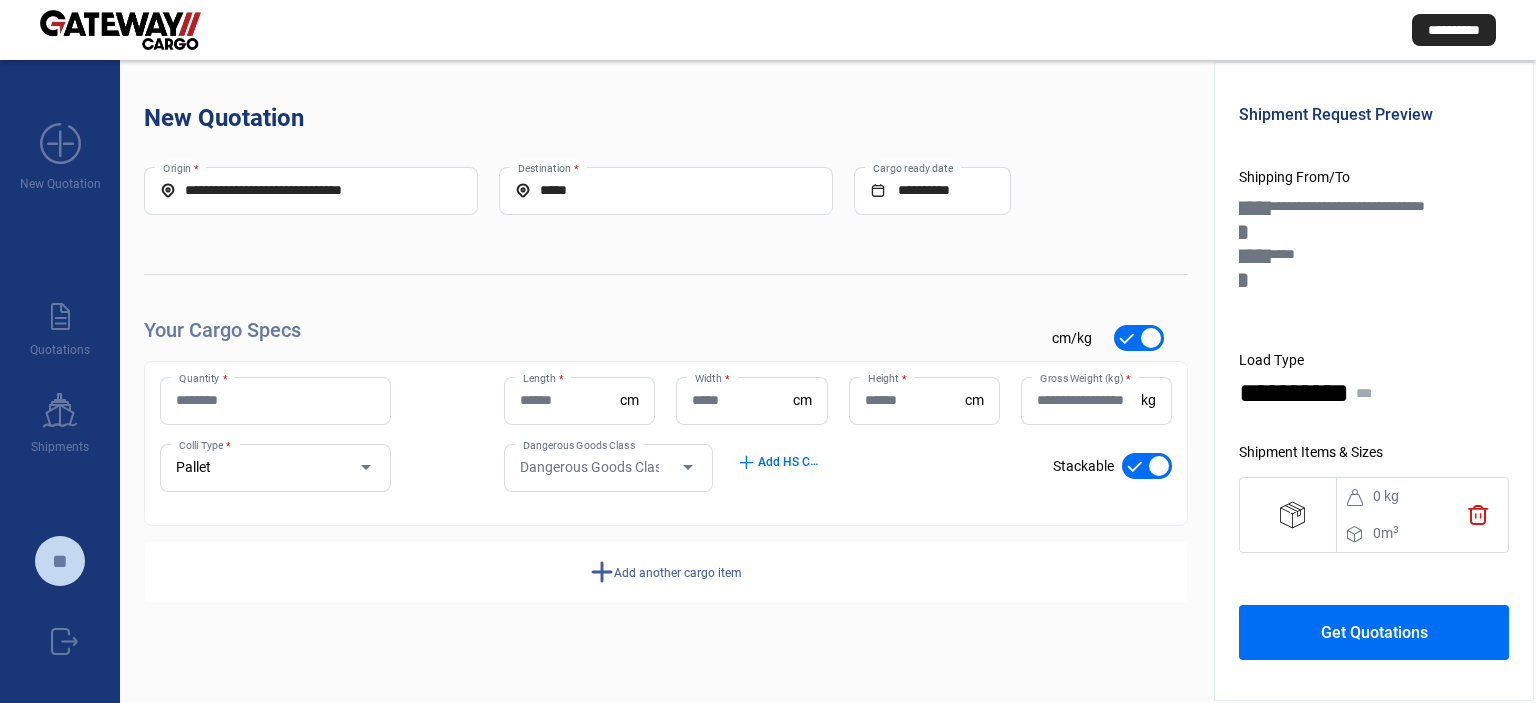 drag, startPoint x: 418, startPoint y: 189, endPoint x: -206, endPoint y: 190, distance: 624.0008 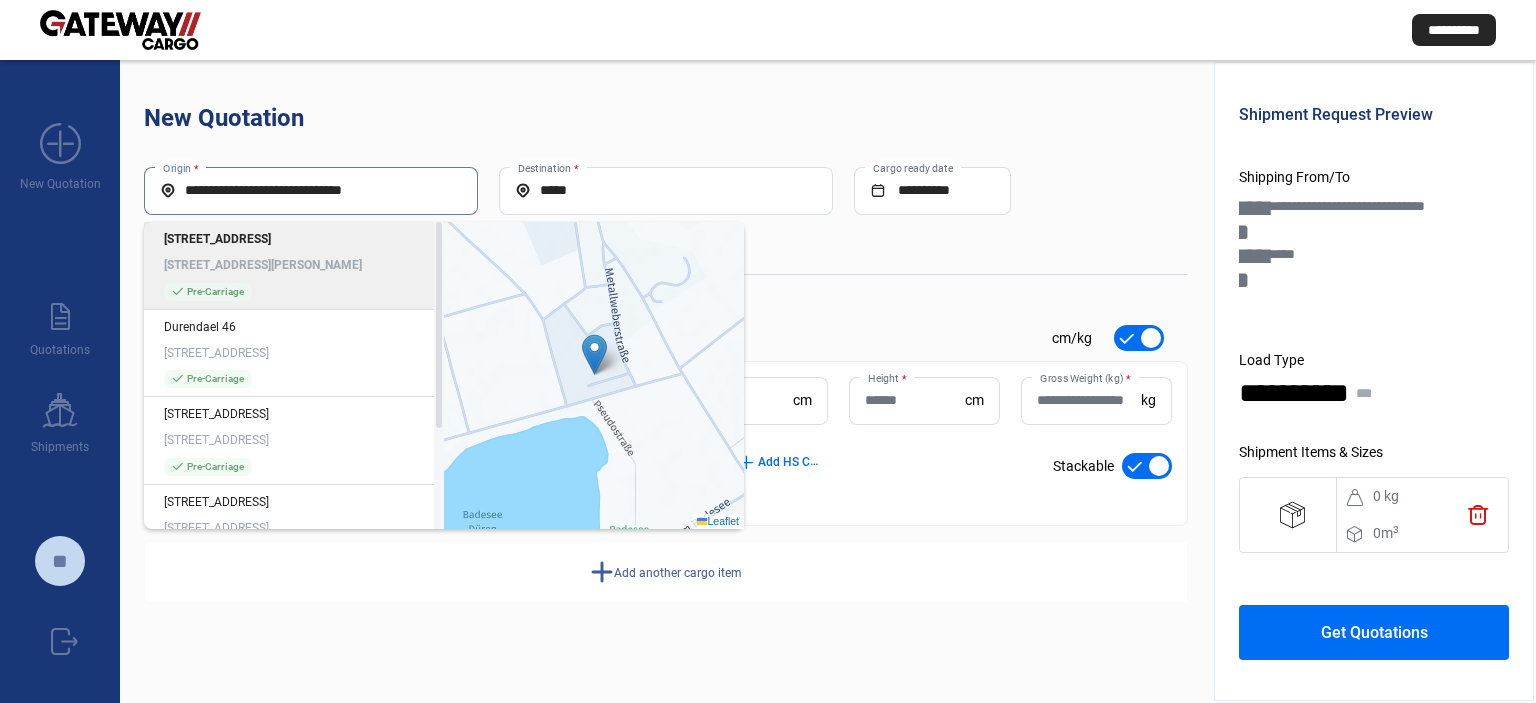 paste on "*" 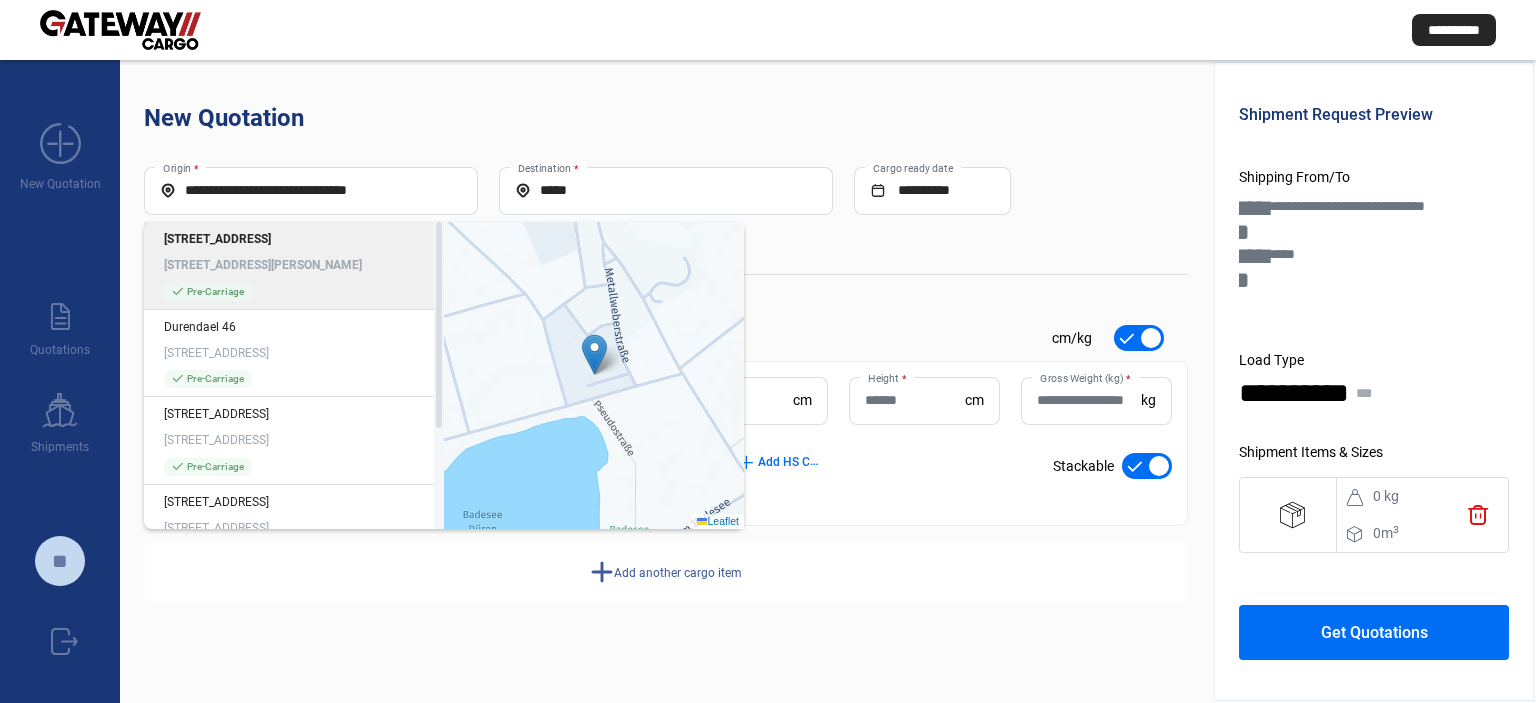 click on "Metallweberstraße 46, 52353 Düren-Mariaweiler, Germany" 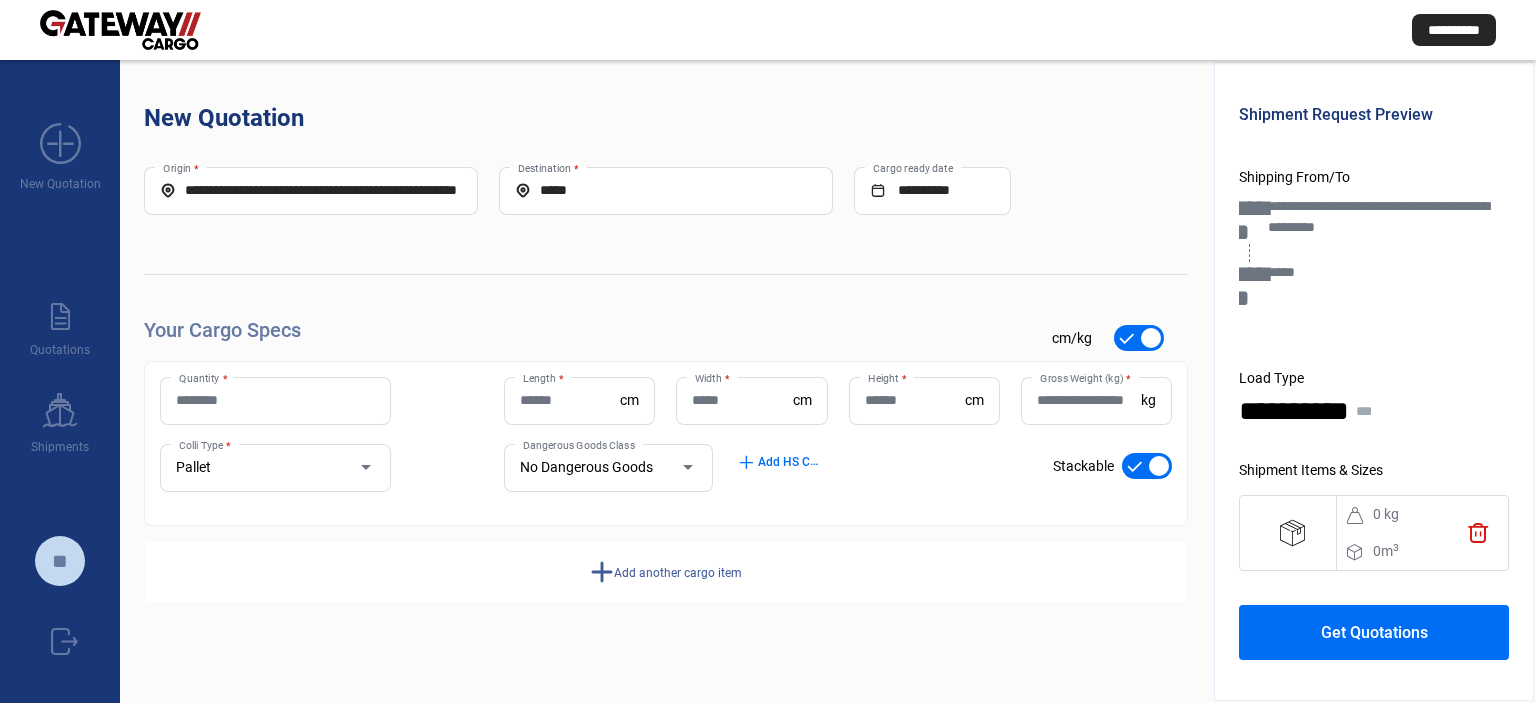 drag, startPoint x: 618, startPoint y: 190, endPoint x: 316, endPoint y: 195, distance: 302.04138 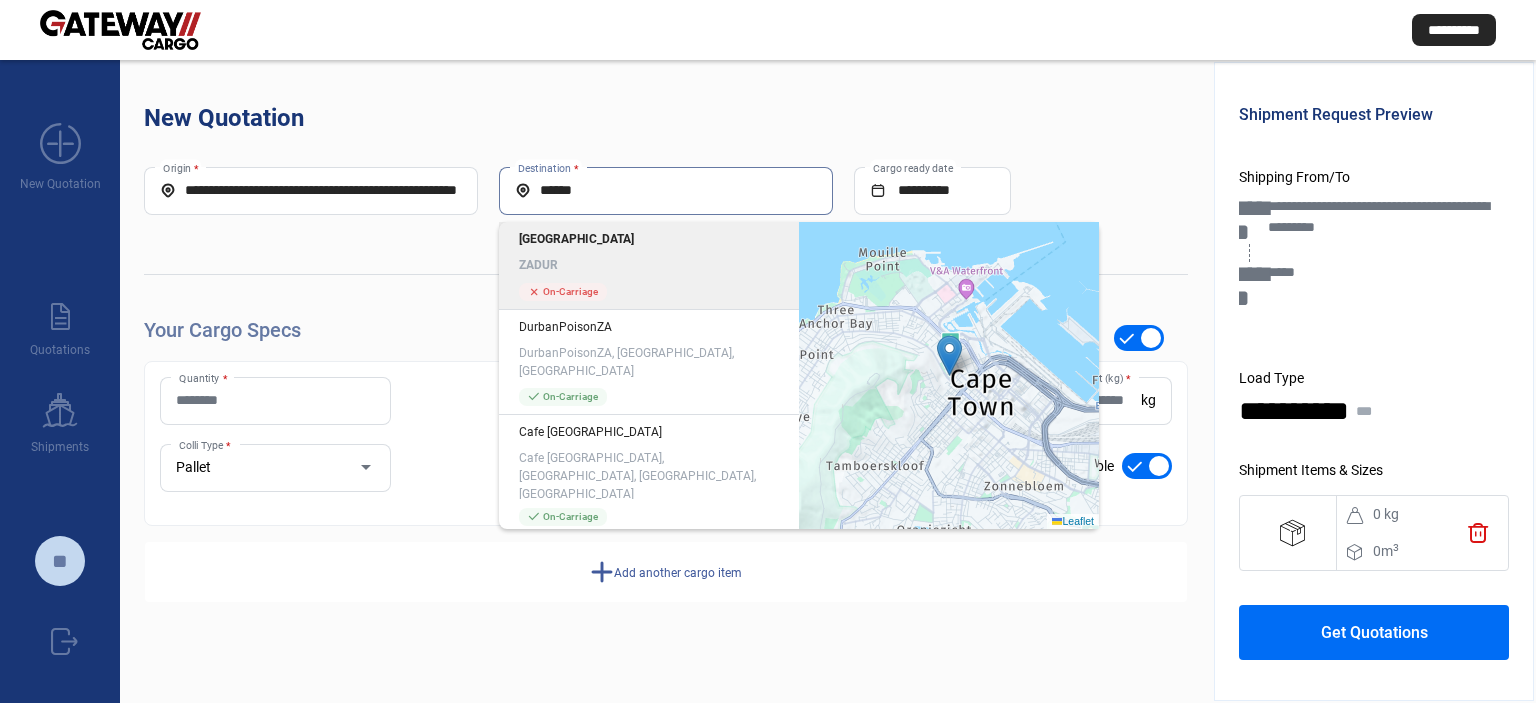 click on "[GEOGRAPHIC_DATA]" 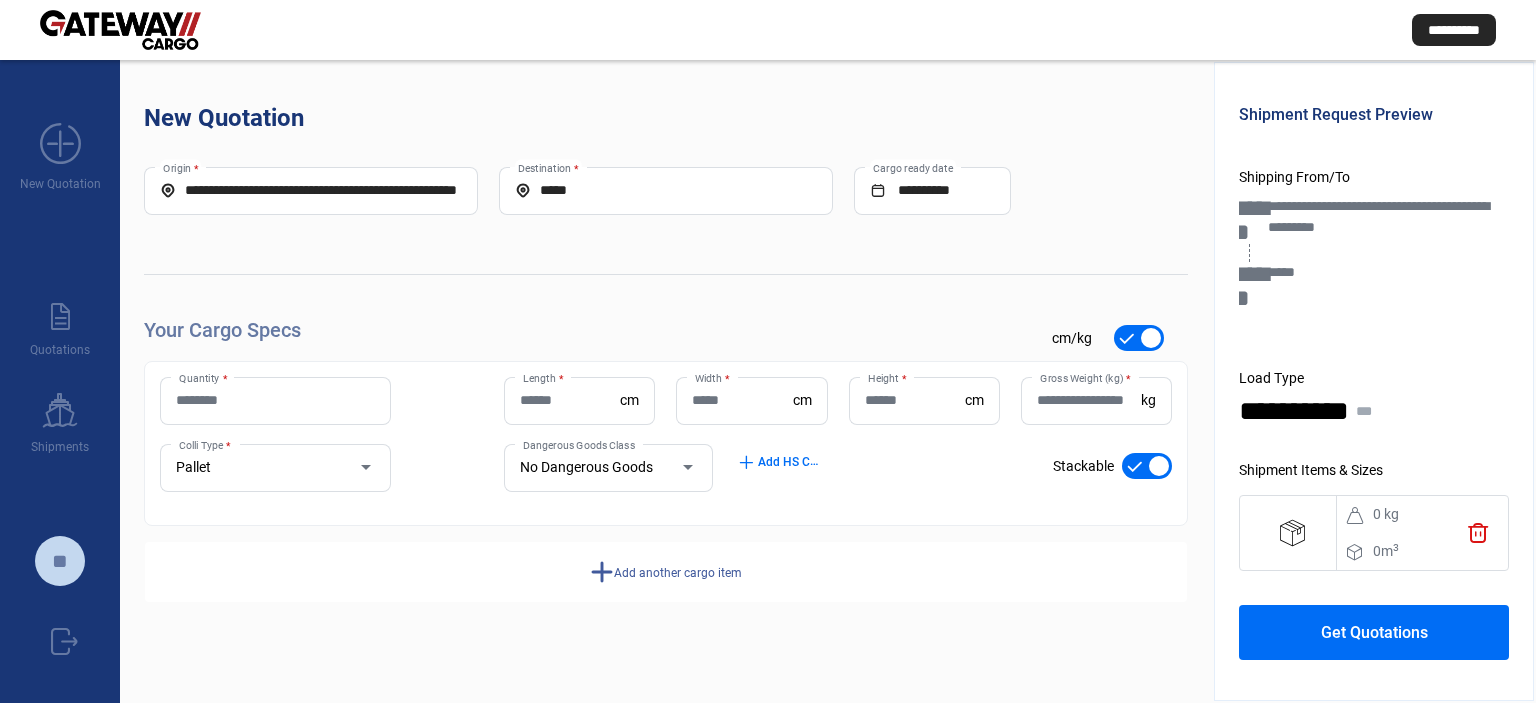 click on "Quantity *" 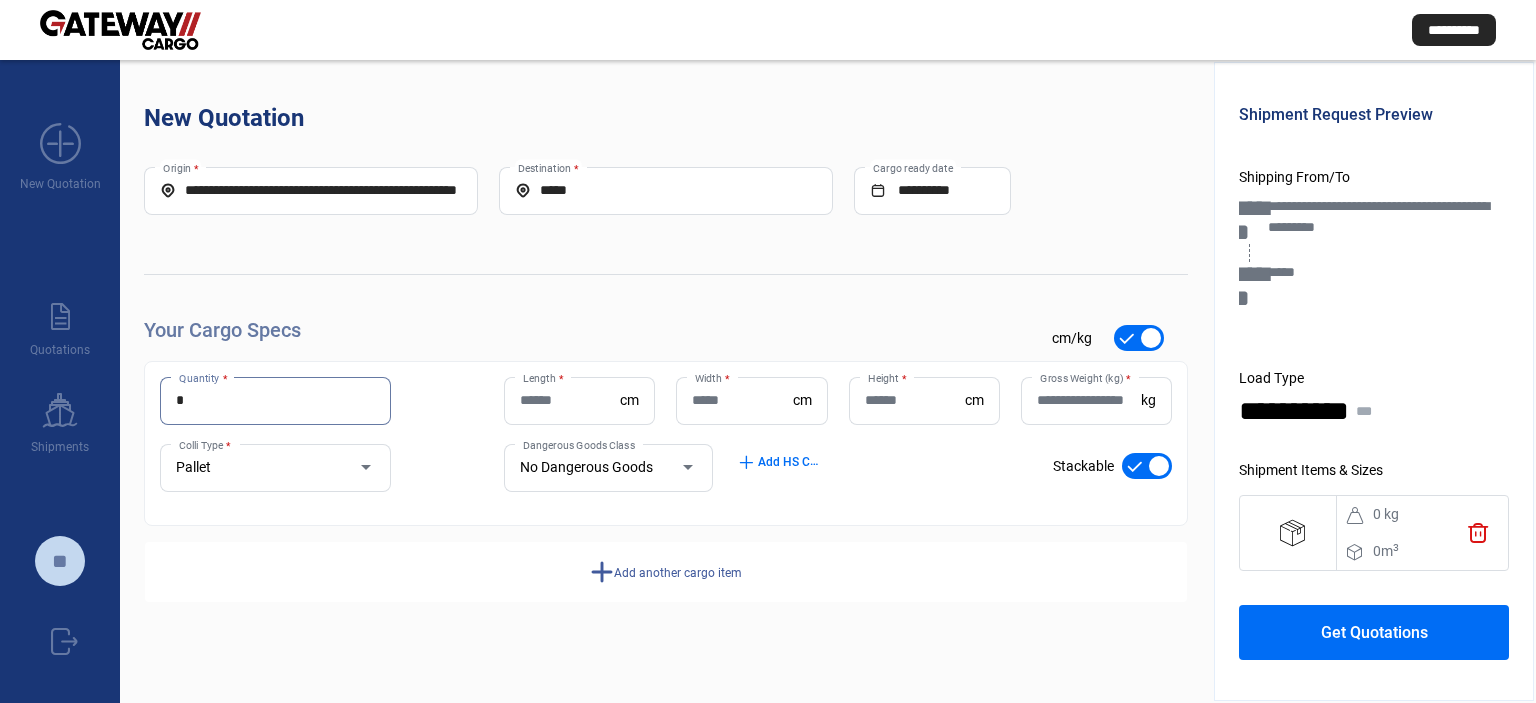 type on "*" 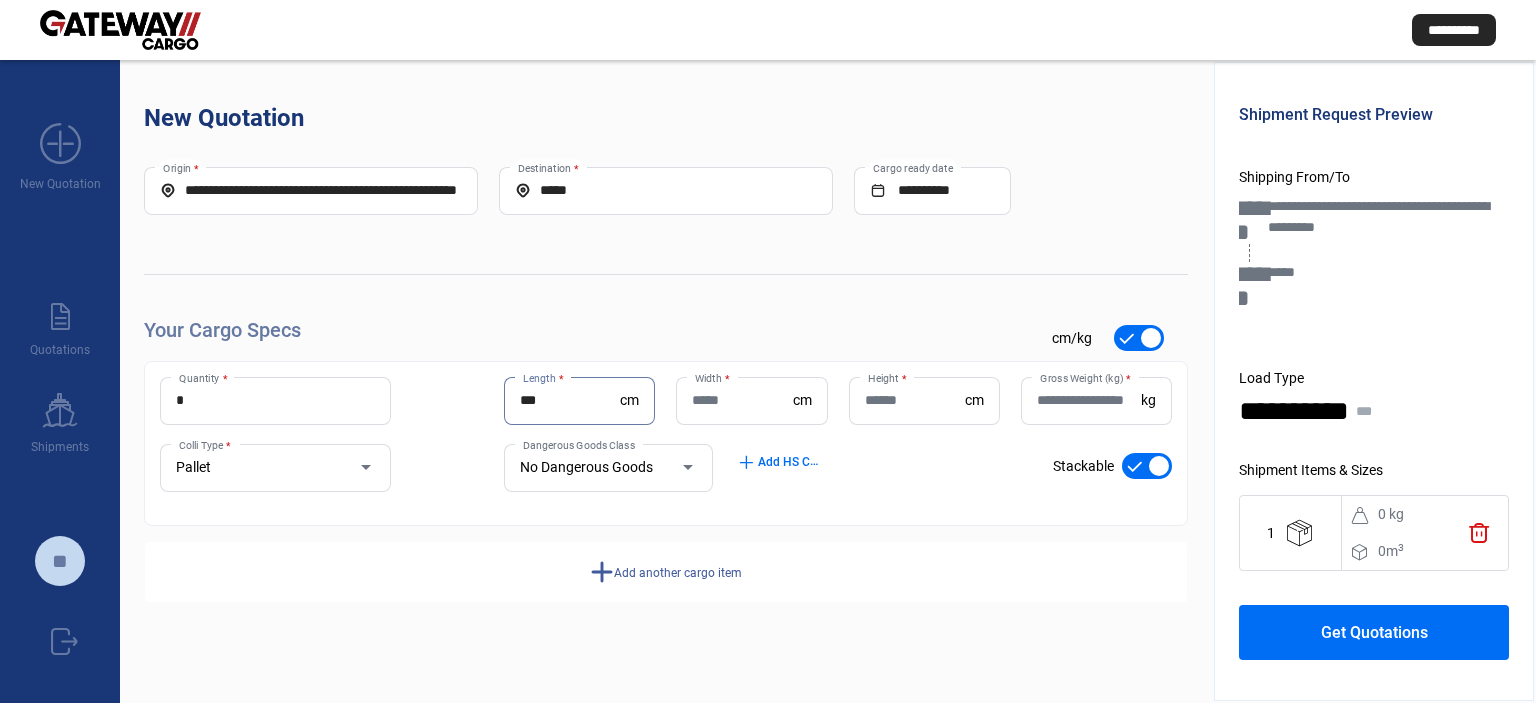 type on "***" 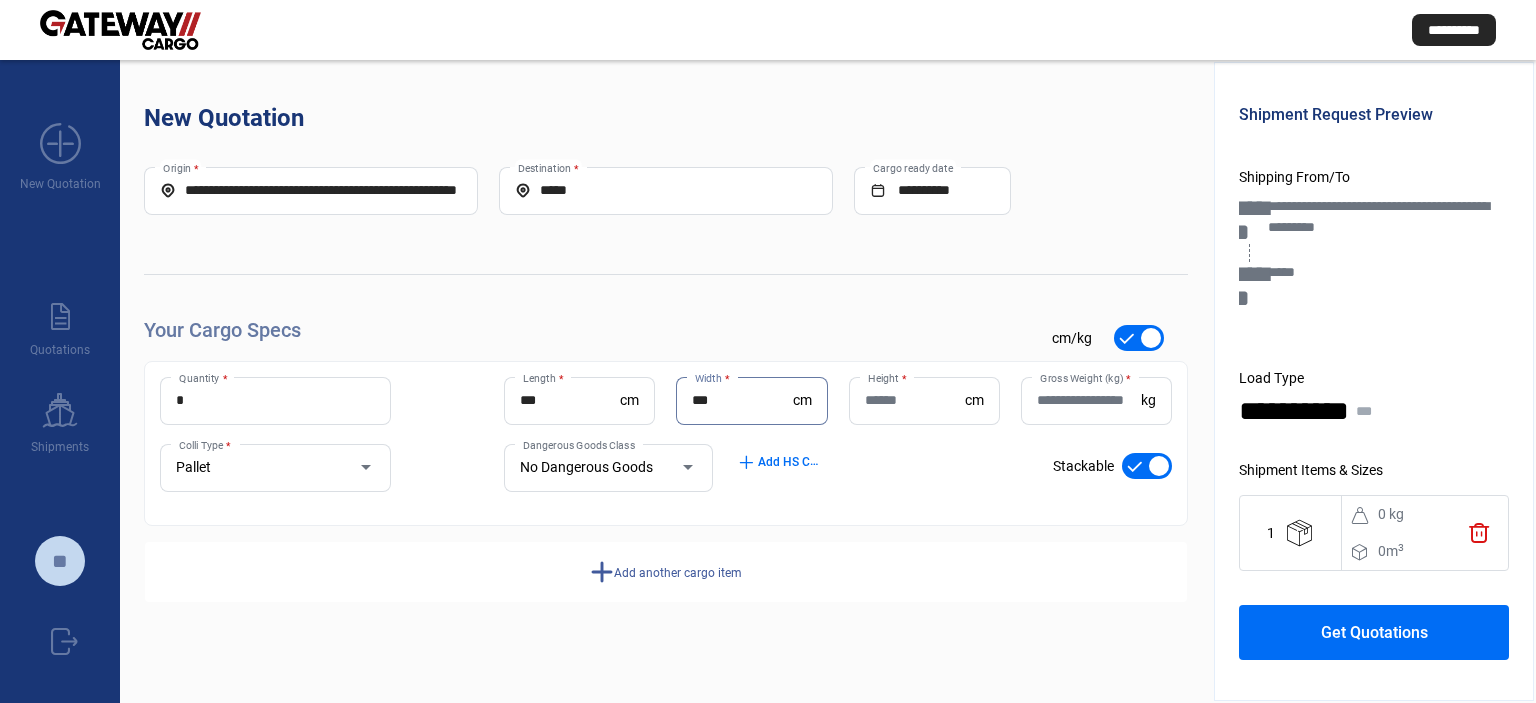 type on "***" 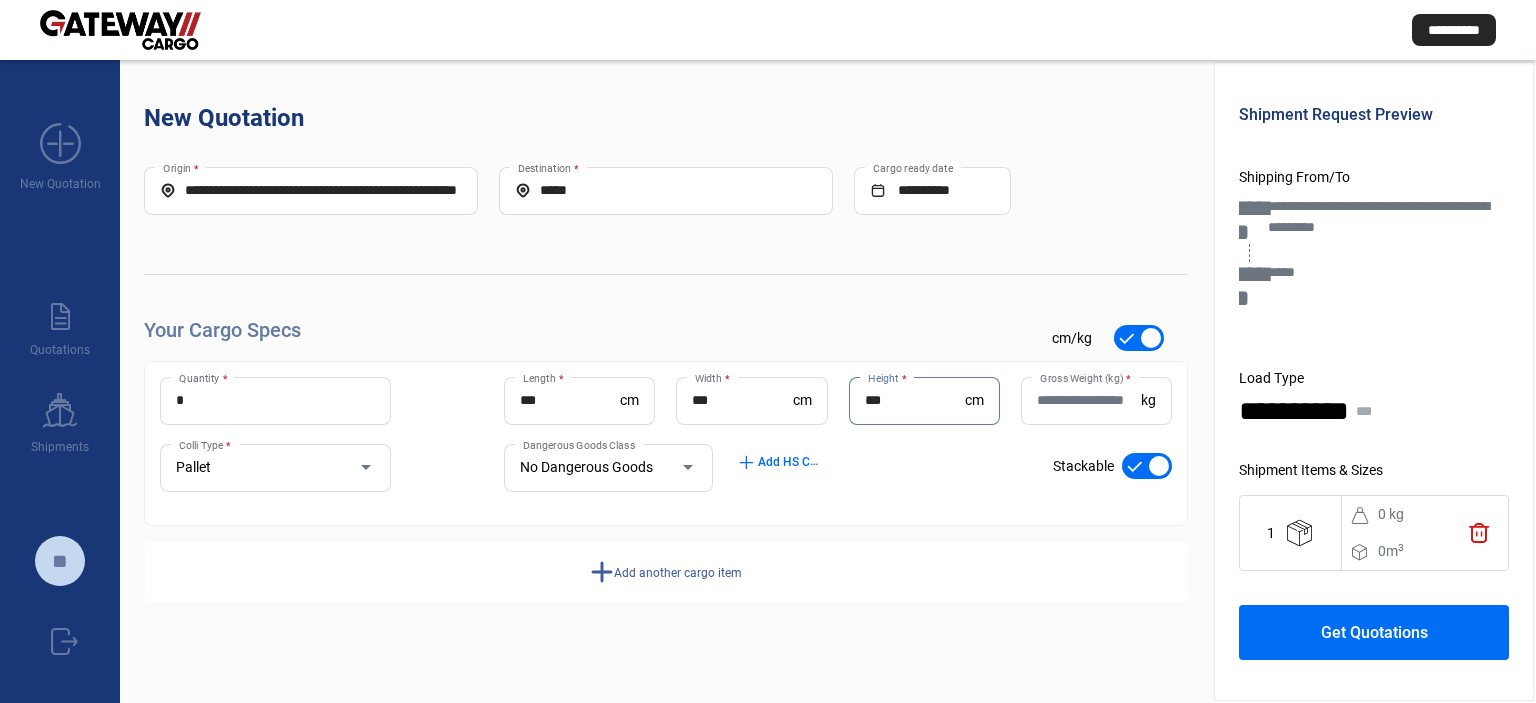 type on "***" 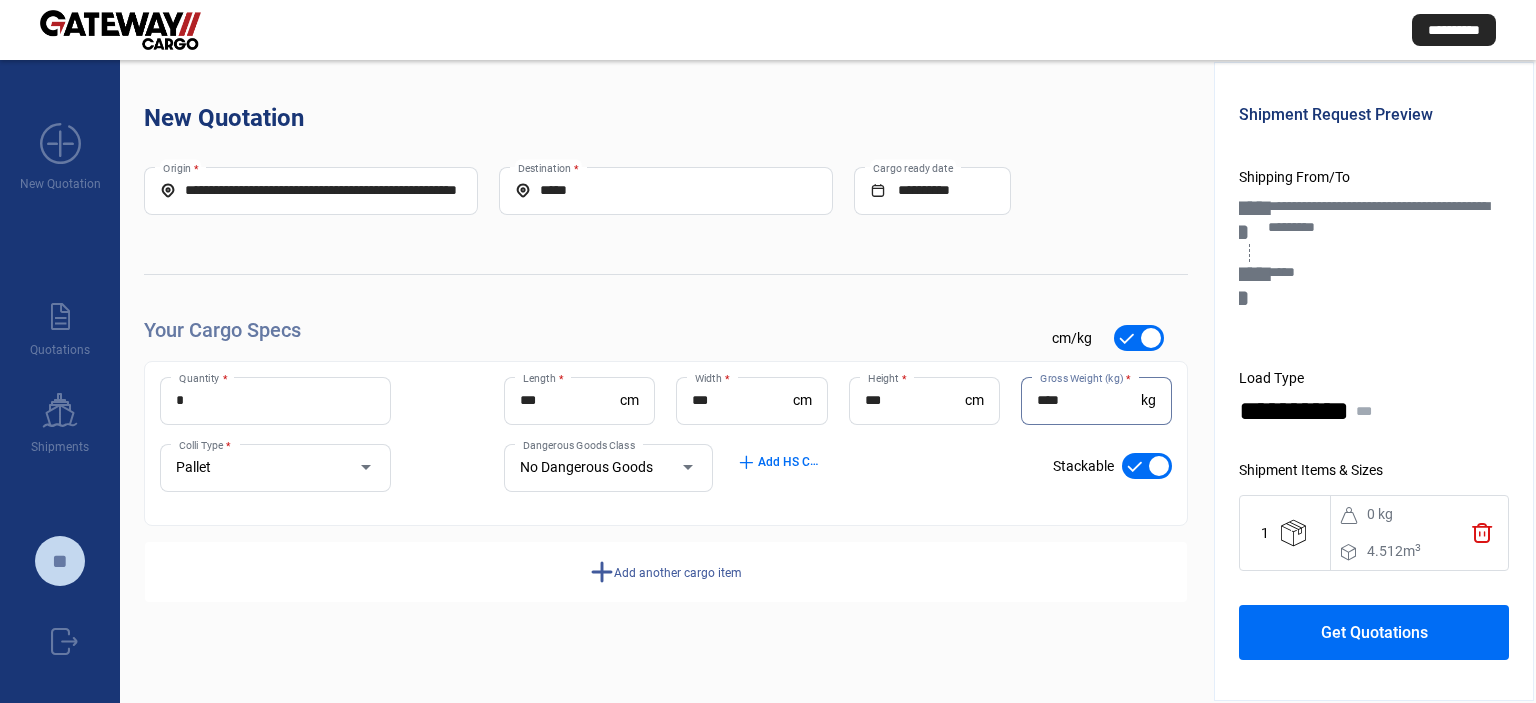 type on "****" 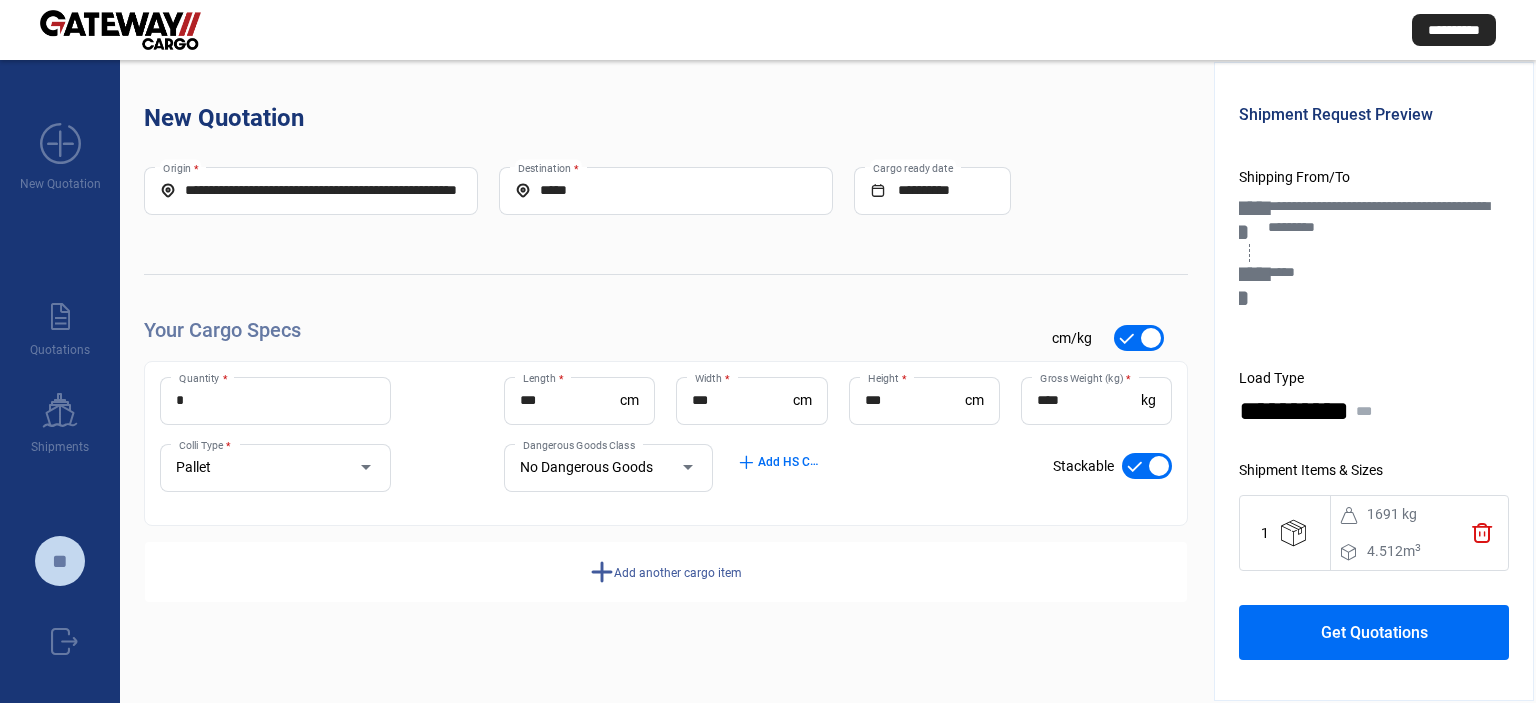 click on "**********" 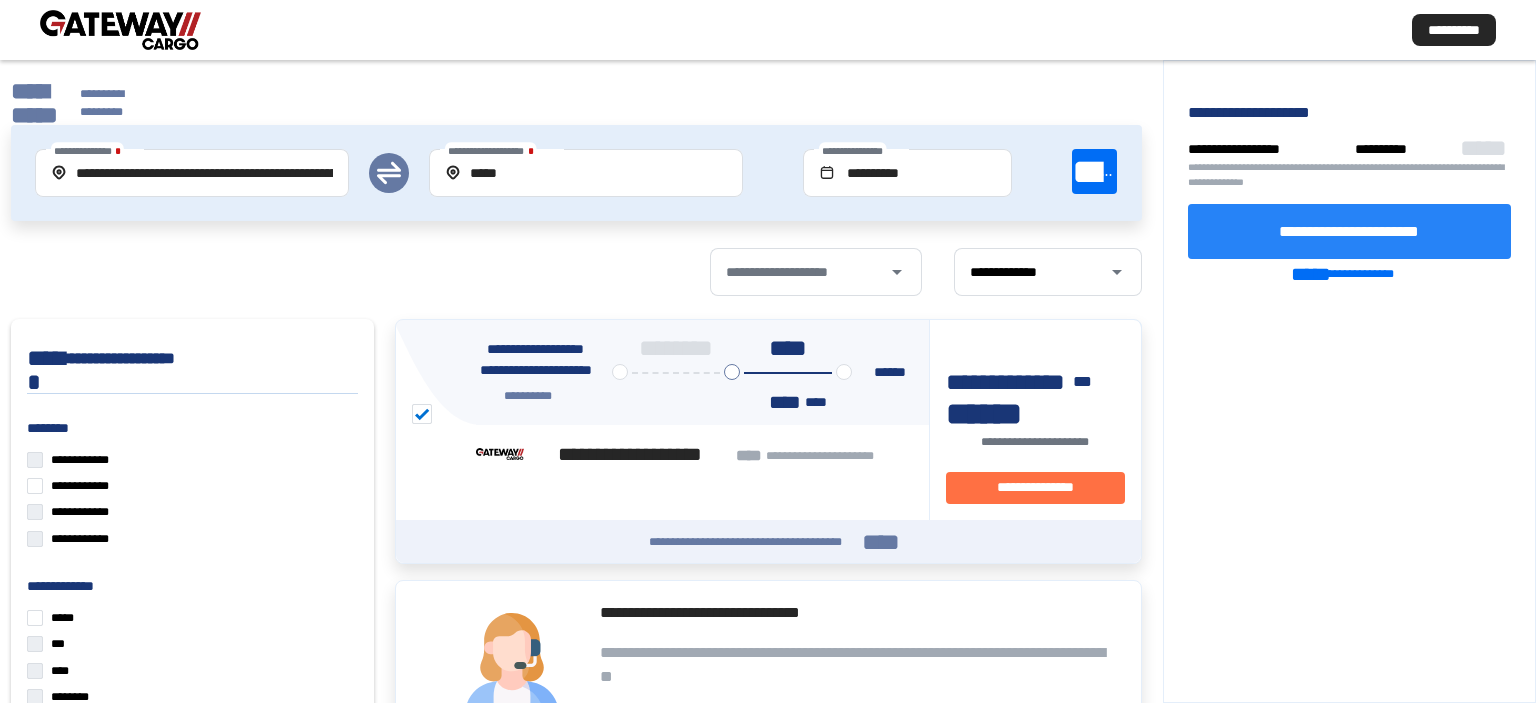 click on "**********" 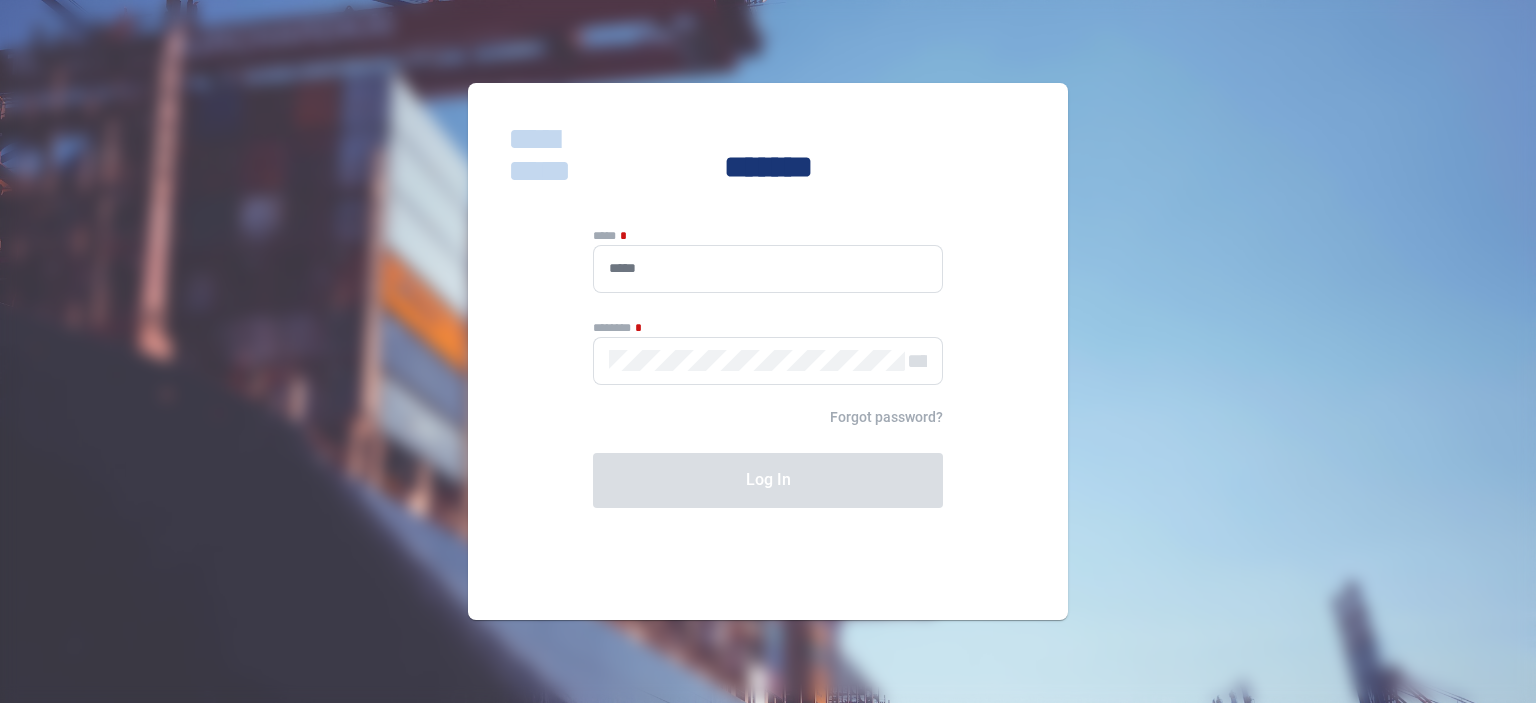 scroll, scrollTop: 0, scrollLeft: 0, axis: both 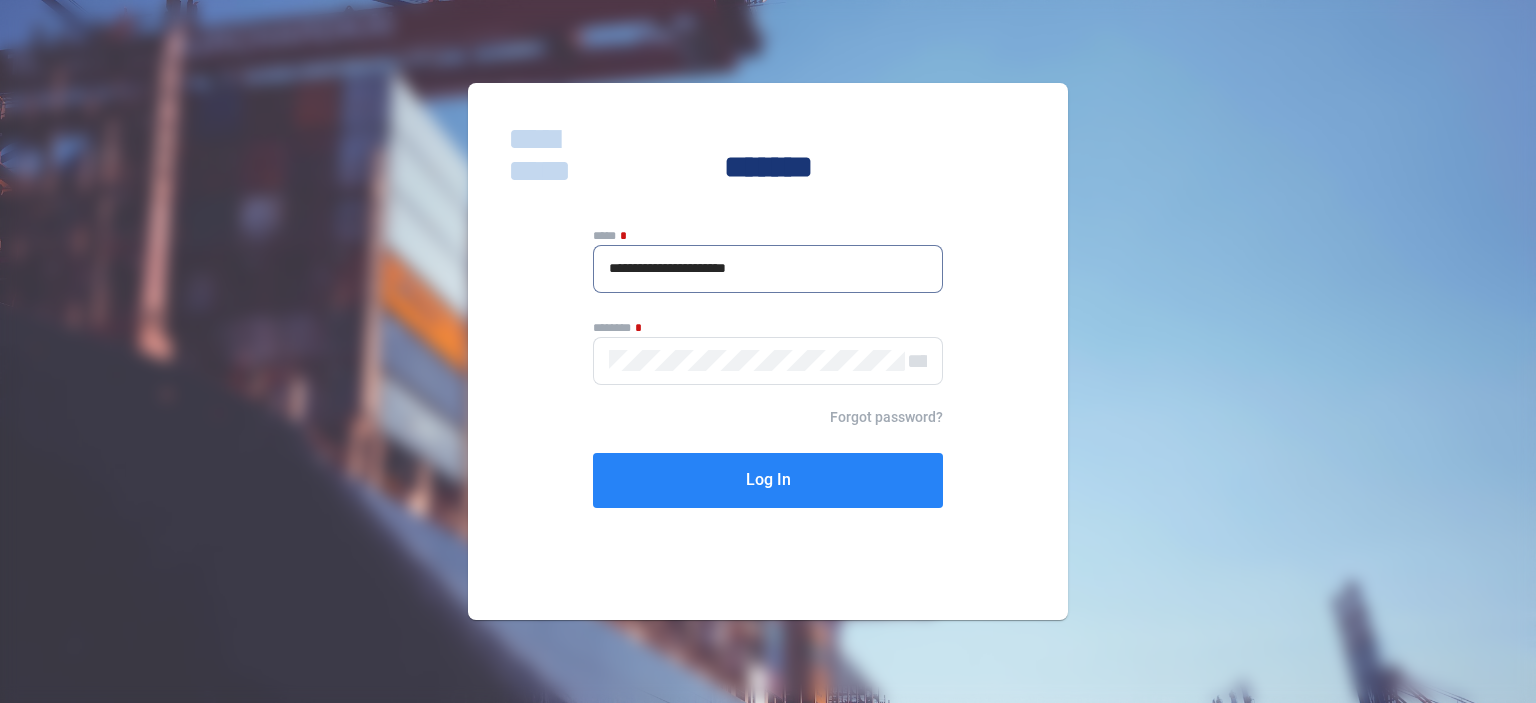 type on "**********" 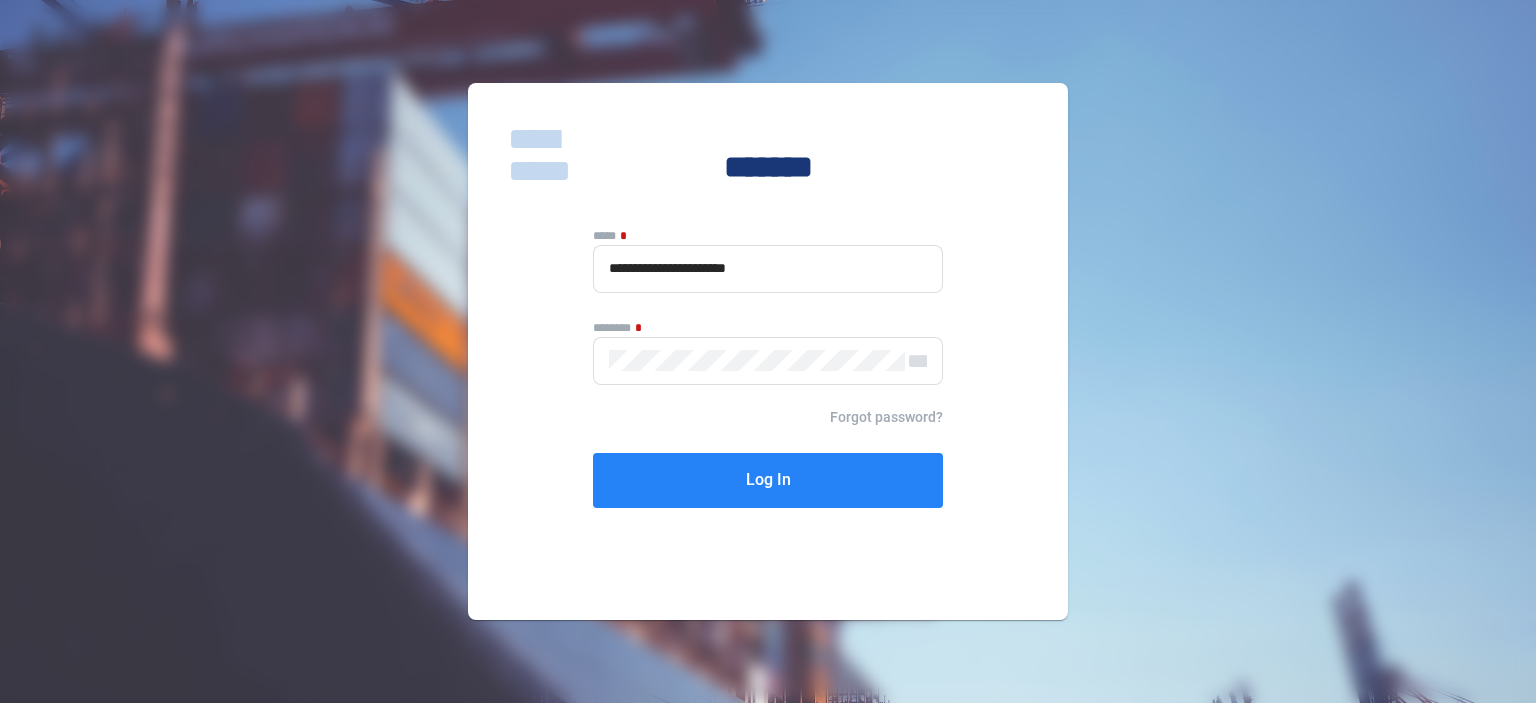 click on "Log In" 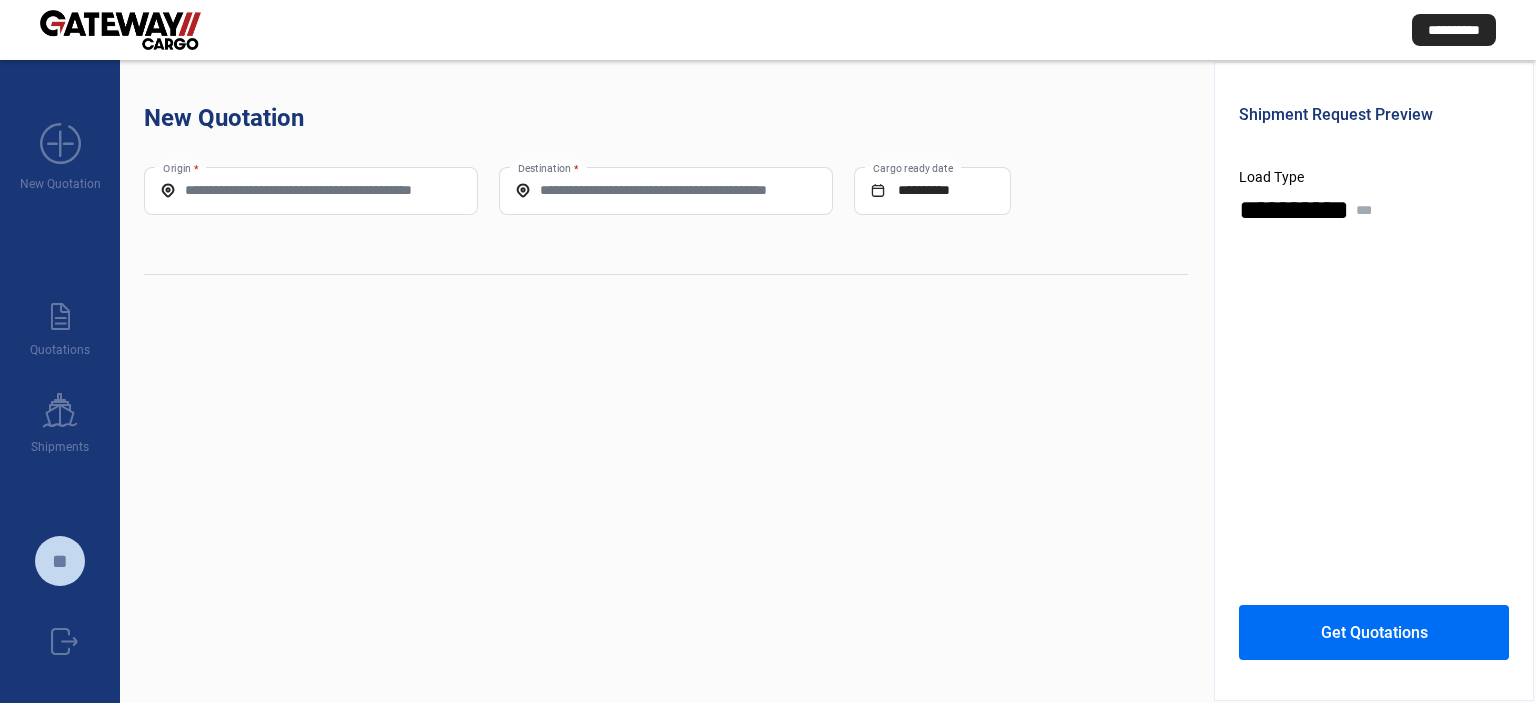 click on "Origin *" at bounding box center [311, 190] 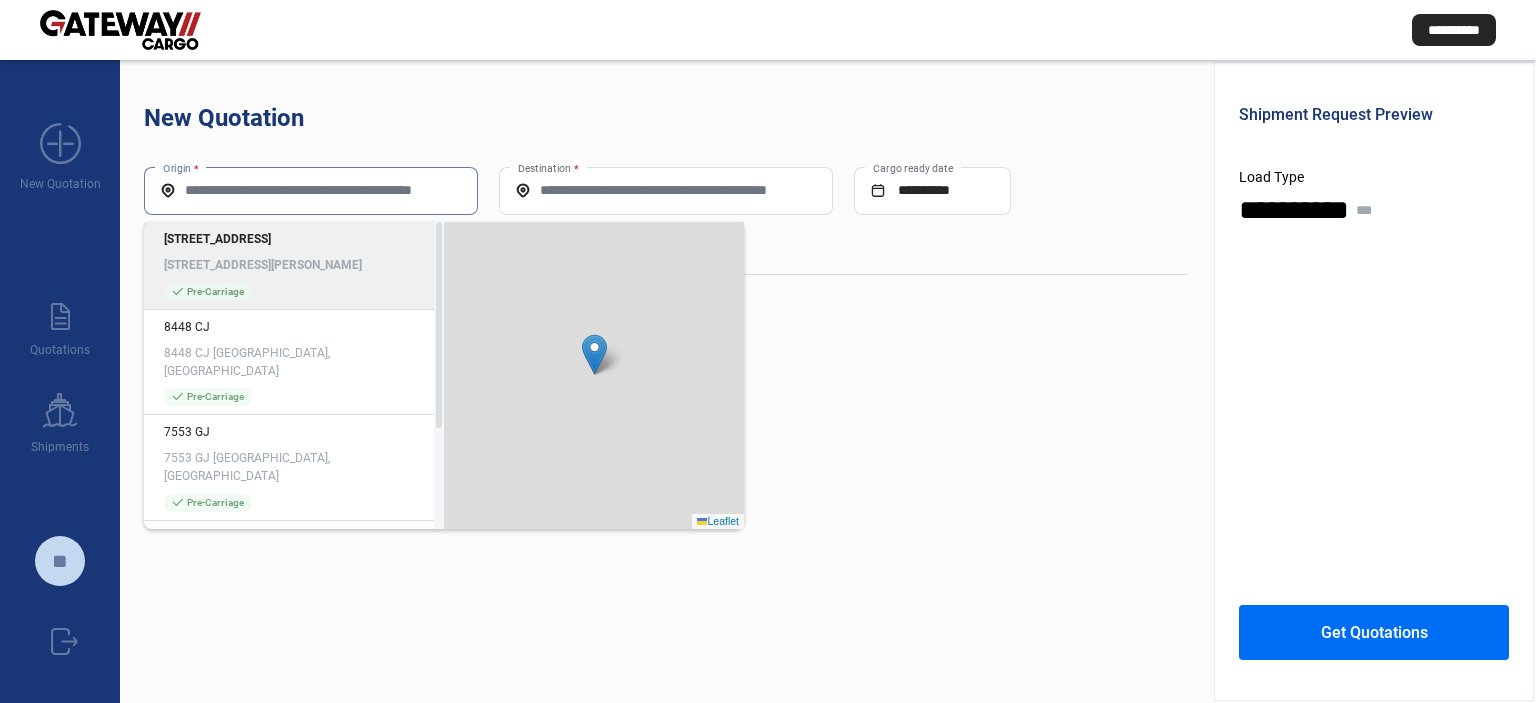 paste on "**********" 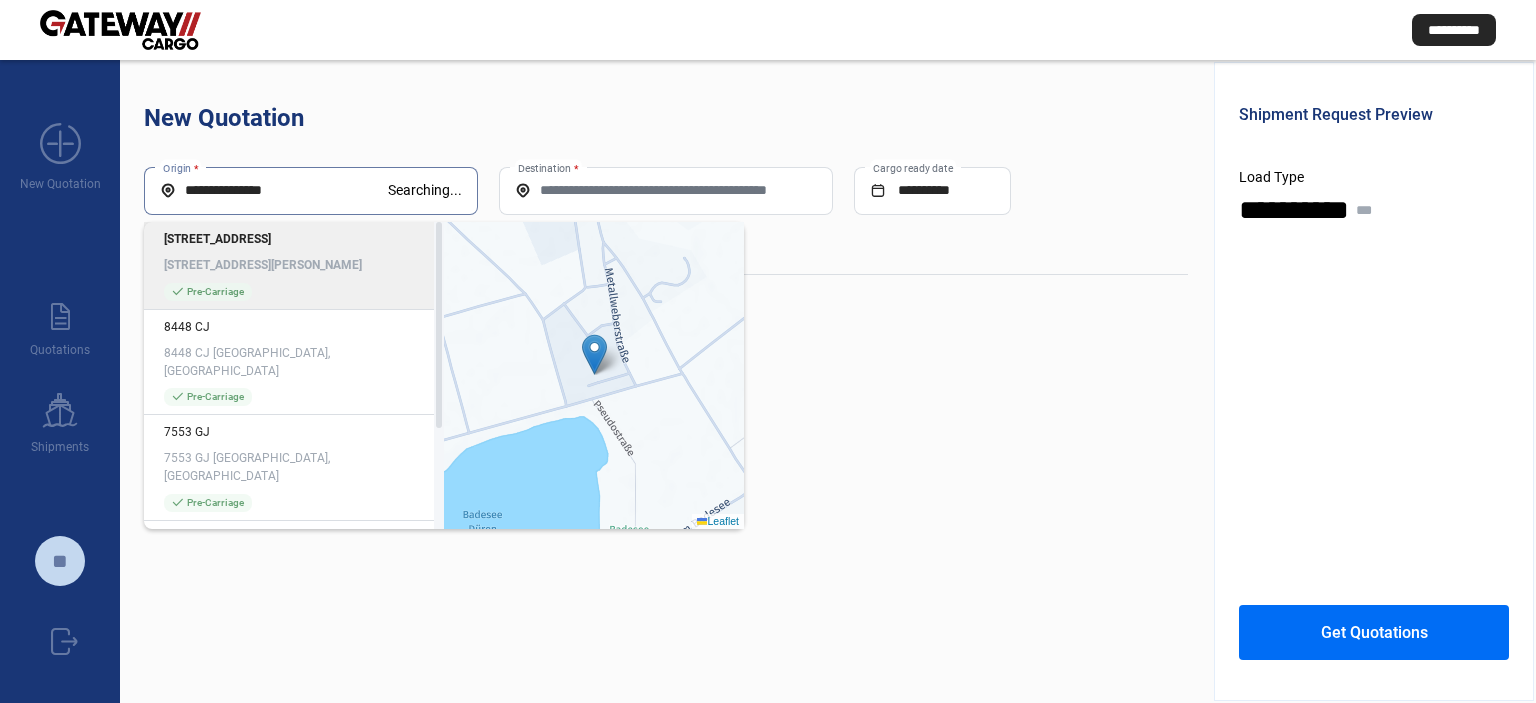 drag, startPoint x: 197, startPoint y: 191, endPoint x: 150, endPoint y: 185, distance: 47.38143 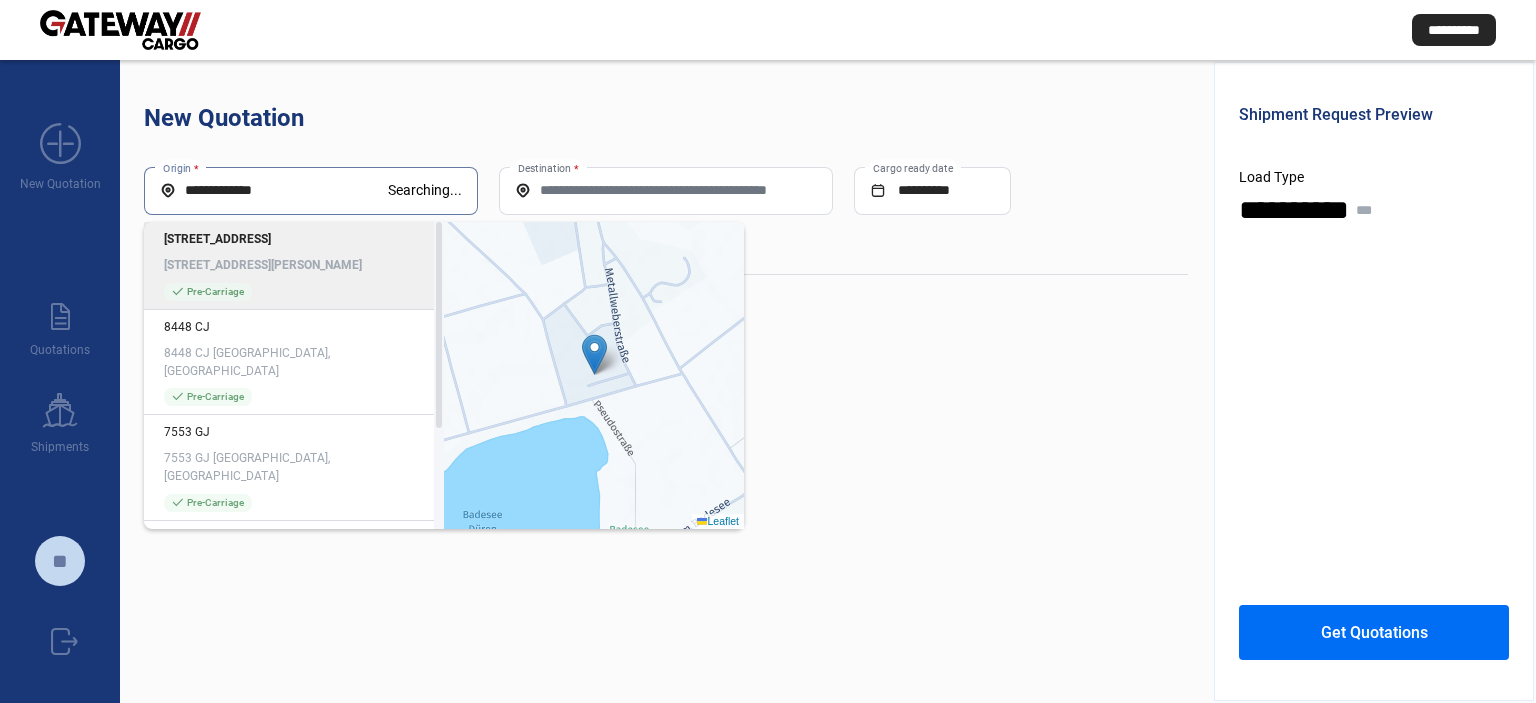 click on "**********" at bounding box center (274, 190) 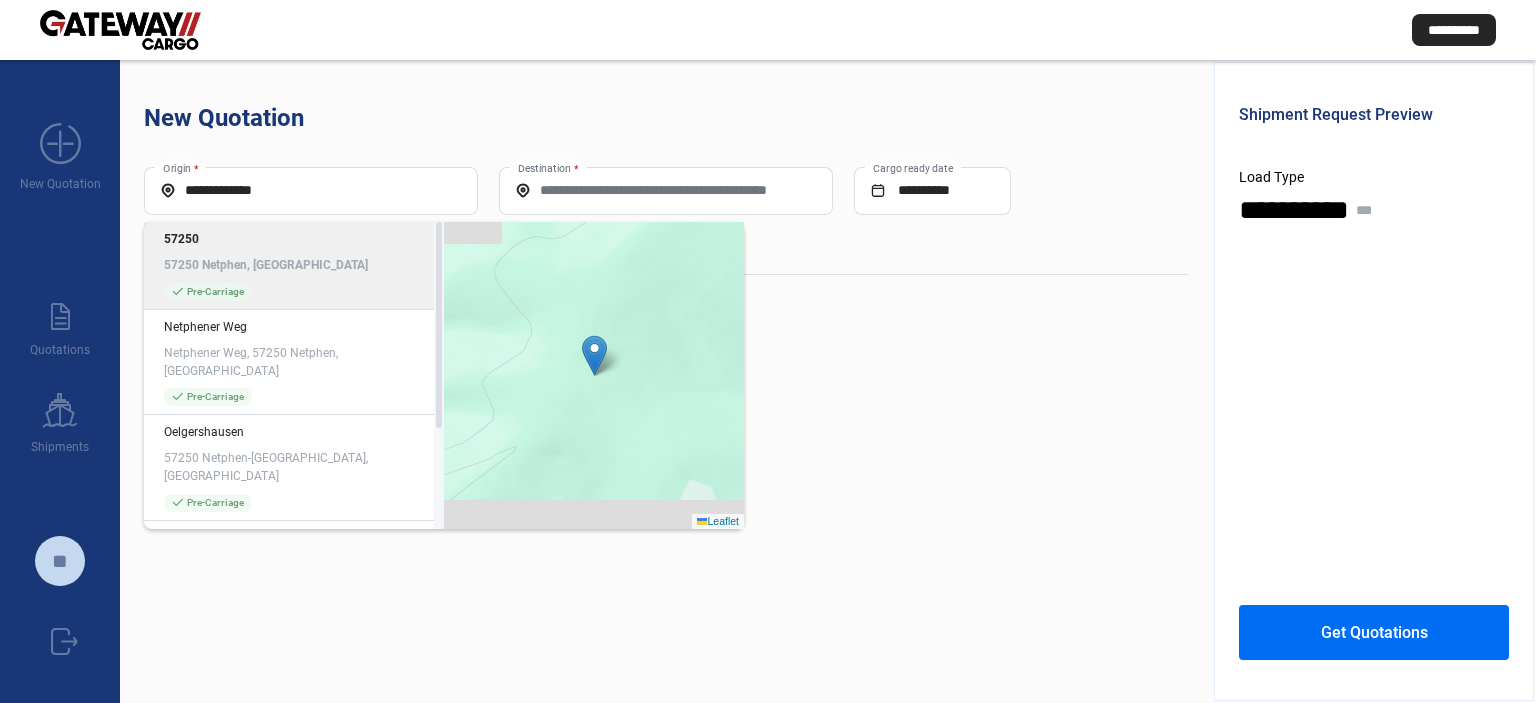 click on "57250 Netphen, [GEOGRAPHIC_DATA]" 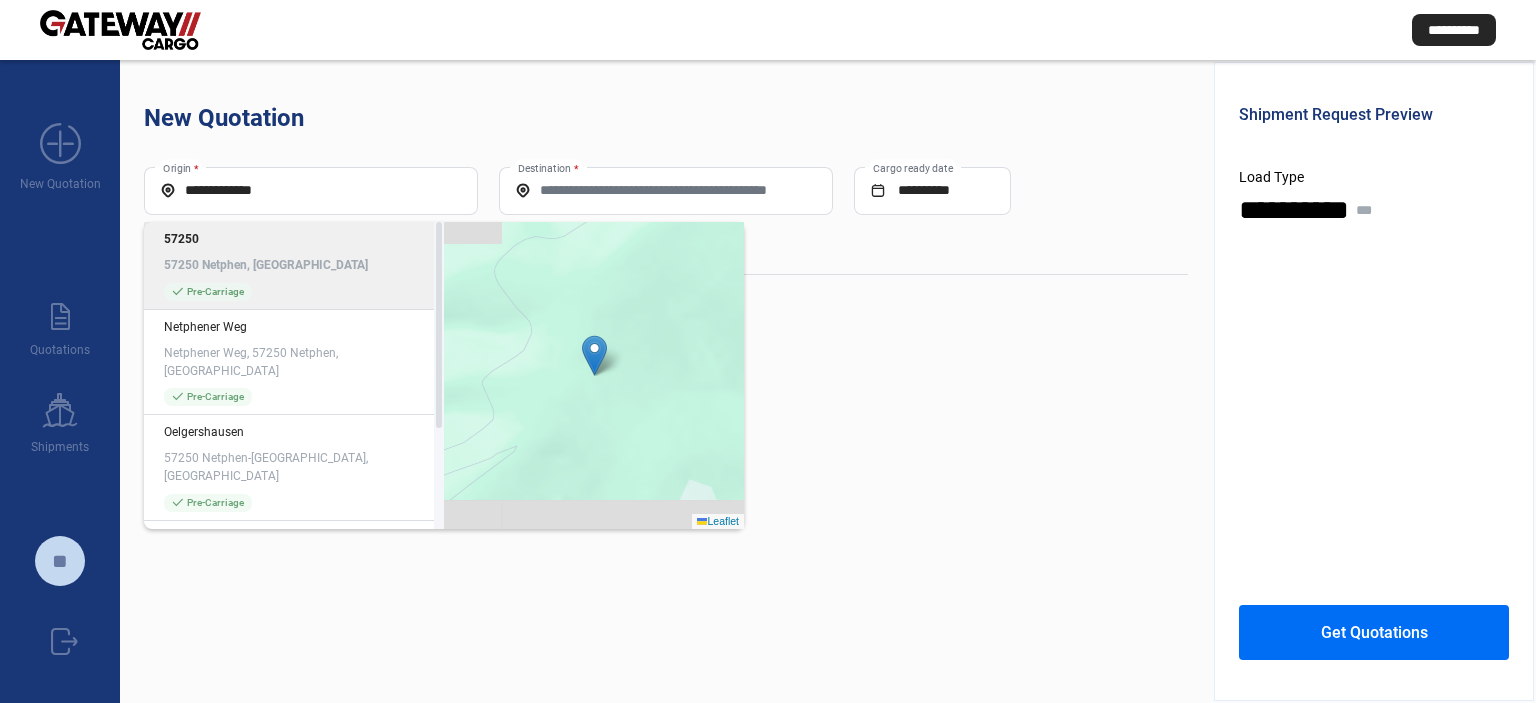 type on "**********" 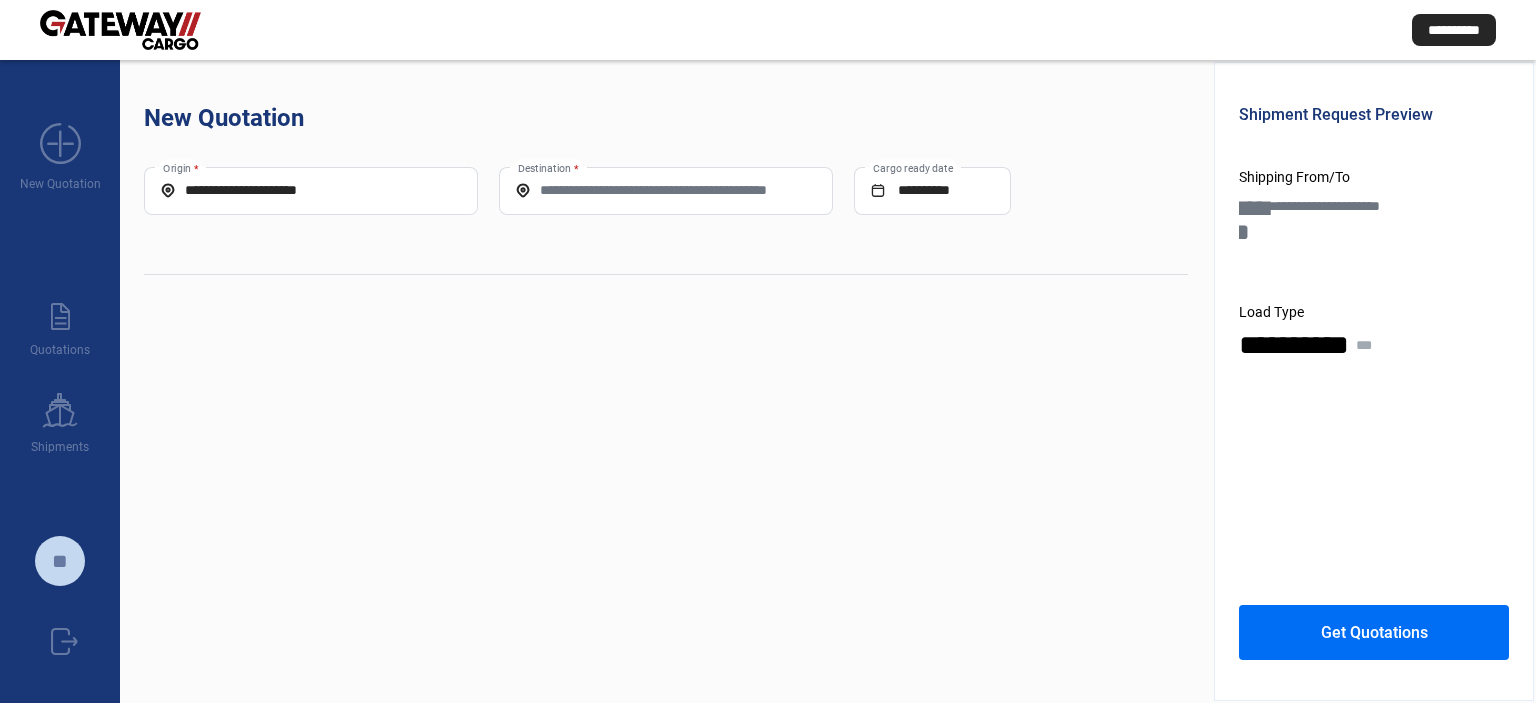 click on "Destination *" at bounding box center (666, 190) 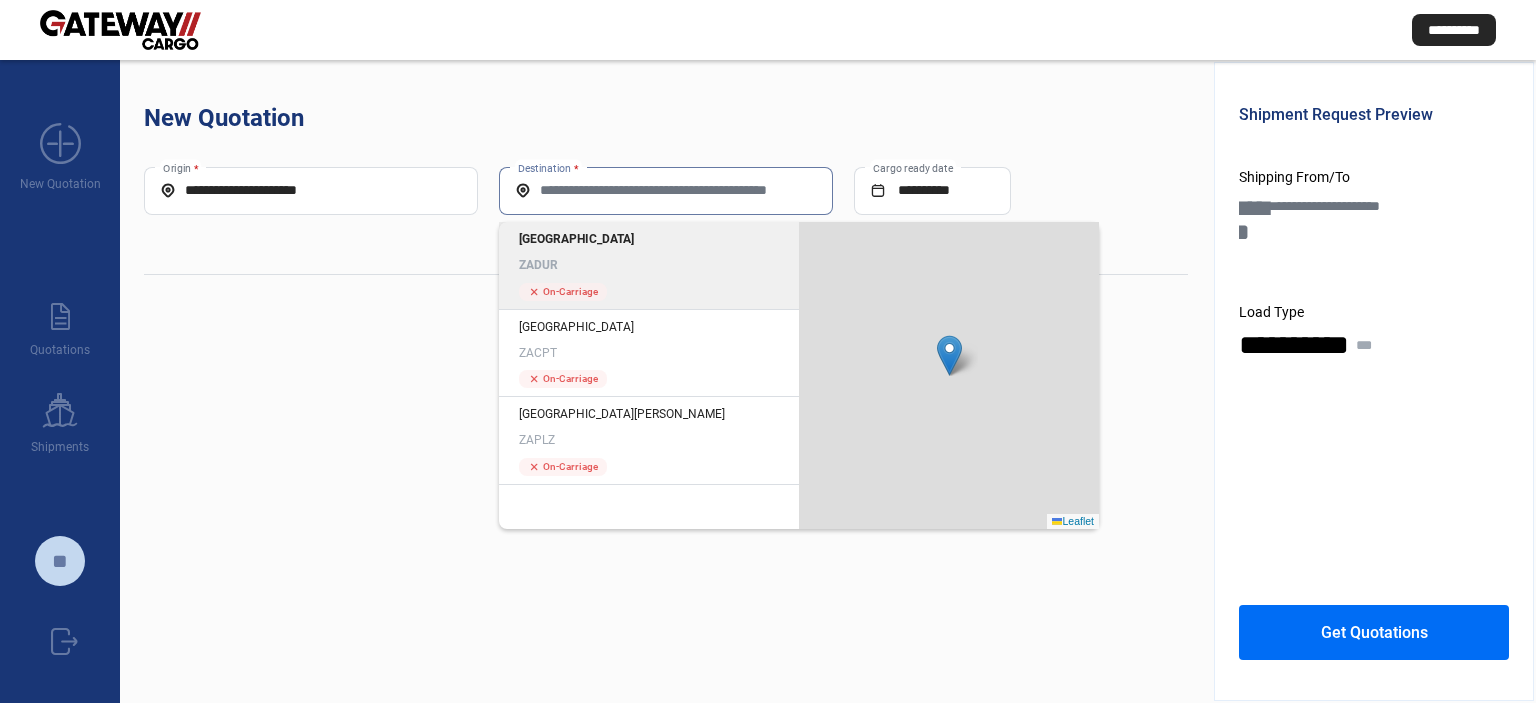 click on "Durban ZADUR" 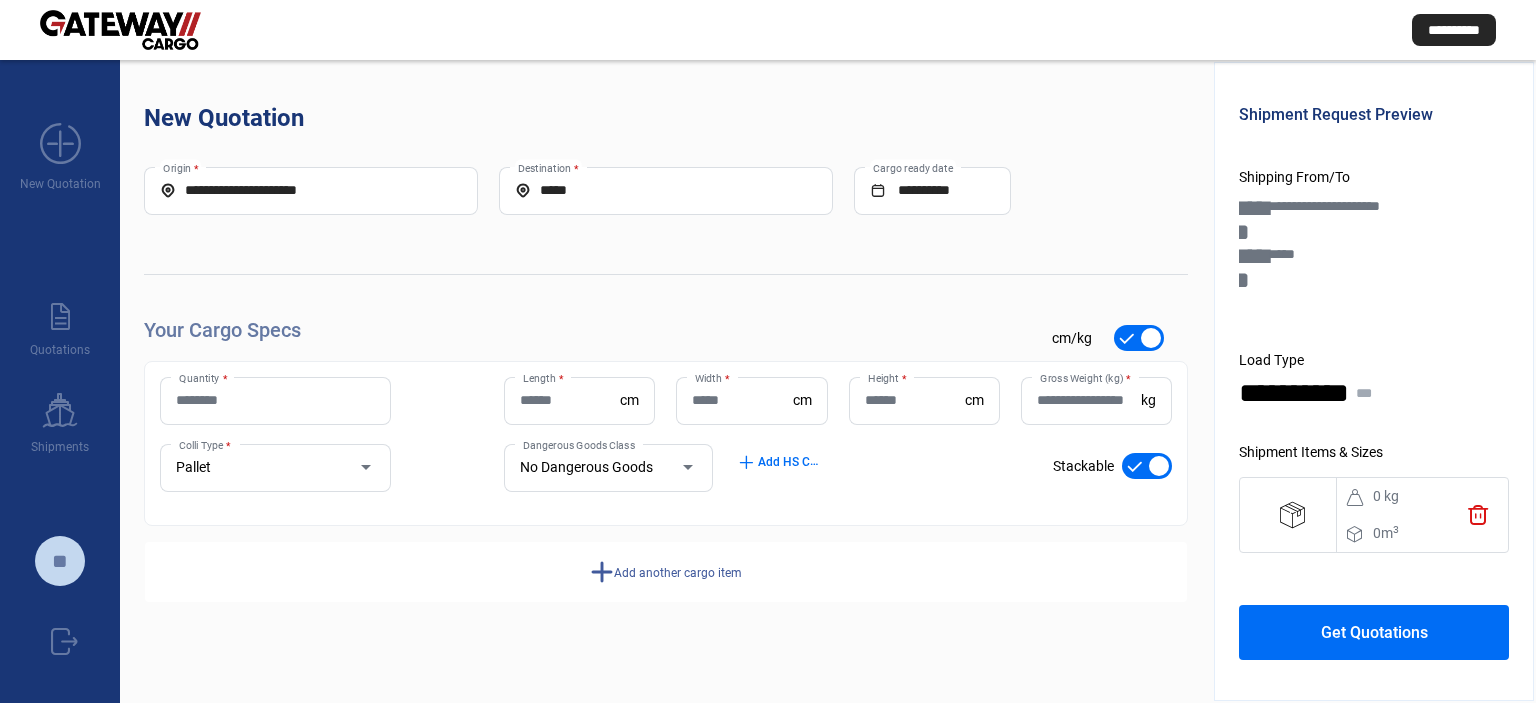 click on "add" 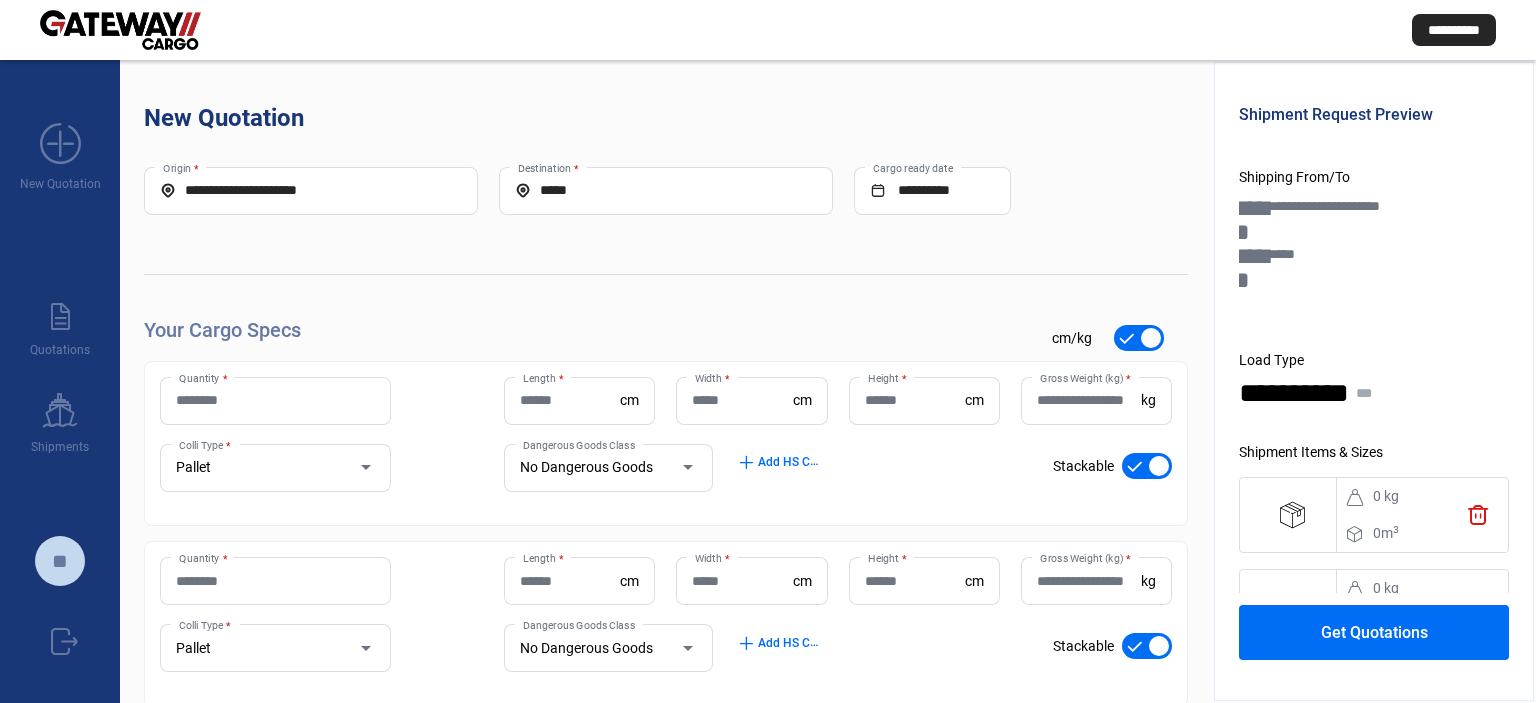 scroll, scrollTop: 120, scrollLeft: 0, axis: vertical 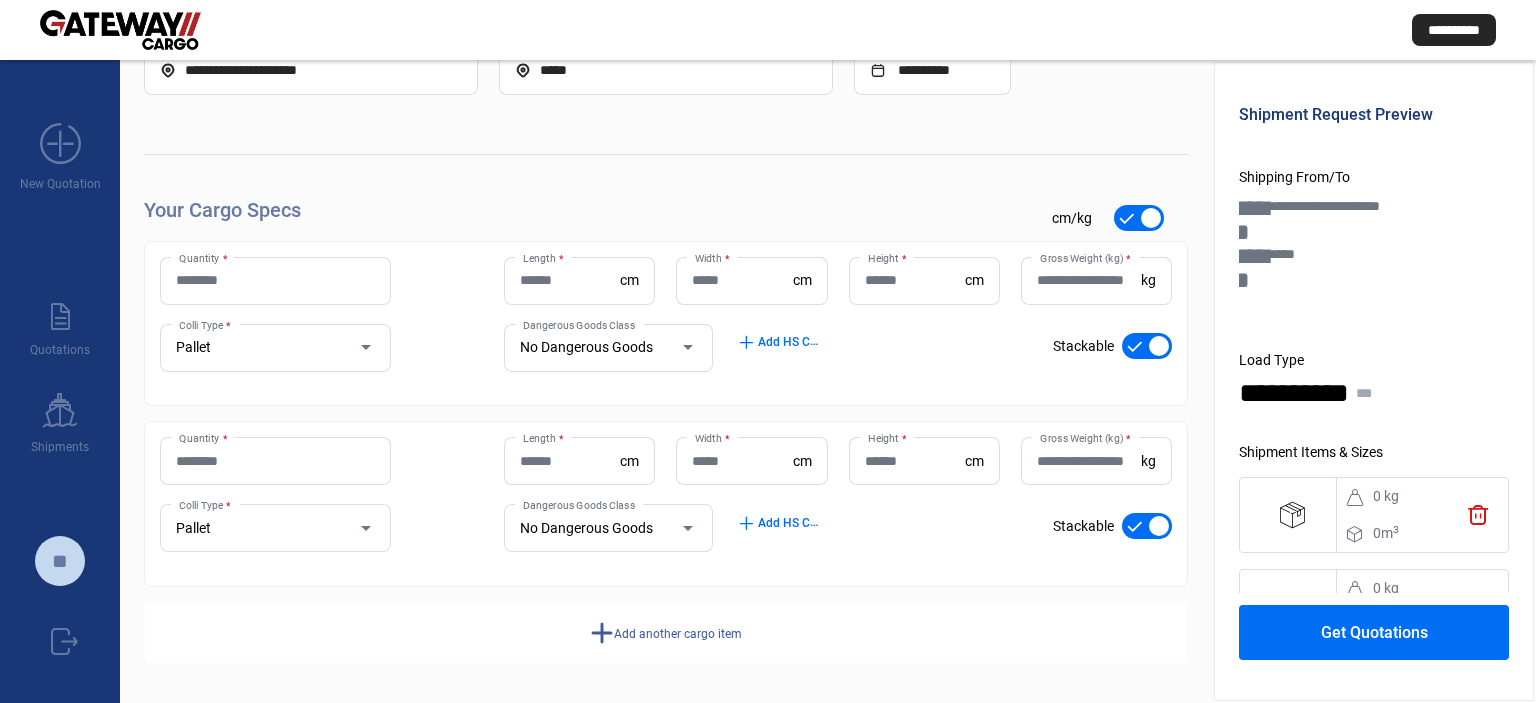 click on "Add another cargo item" 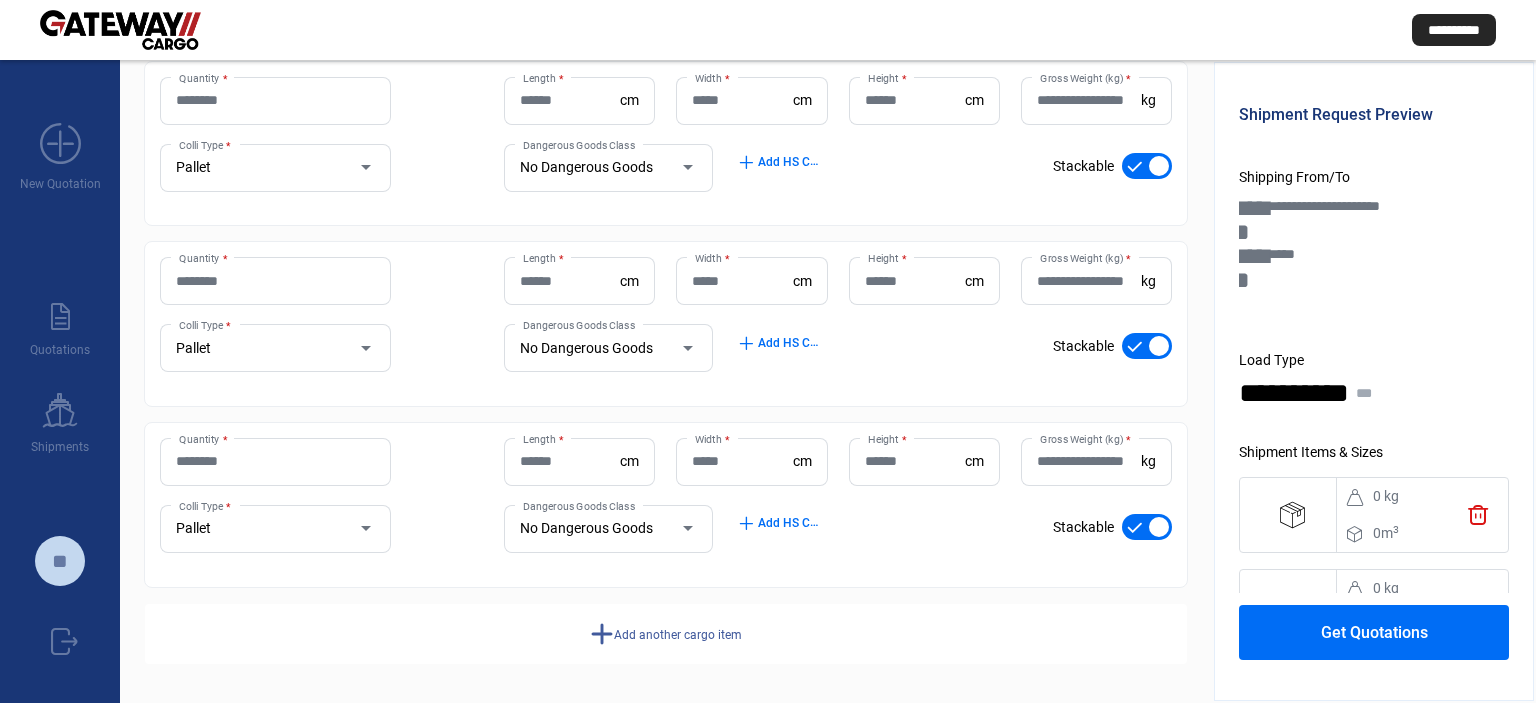 click on "add  Add another cargo item" 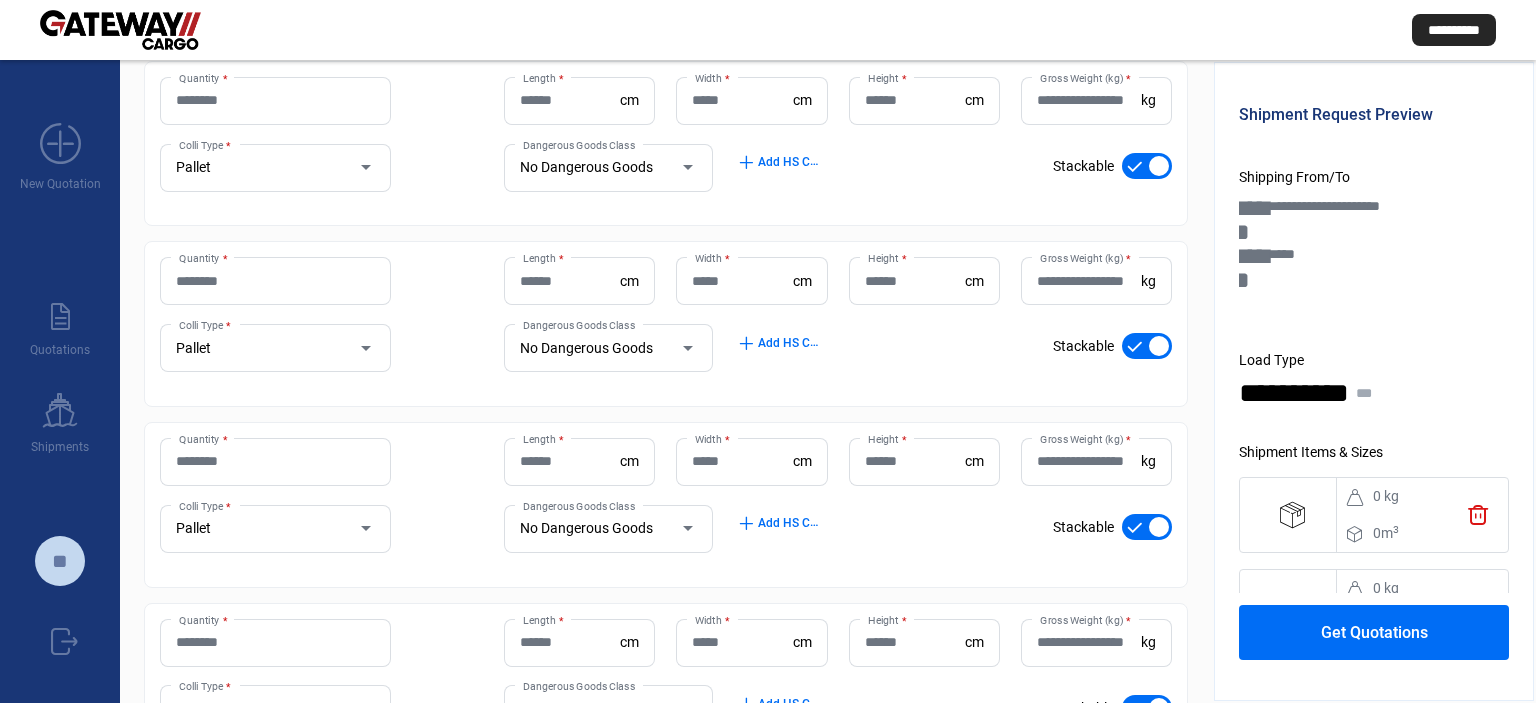 scroll, scrollTop: 481, scrollLeft: 0, axis: vertical 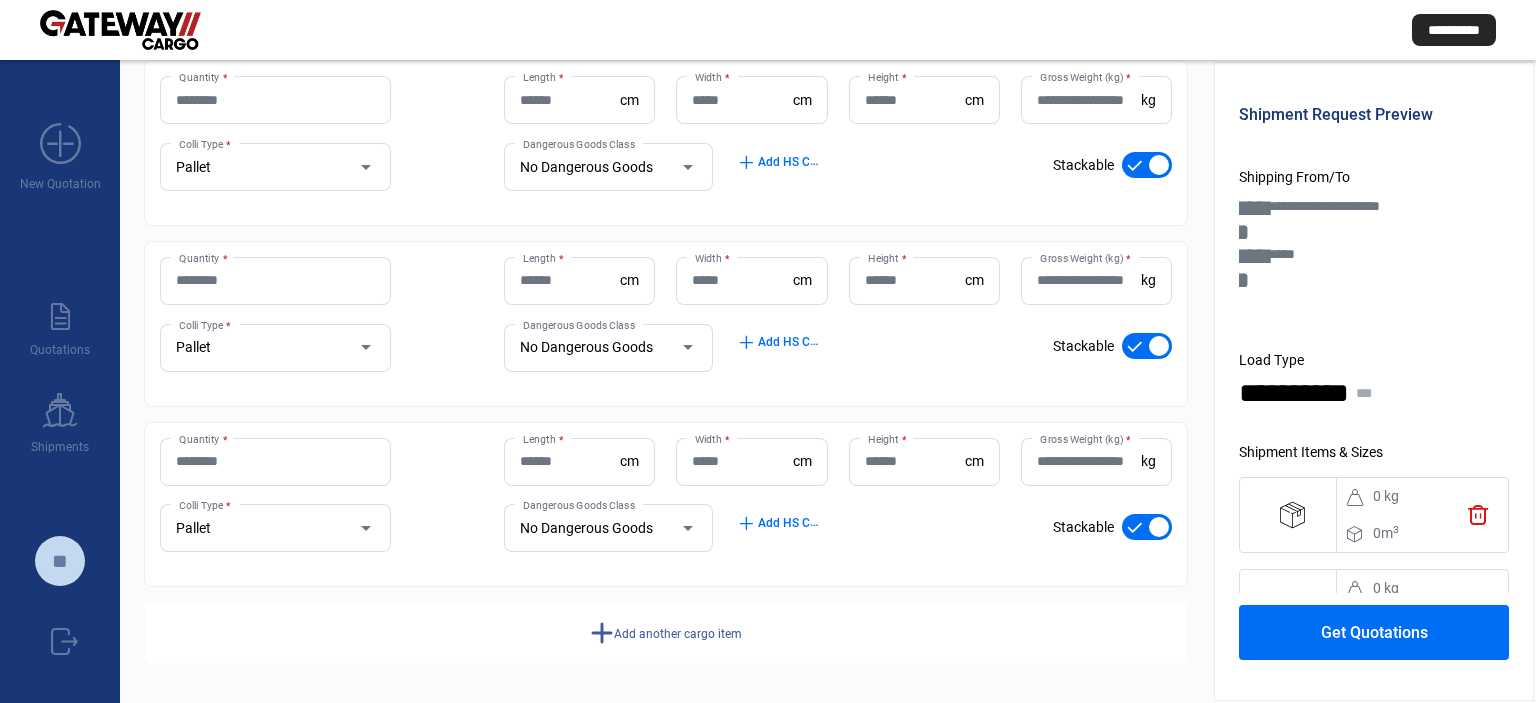 click on "add  Add another cargo item" 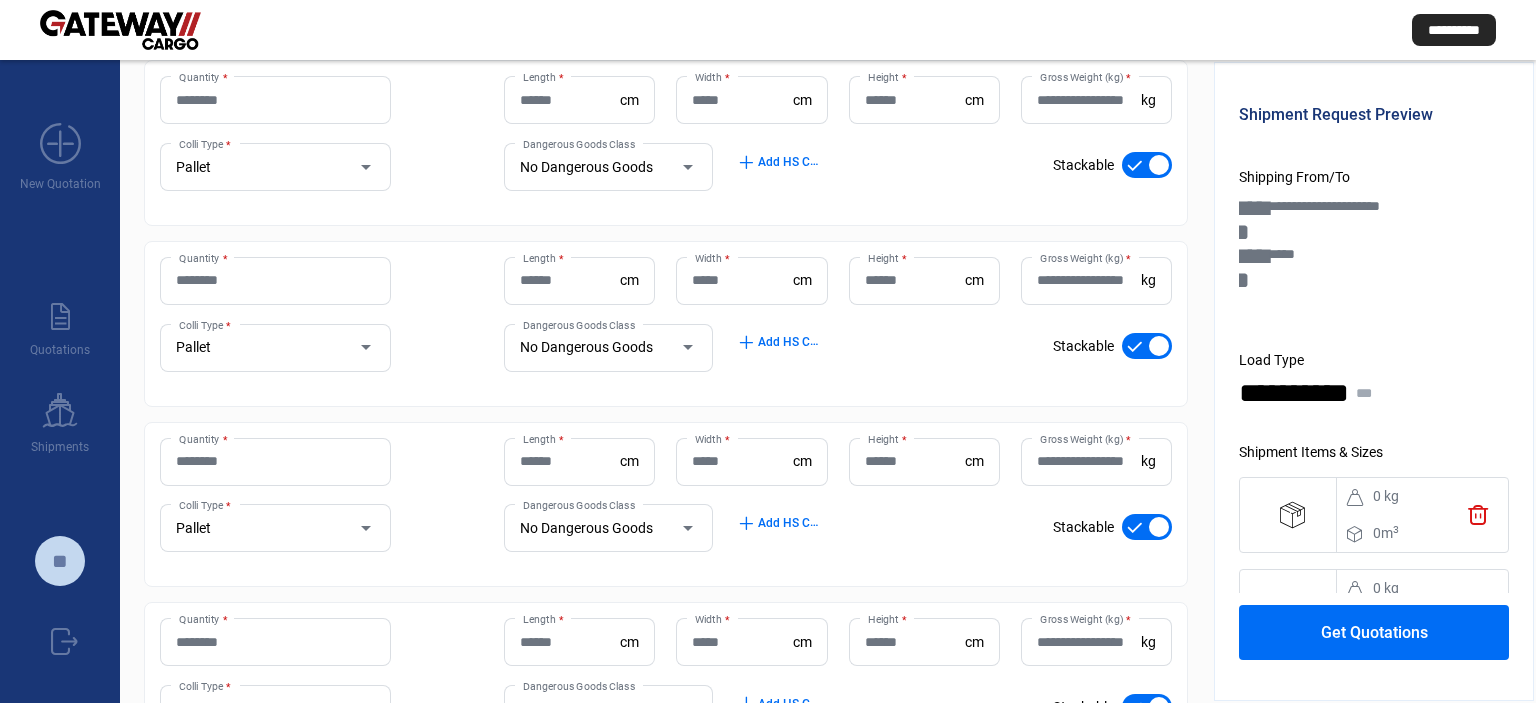 scroll, scrollTop: 661, scrollLeft: 0, axis: vertical 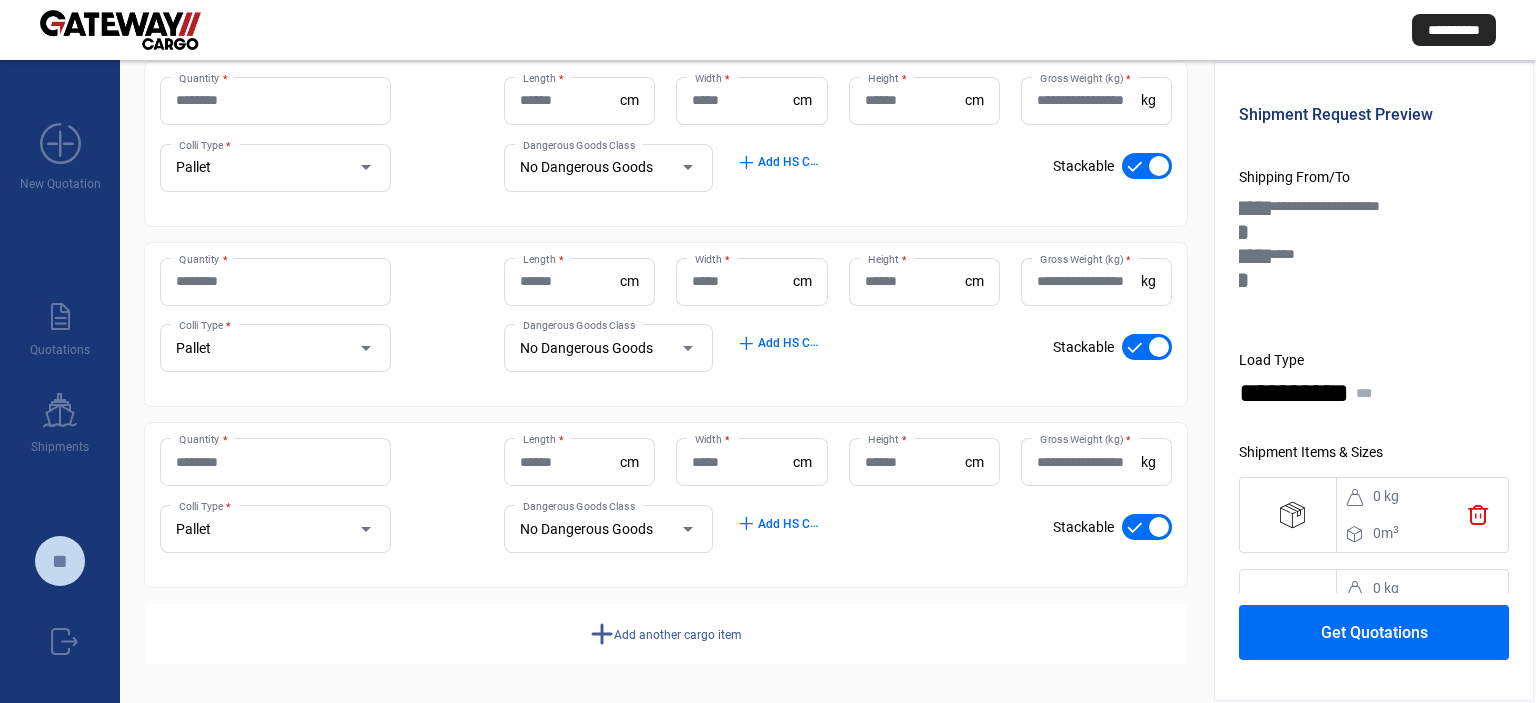 click on "Add another cargo item" 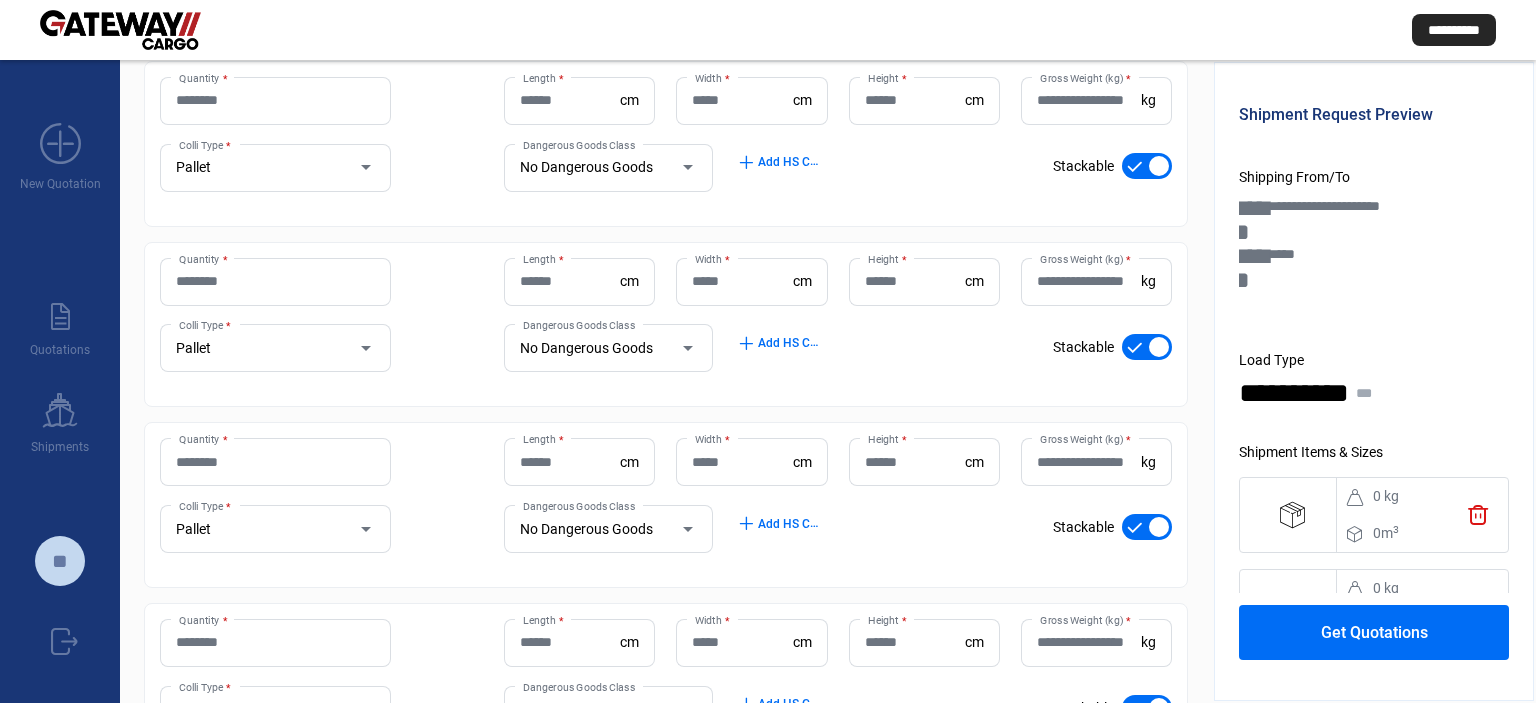 scroll, scrollTop: 841, scrollLeft: 0, axis: vertical 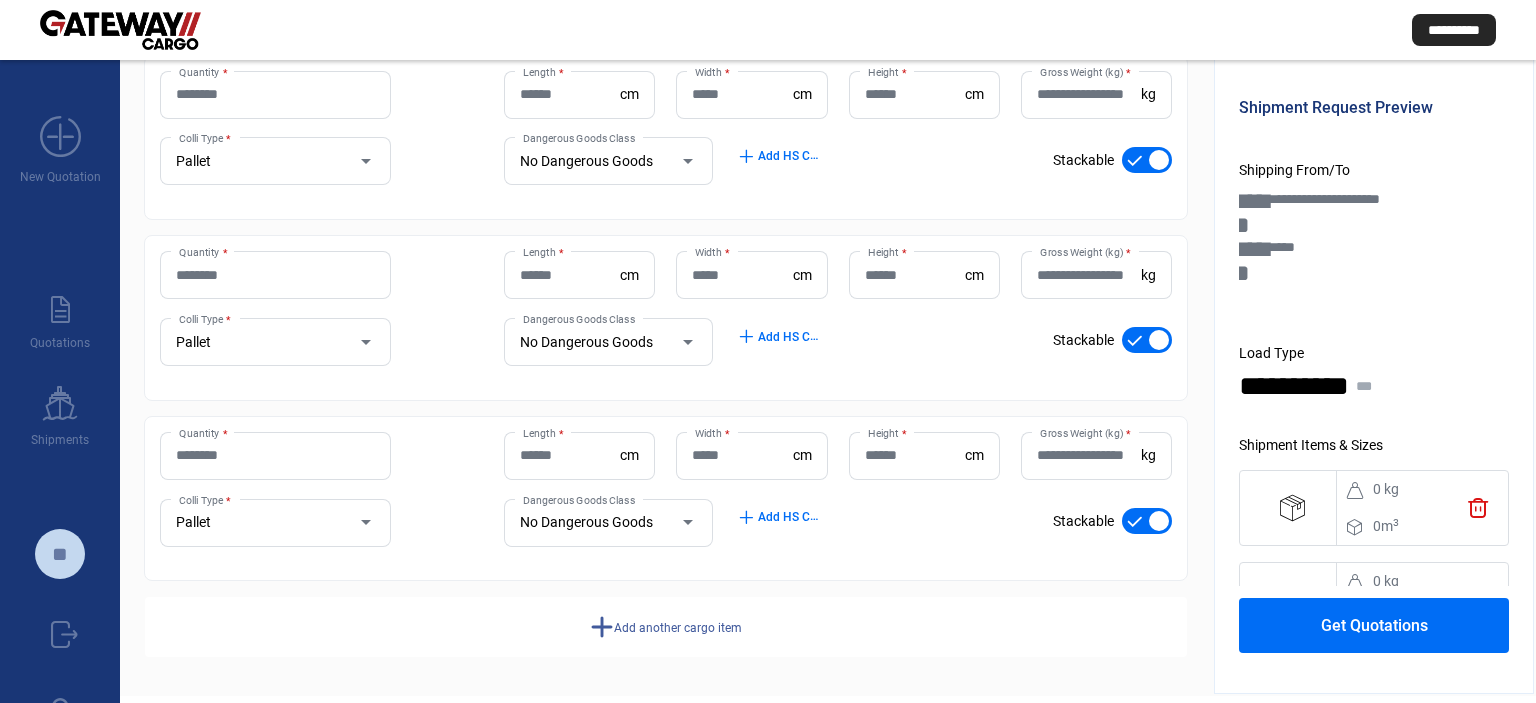 click on "Add another cargo item" 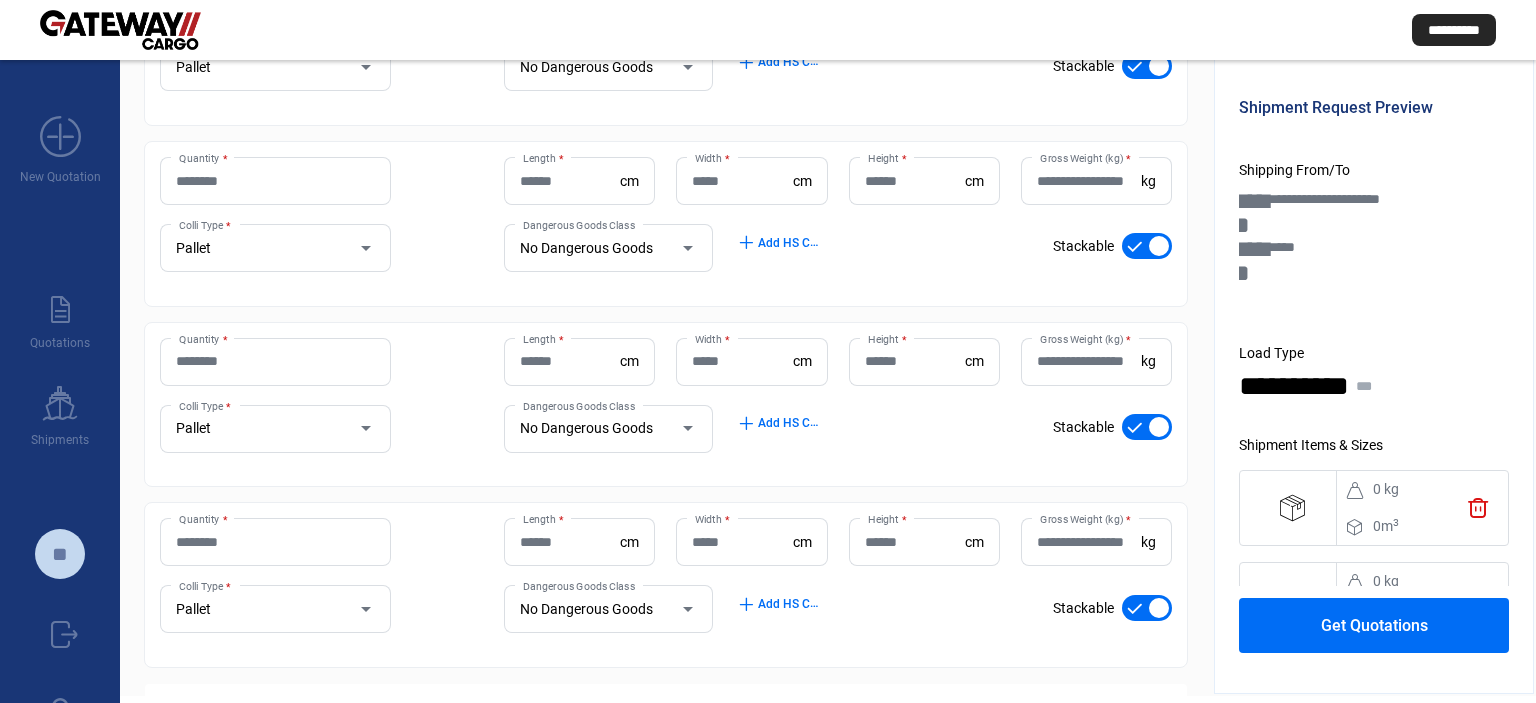 scroll, scrollTop: 1021, scrollLeft: 0, axis: vertical 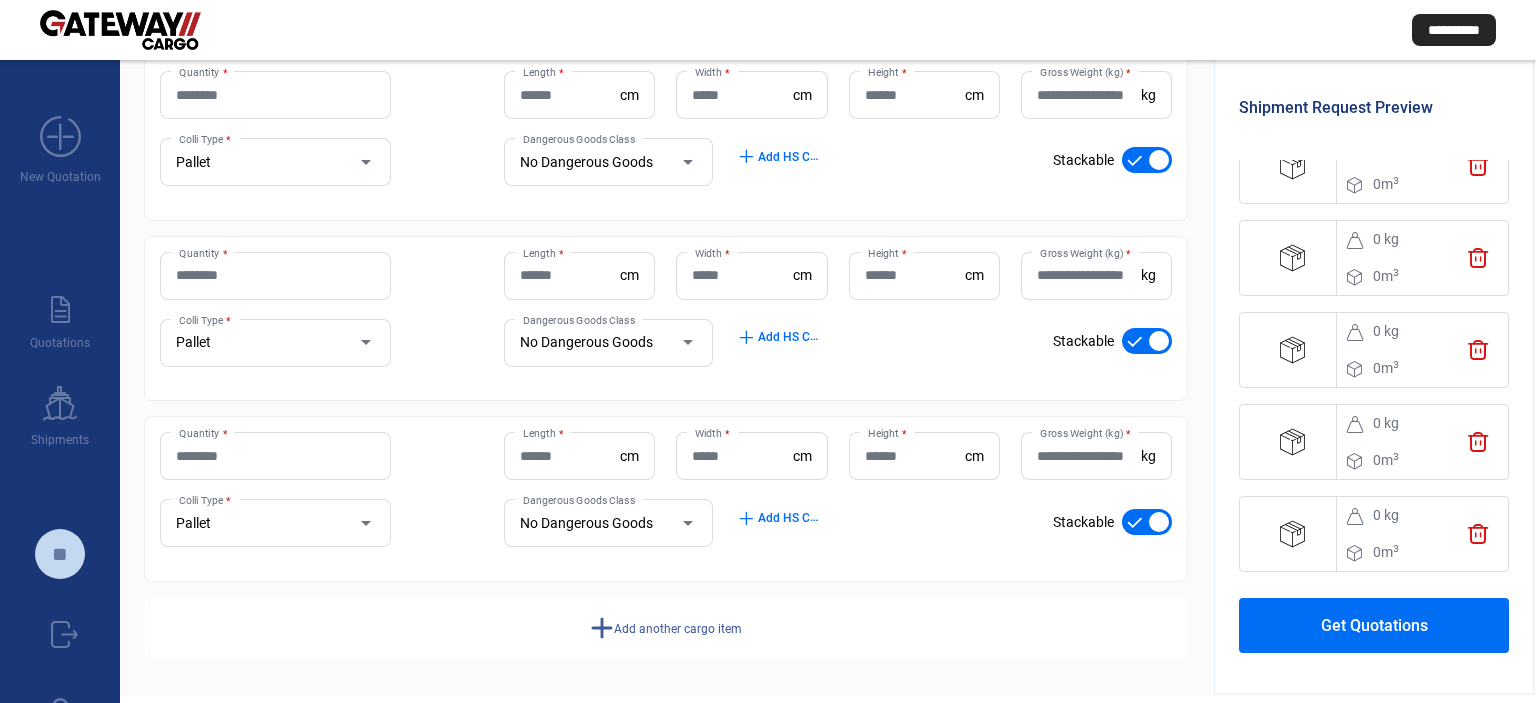 click on "trash" 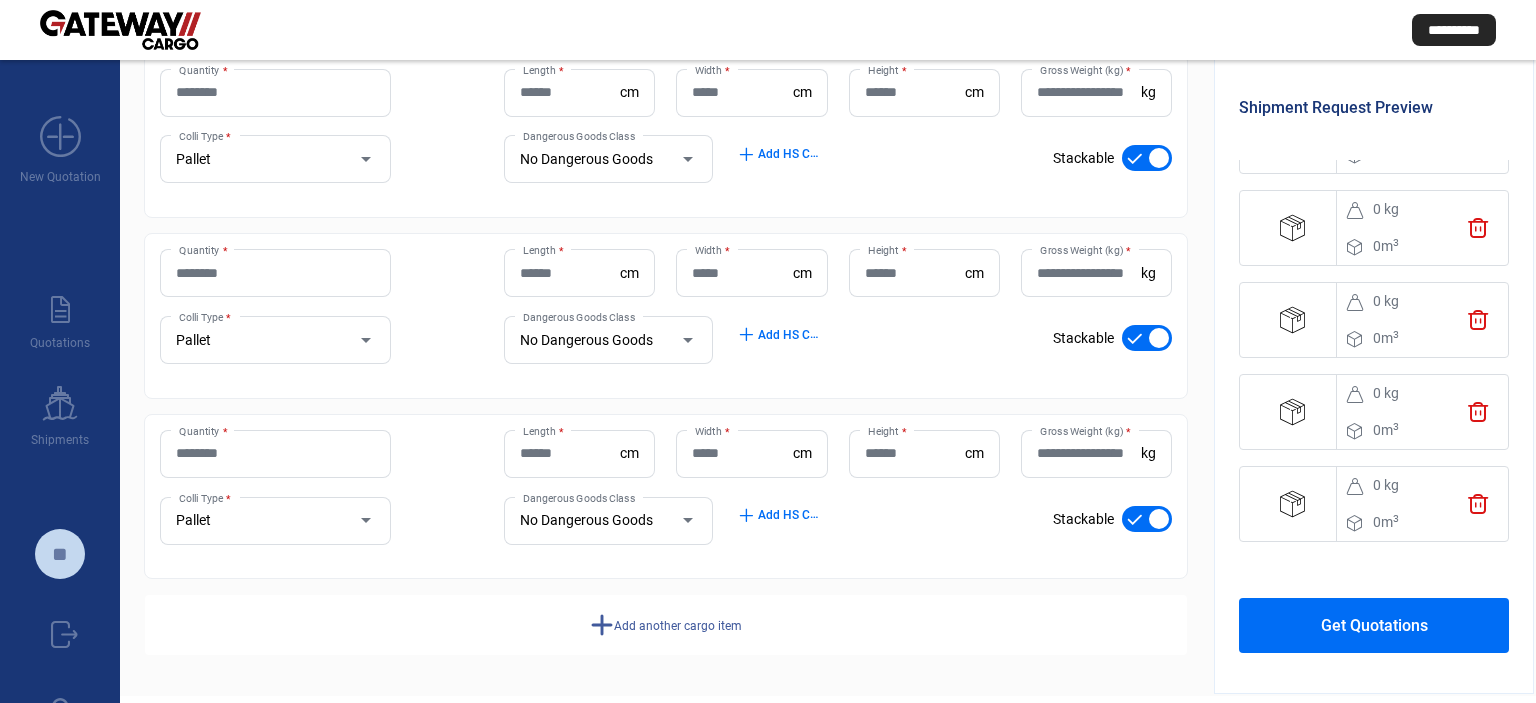 scroll, scrollTop: 347, scrollLeft: 0, axis: vertical 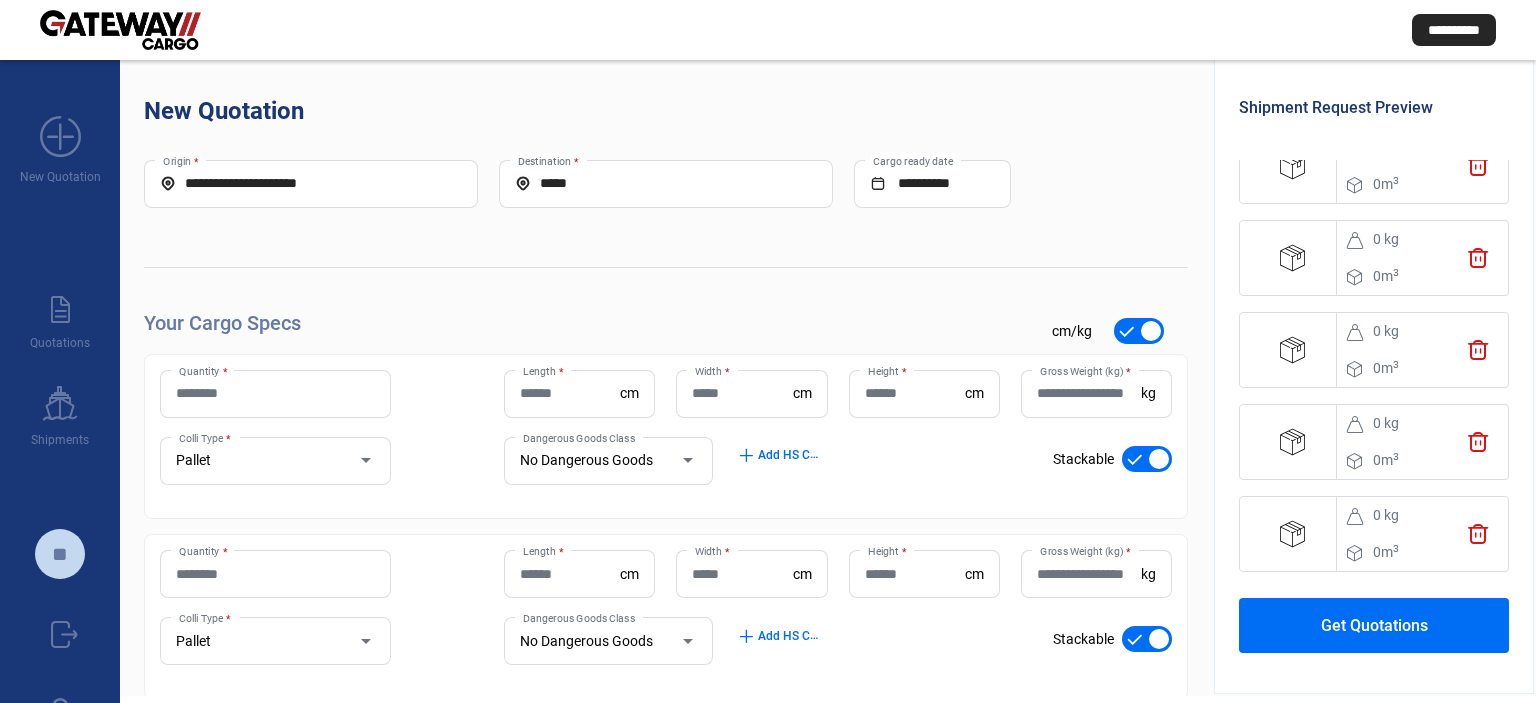 click on "Quantity *" 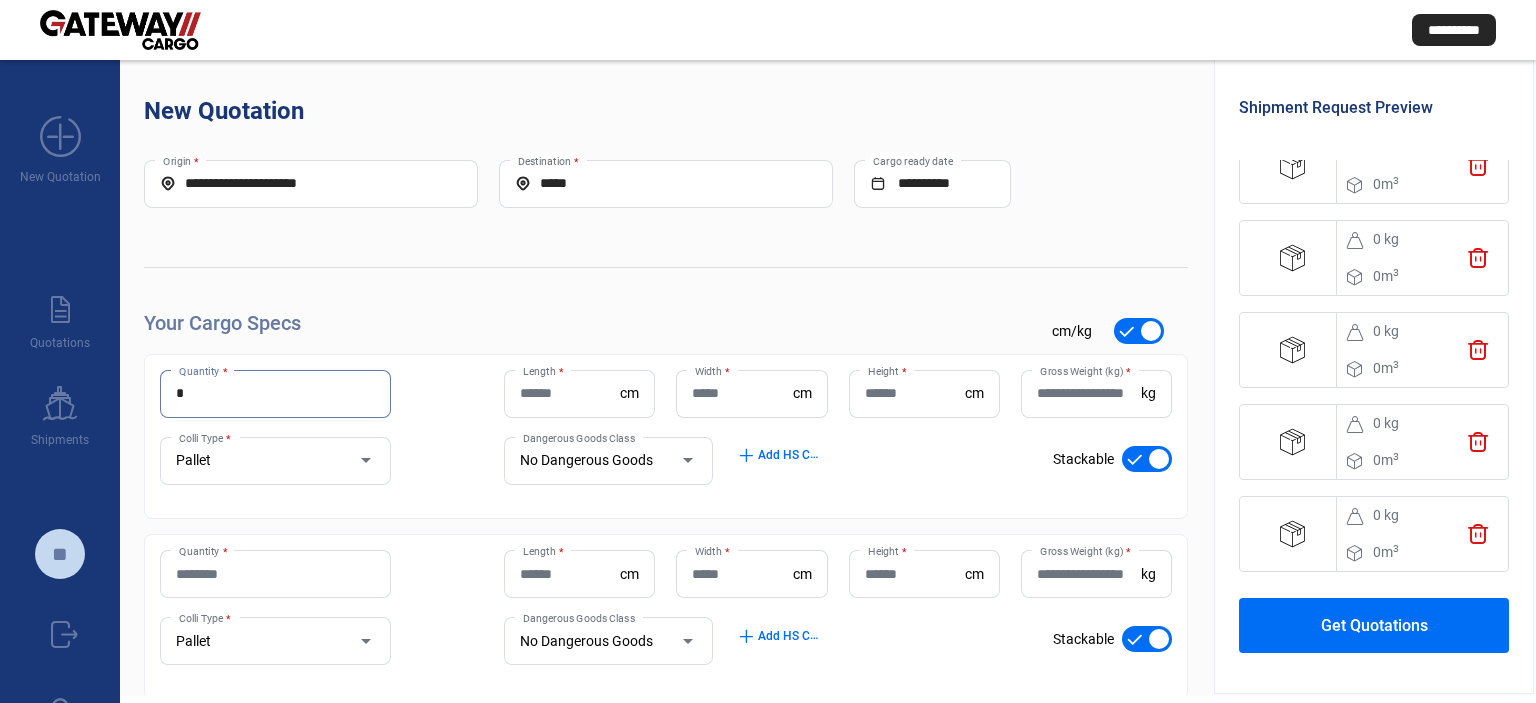type on "*" 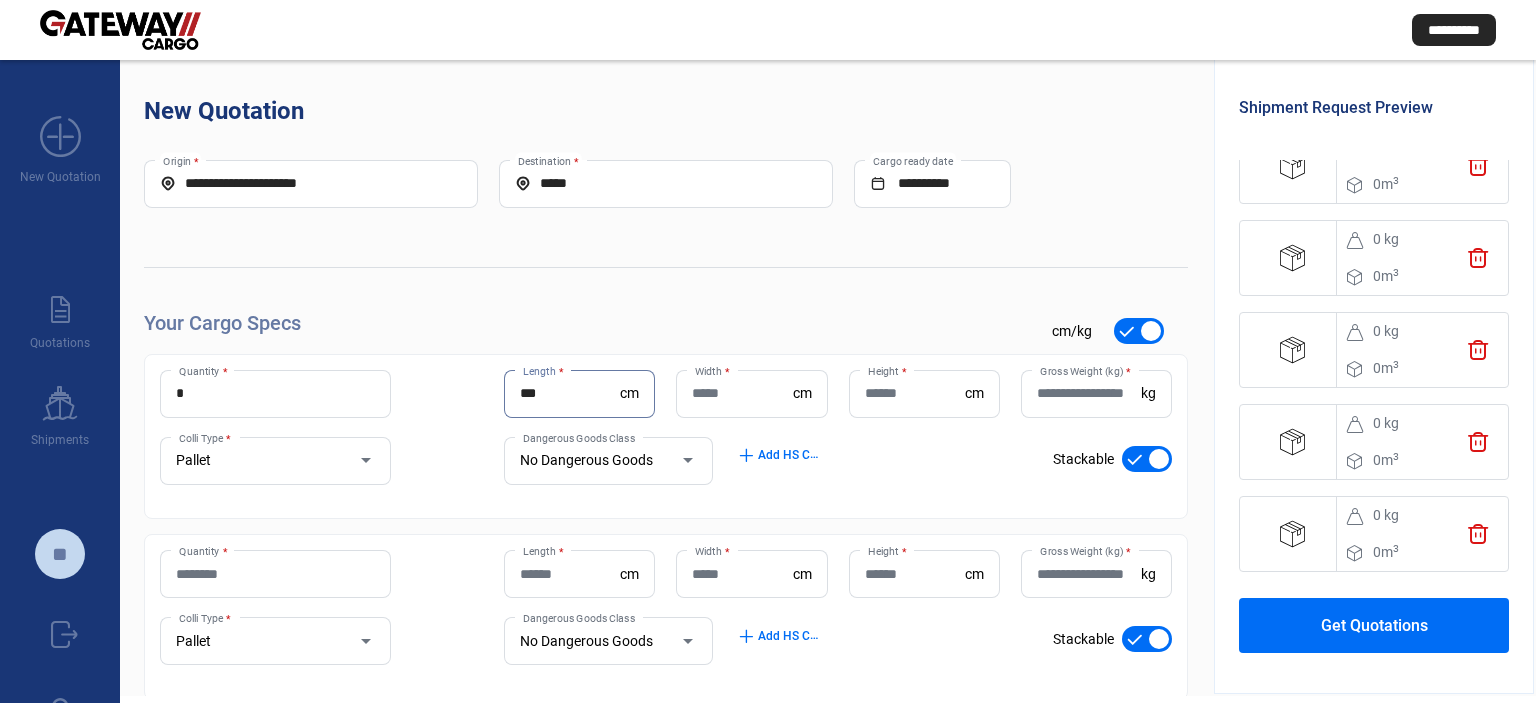 type on "***" 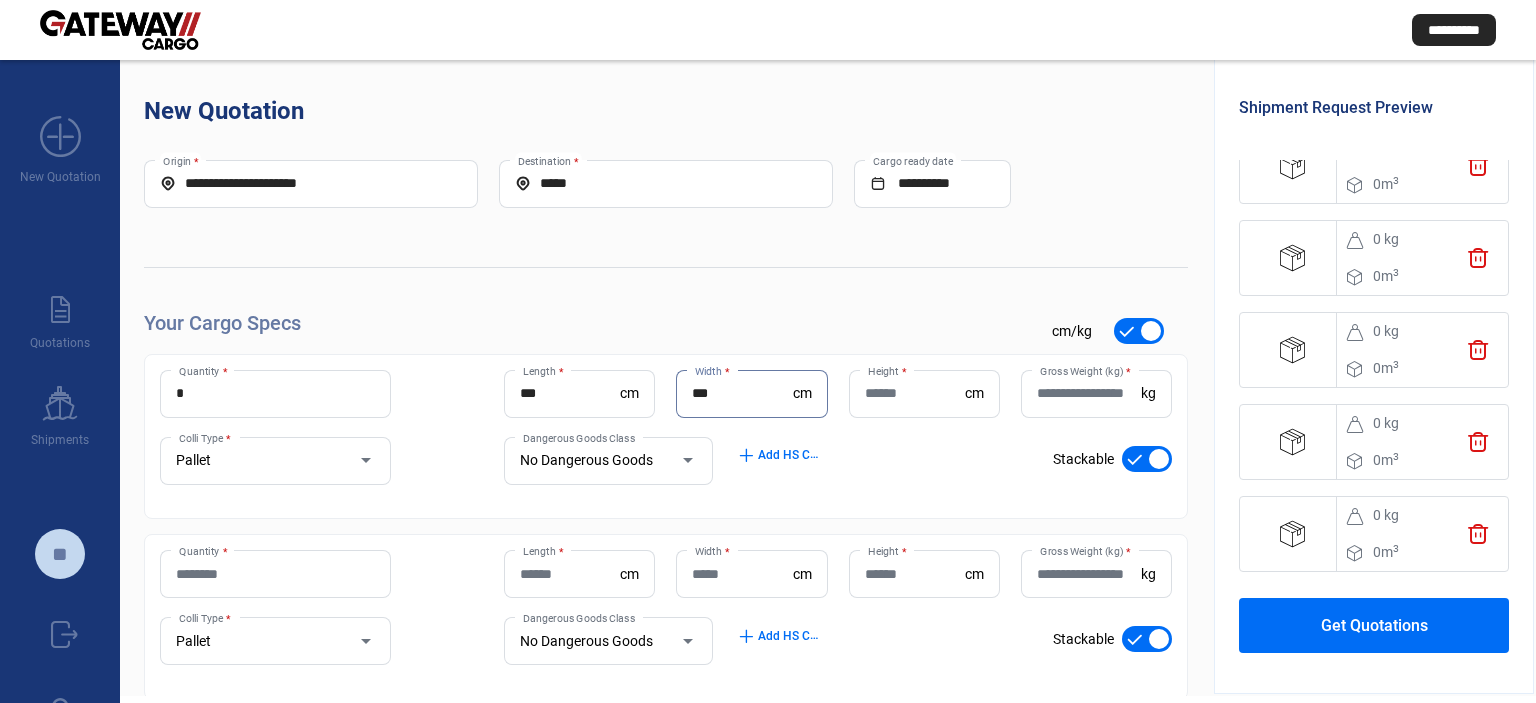 type on "***" 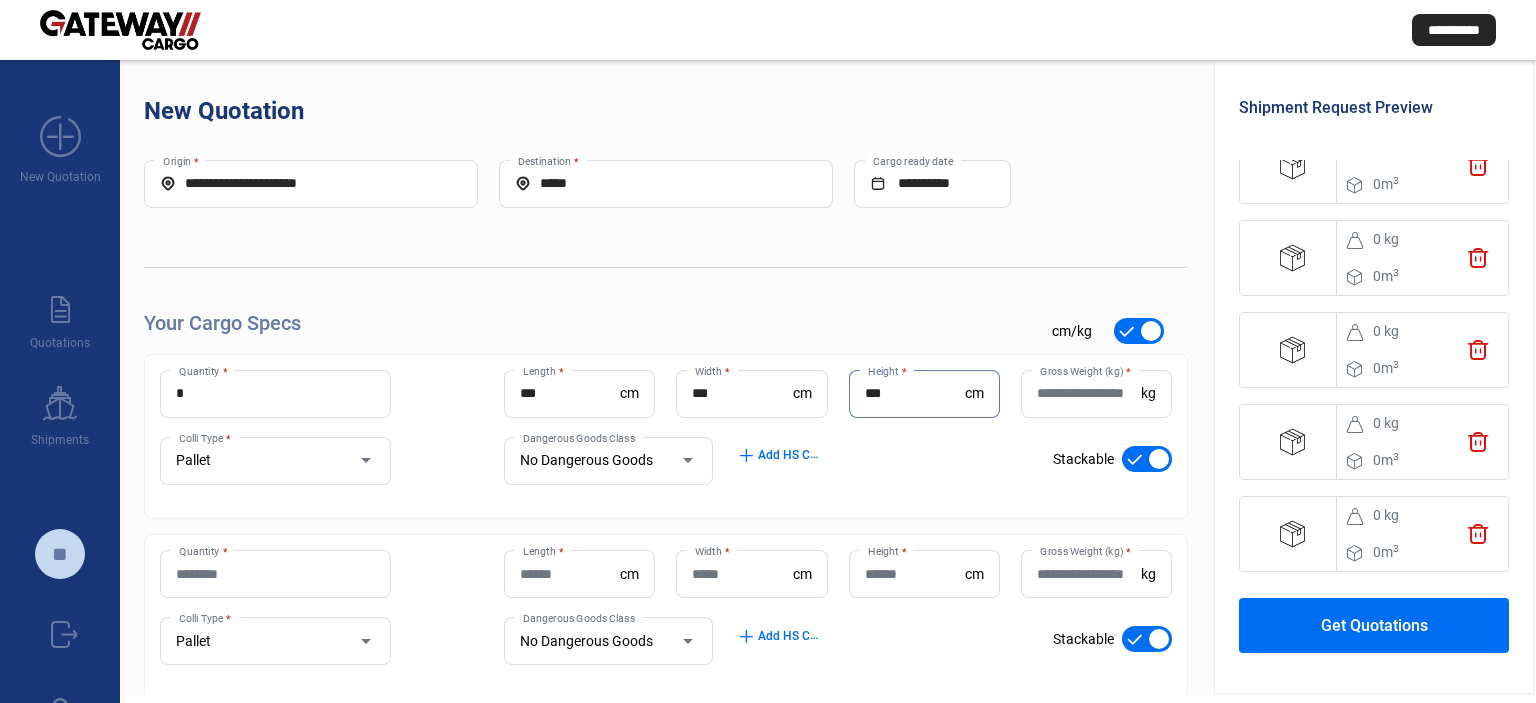 type on "***" 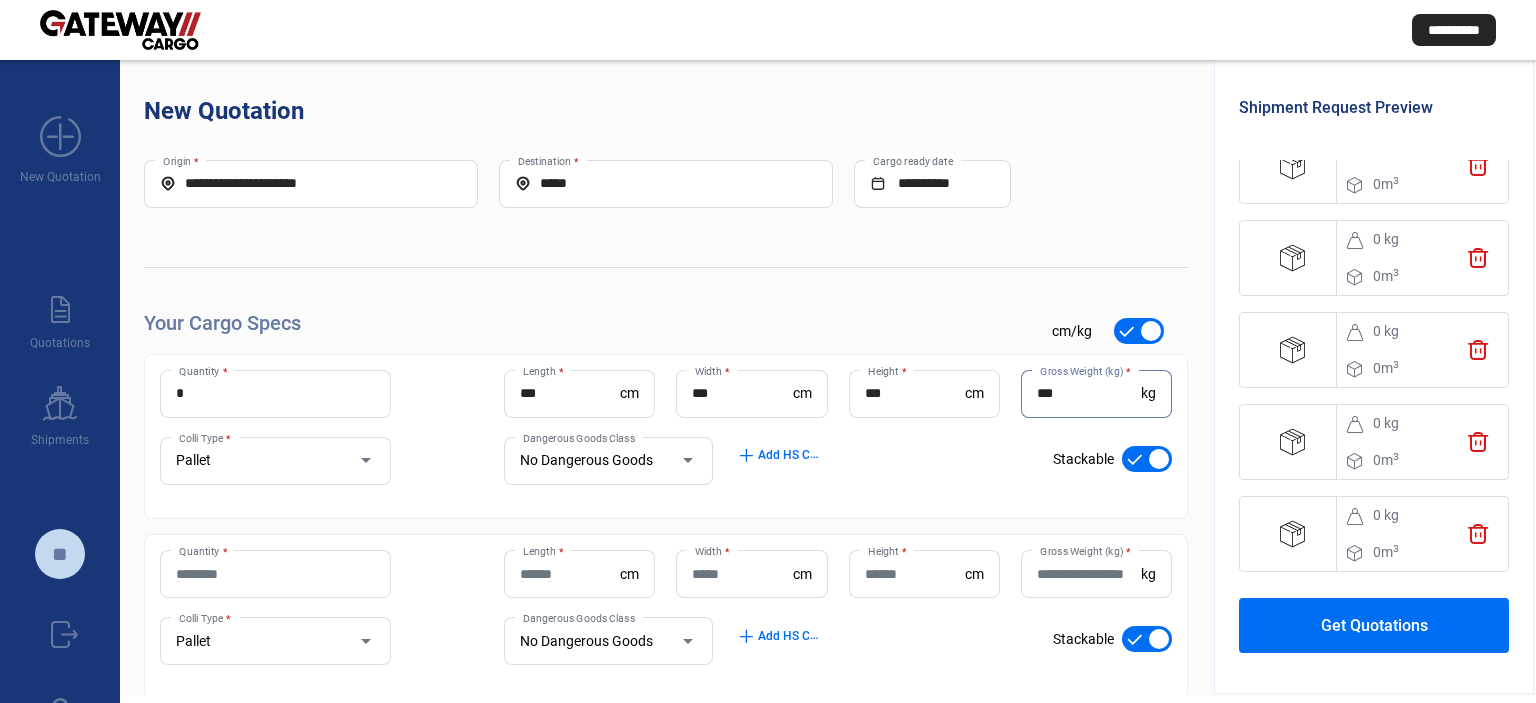 type on "***" 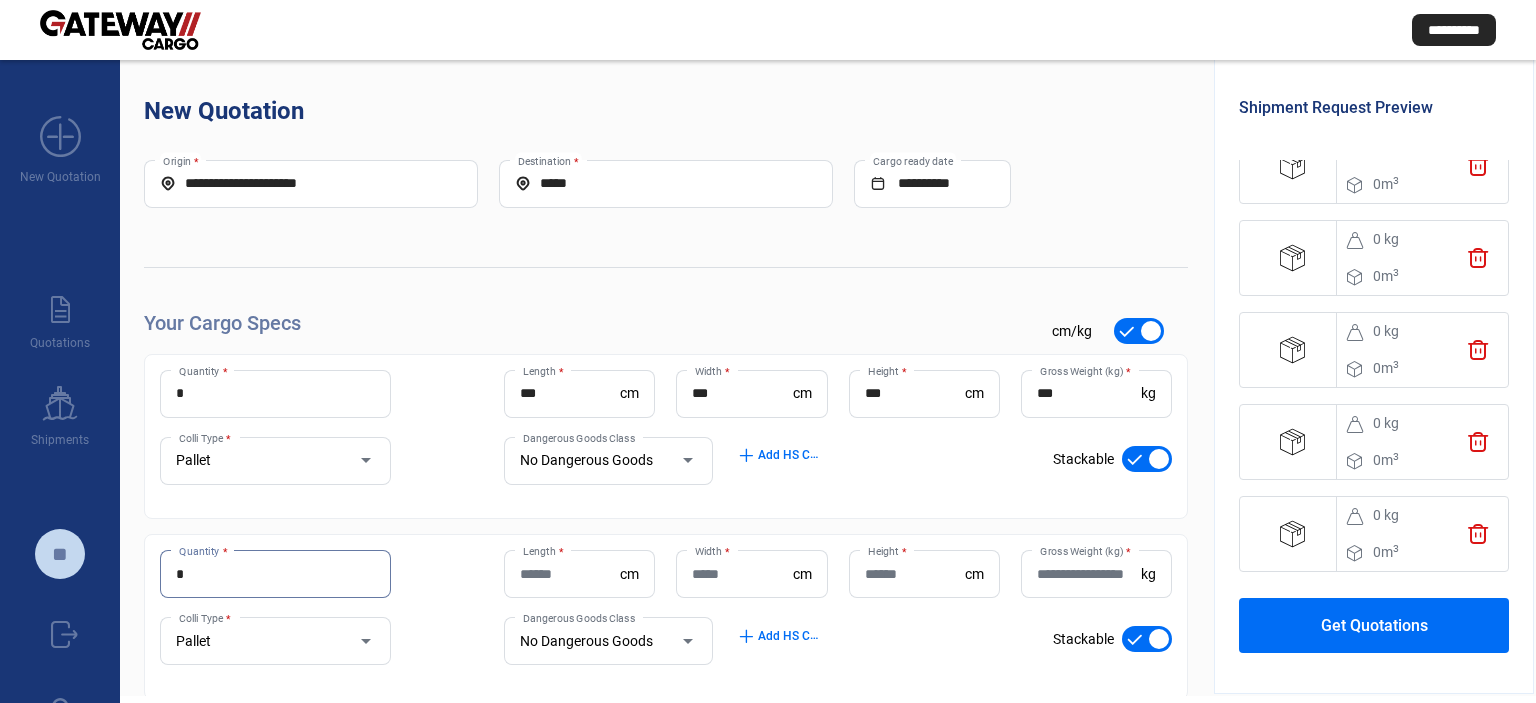 type on "*" 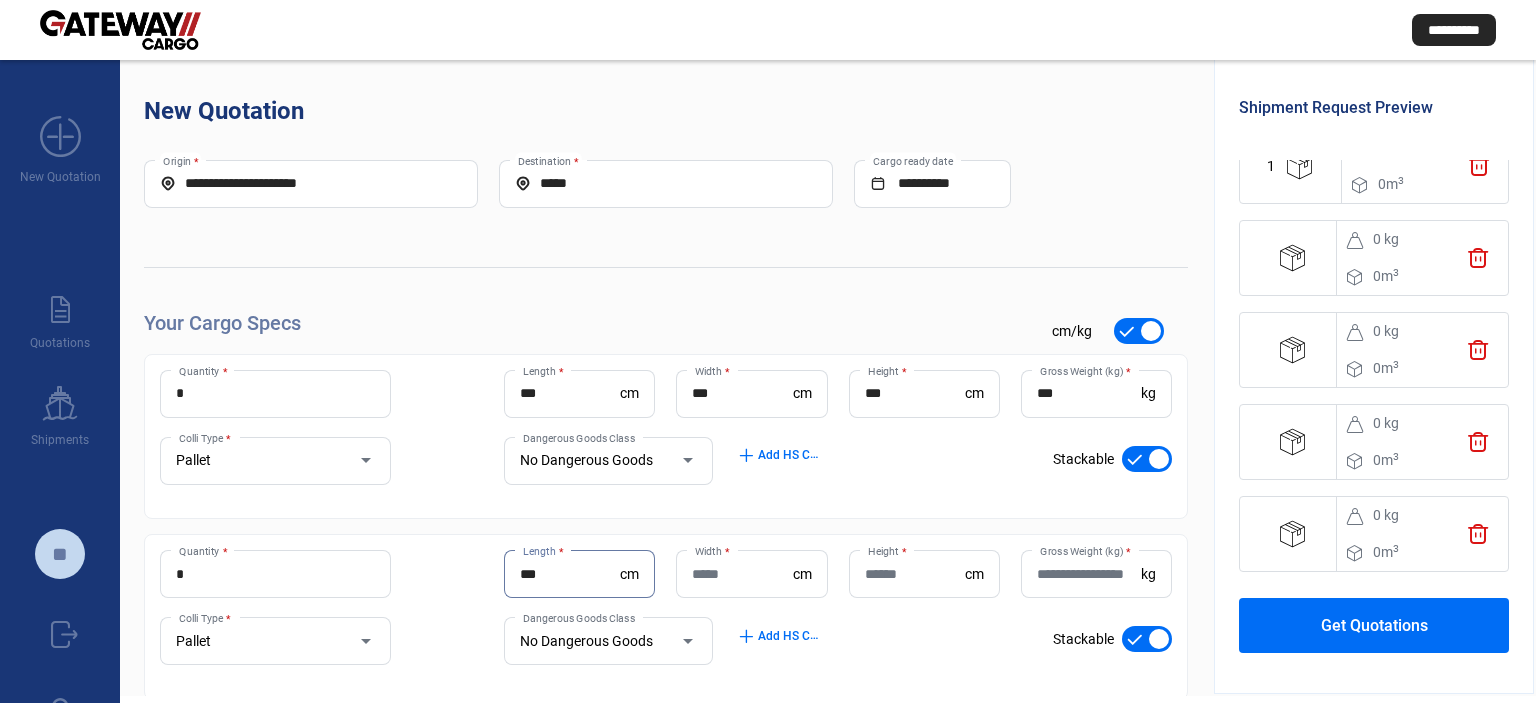 type on "***" 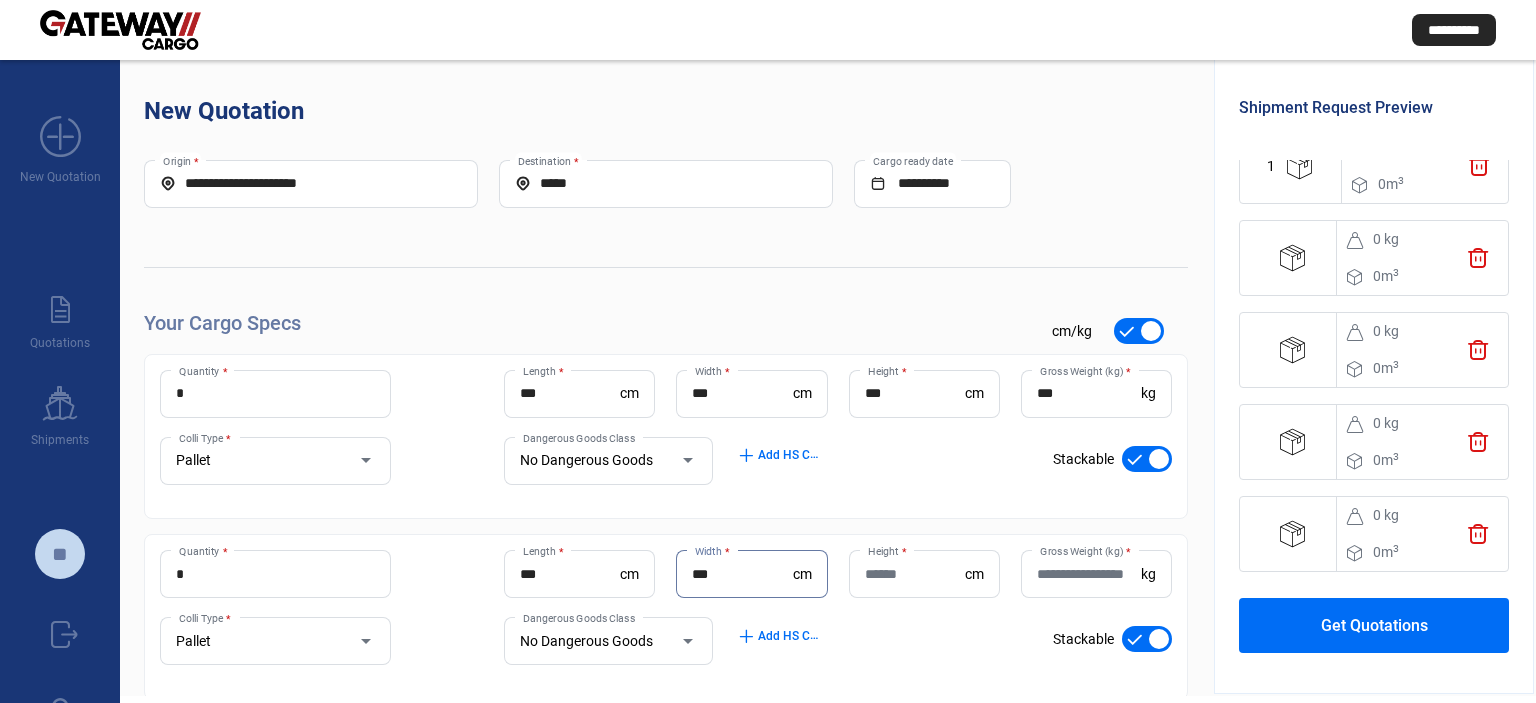 type on "***" 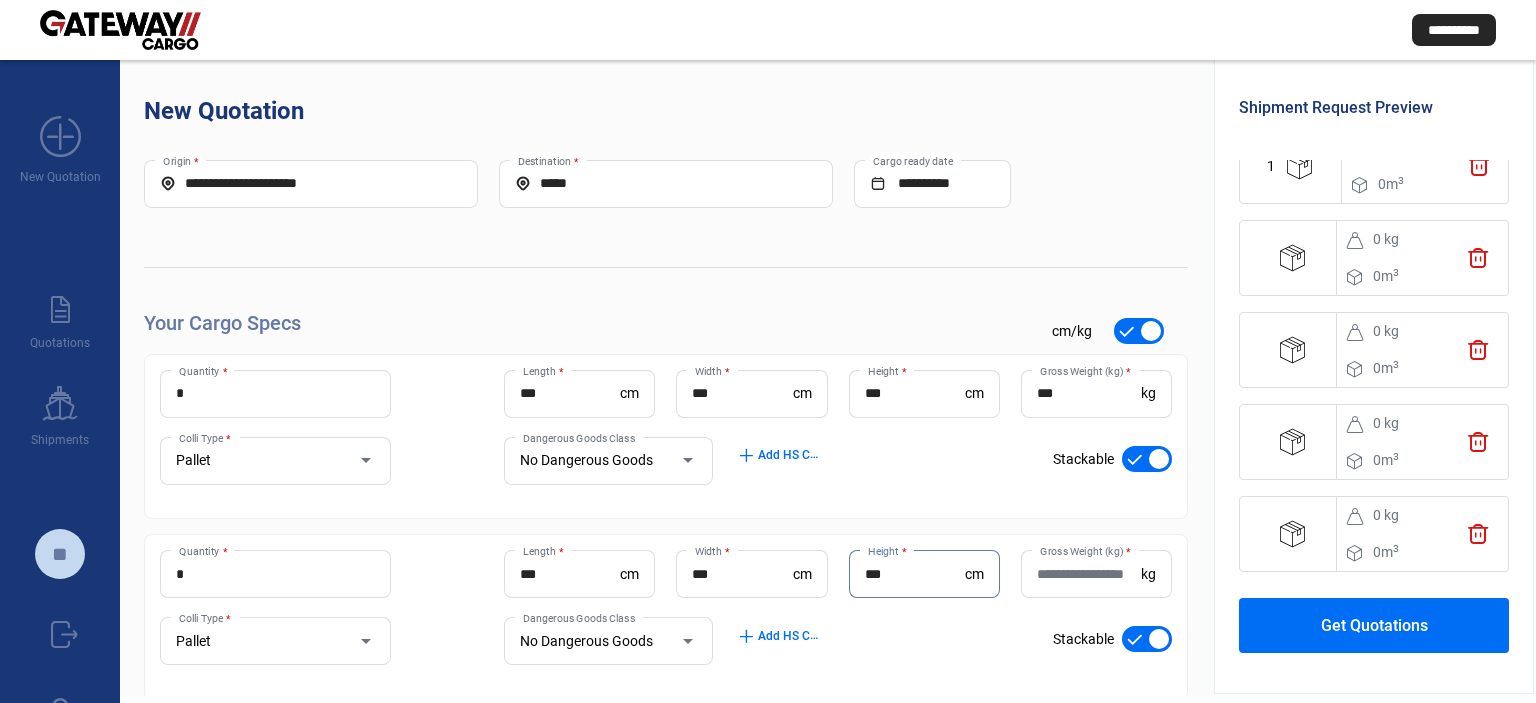 type on "***" 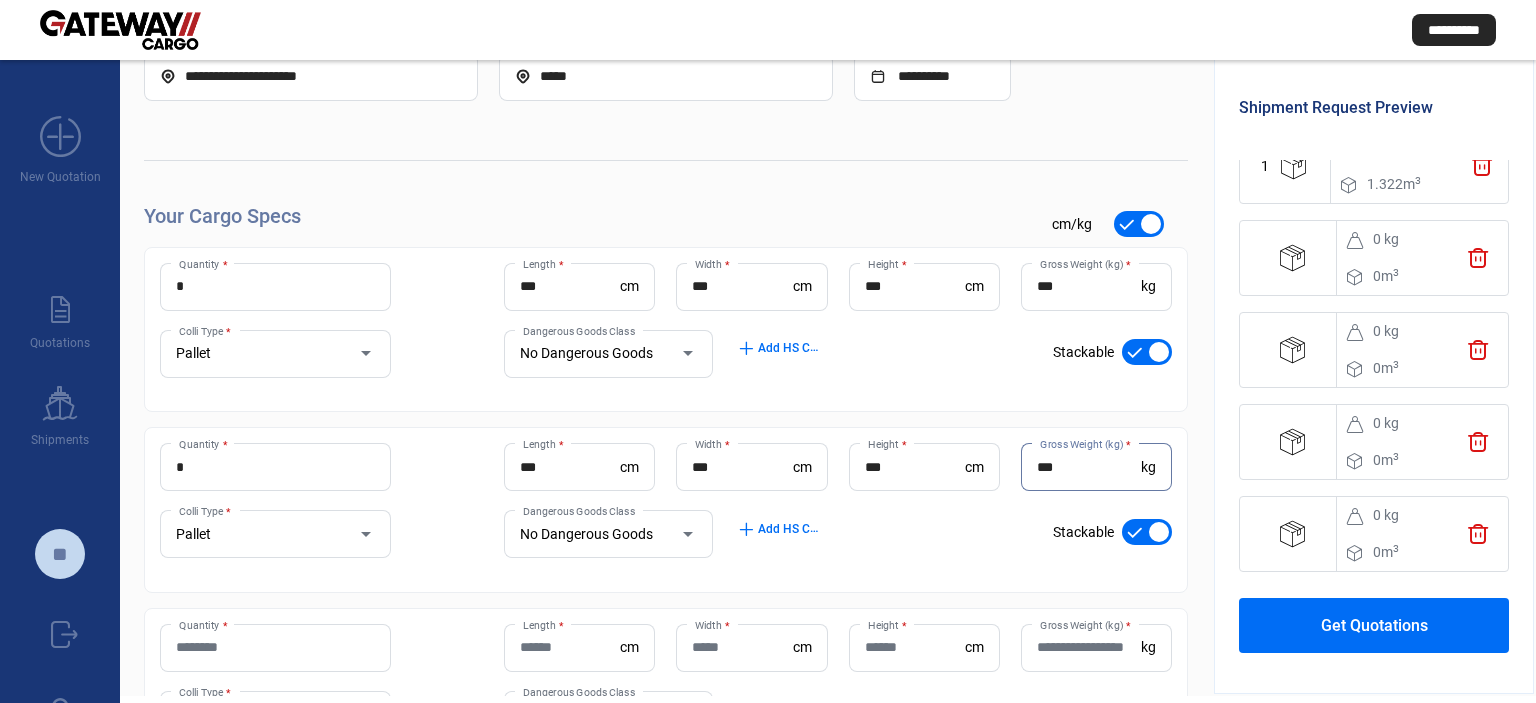 scroll, scrollTop: 202, scrollLeft: 0, axis: vertical 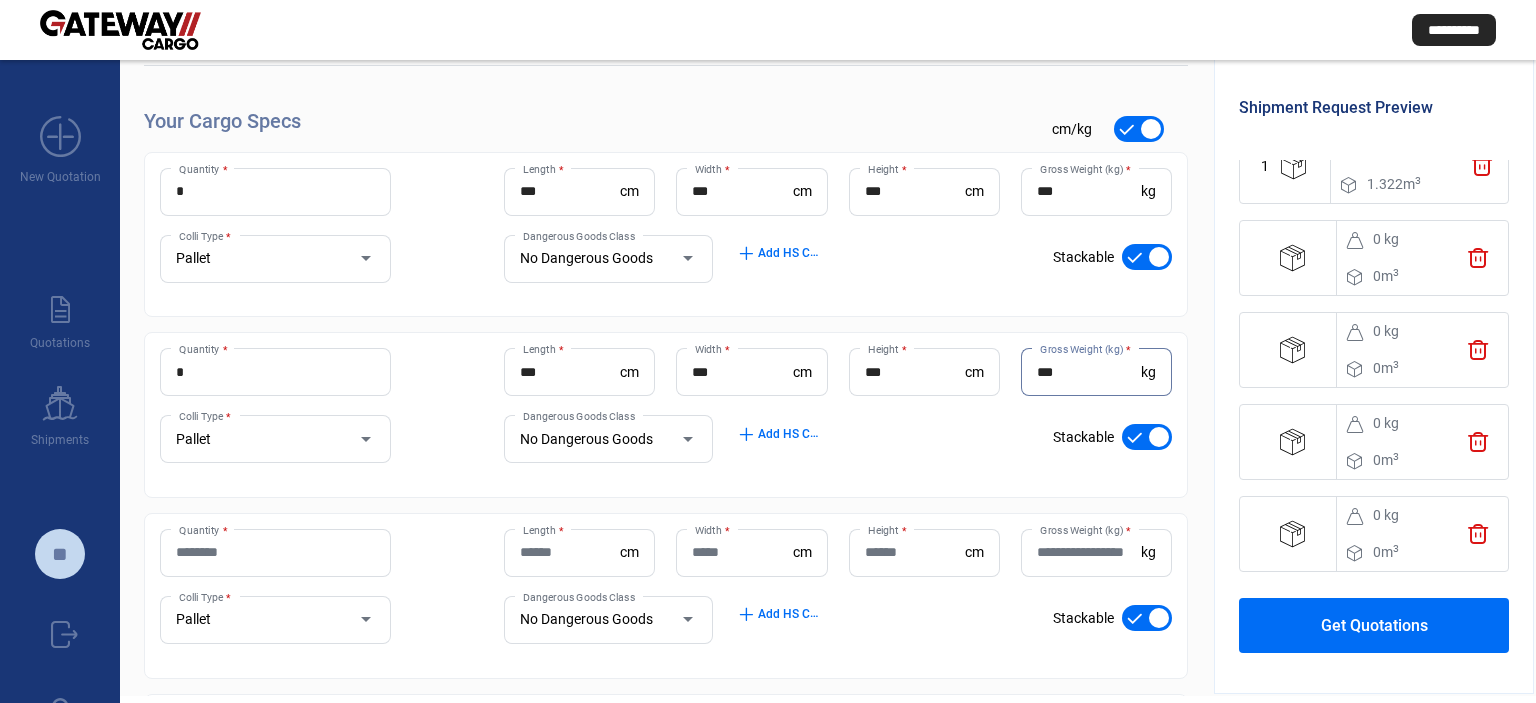 type on "***" 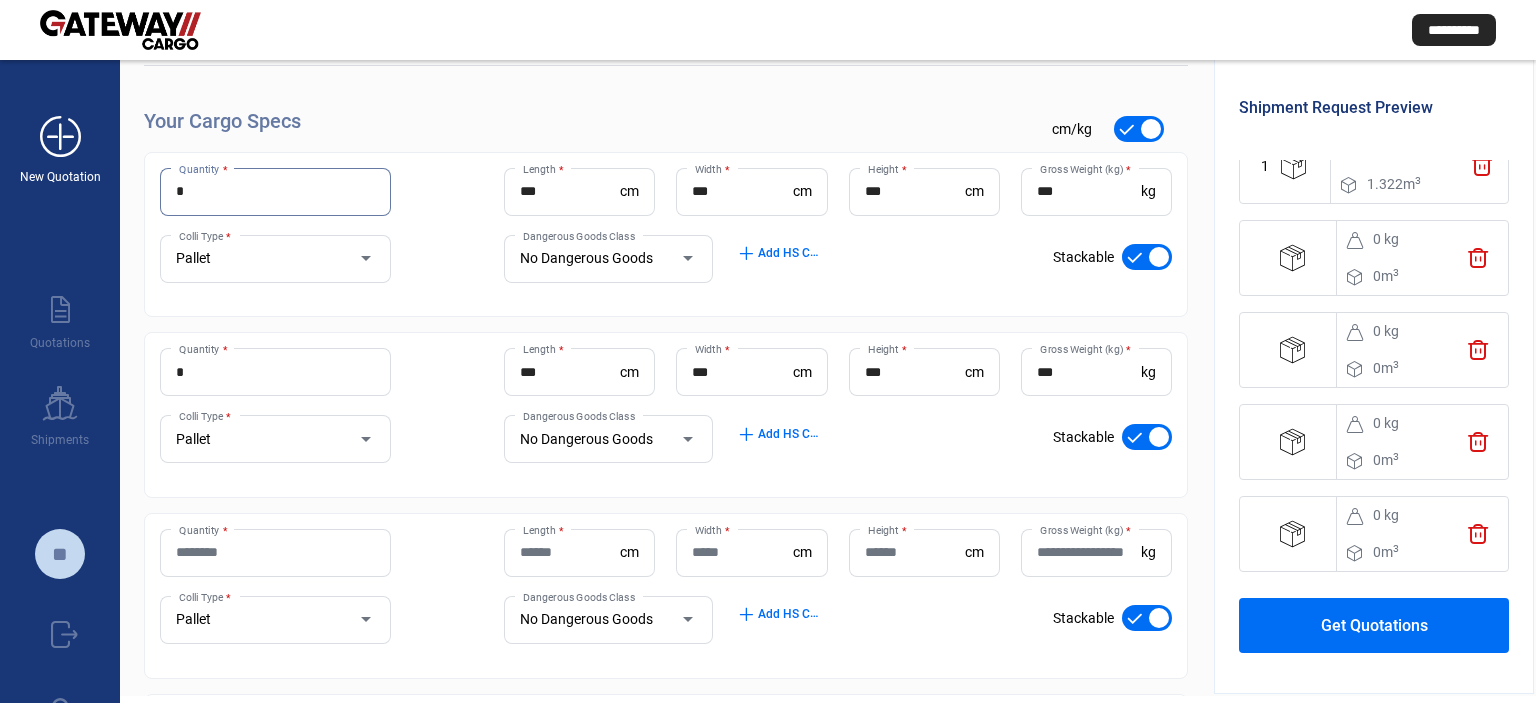 drag, startPoint x: 194, startPoint y: 182, endPoint x: 90, endPoint y: 179, distance: 104.04326 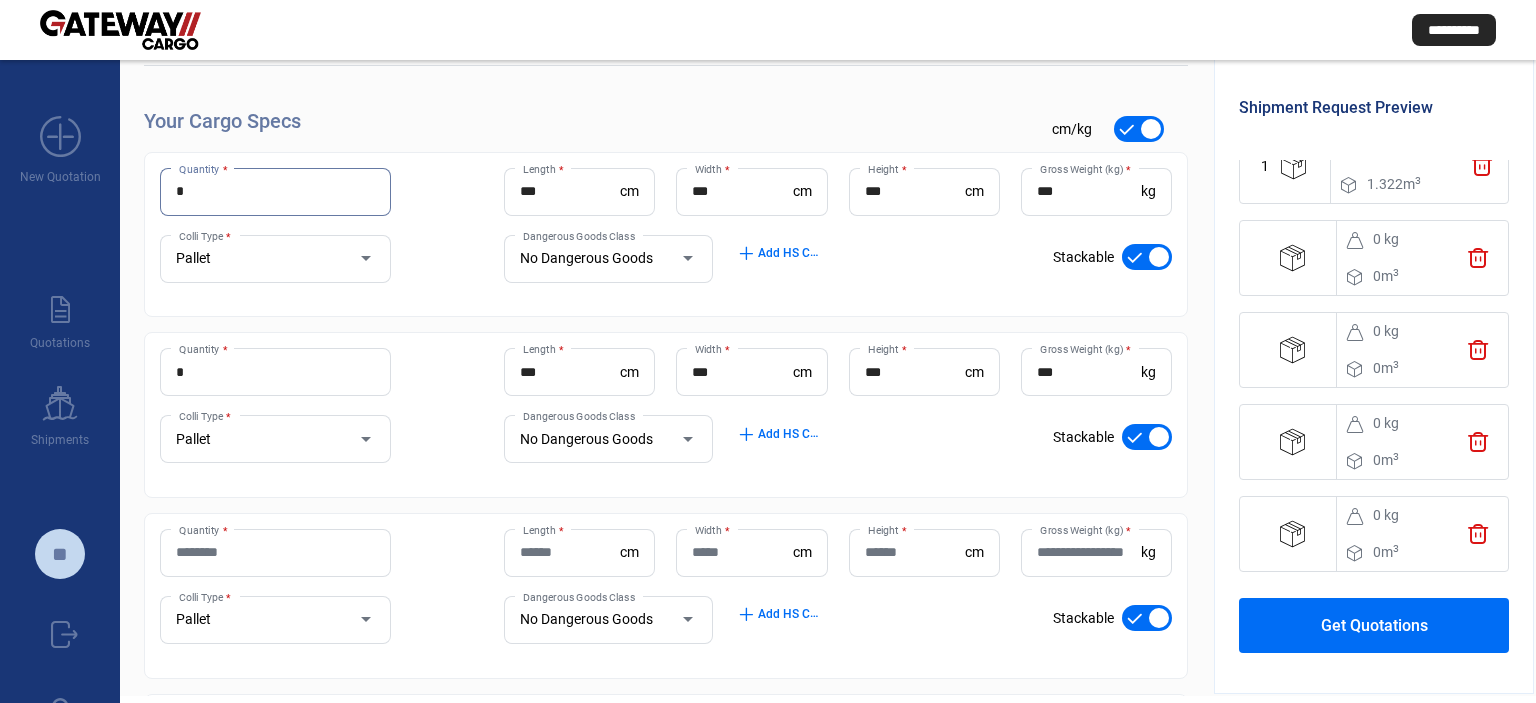 type on "*" 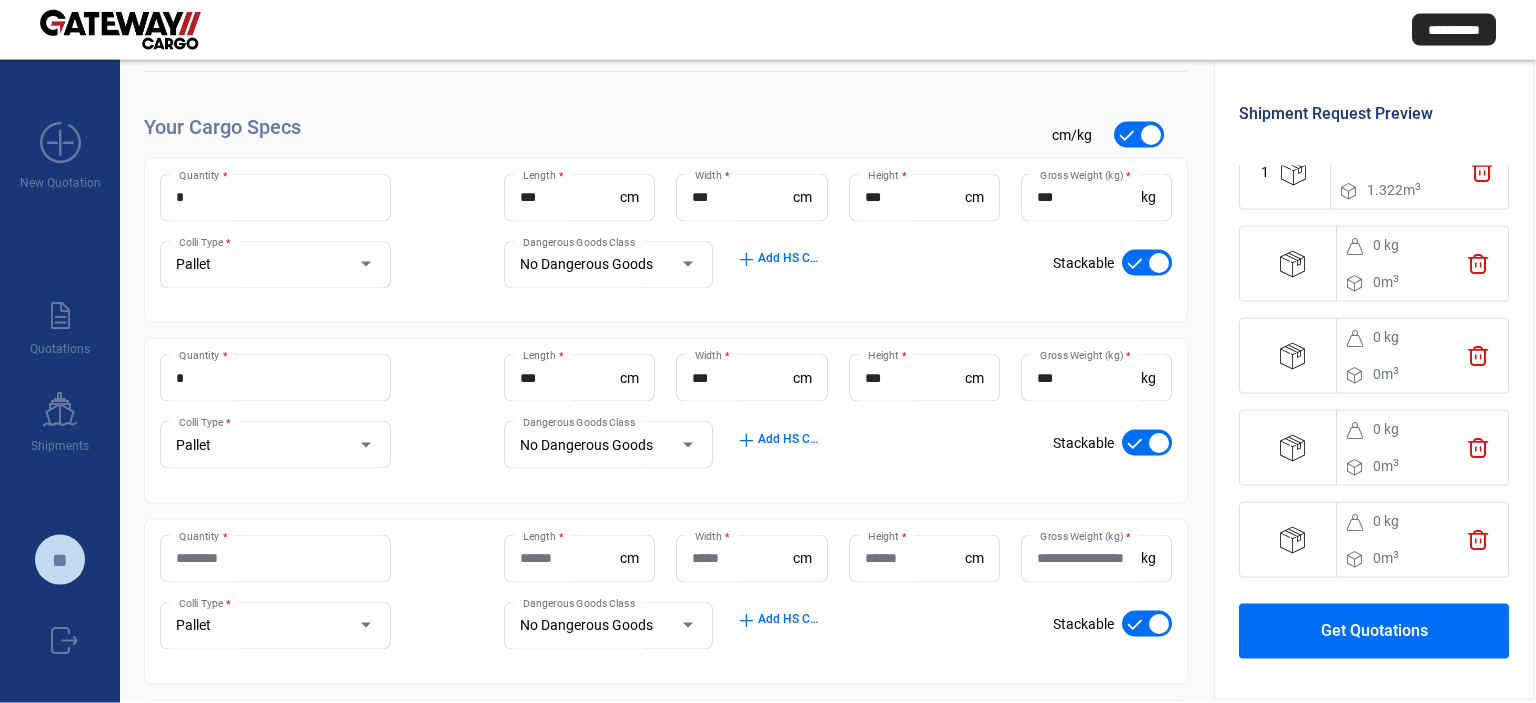 scroll, scrollTop: 0, scrollLeft: 0, axis: both 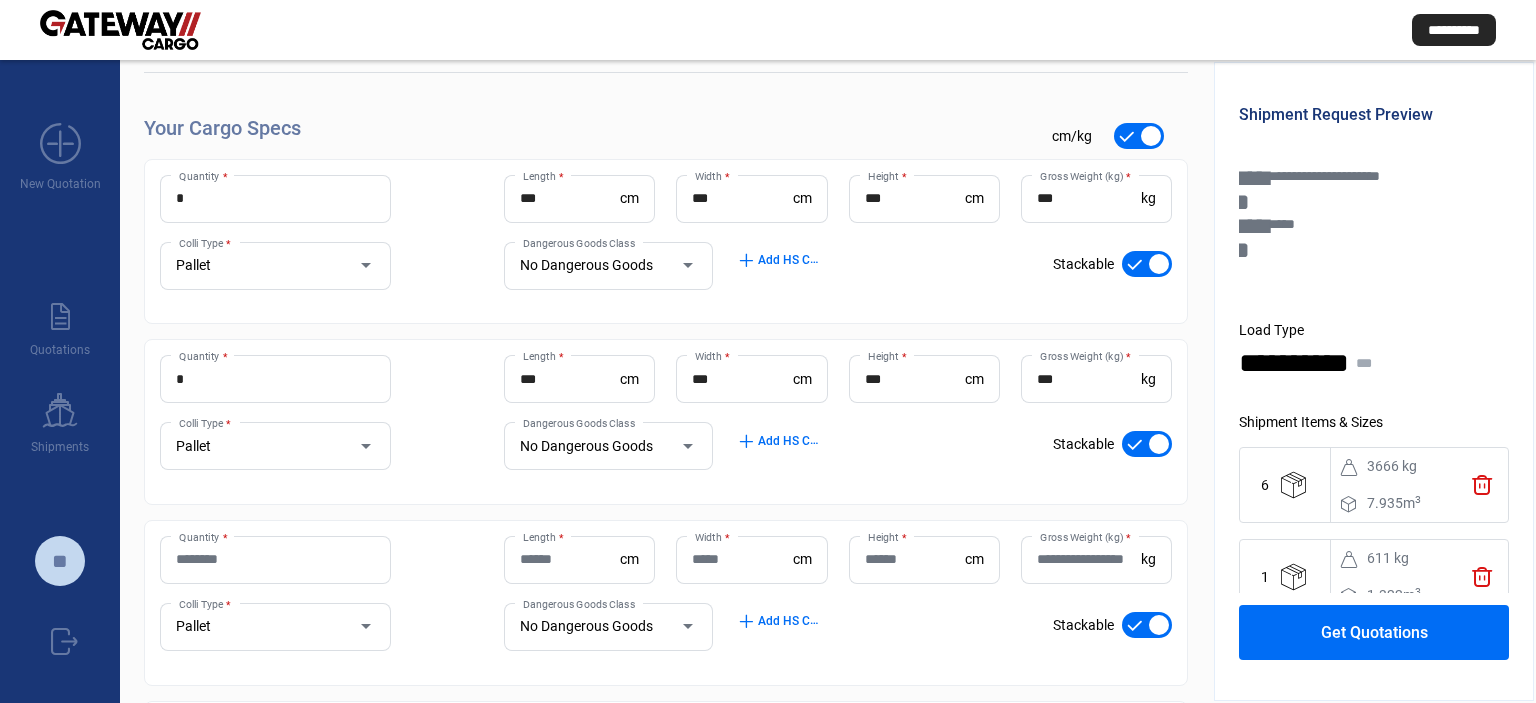 click on "trash" 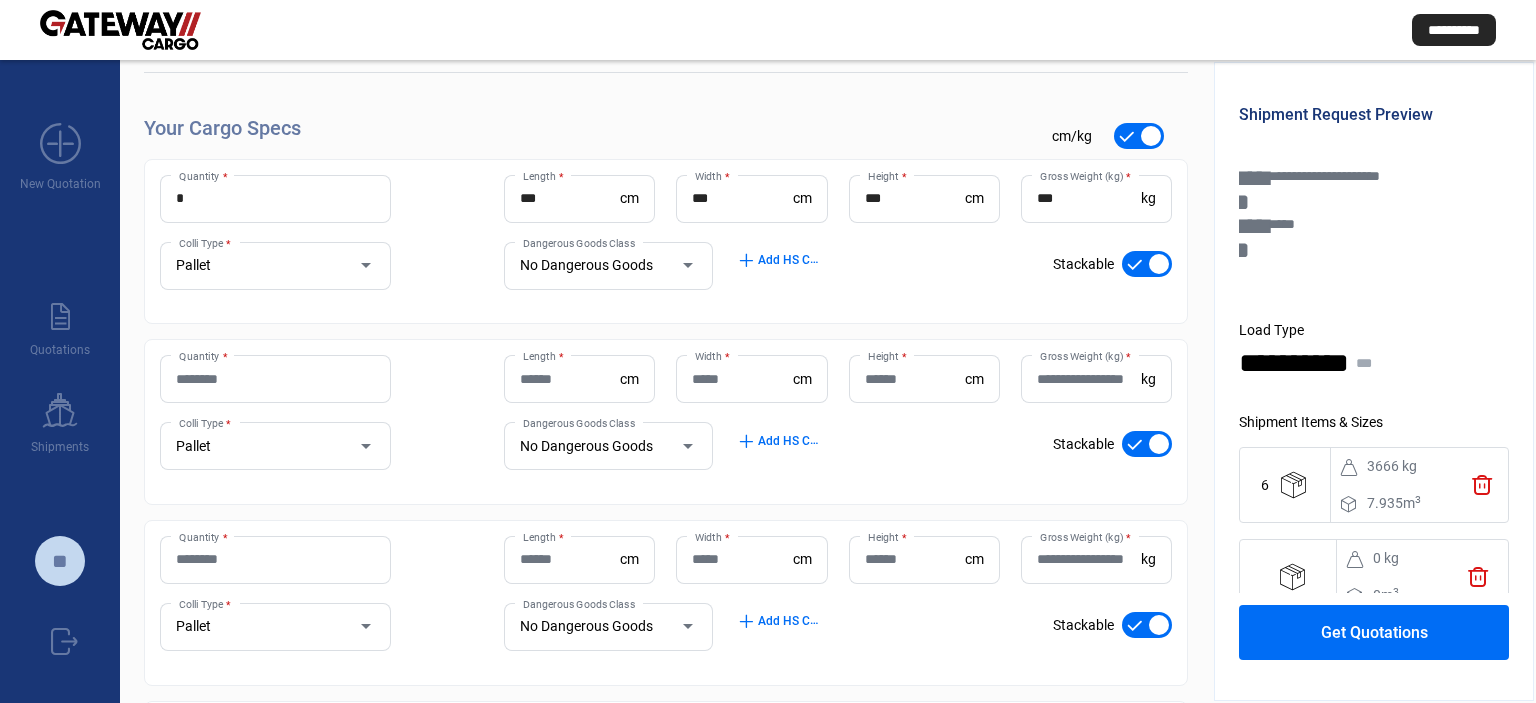click on "trash" 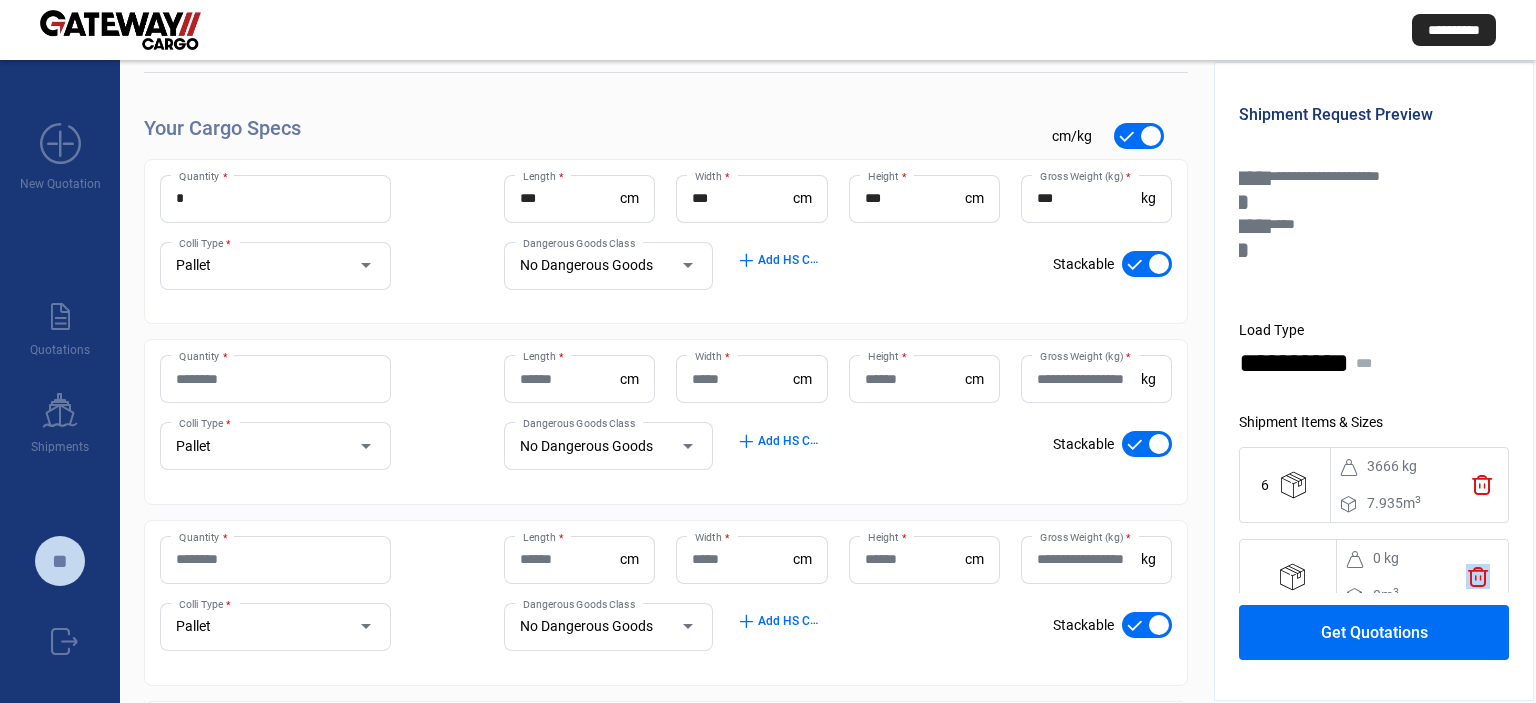 click on "trash" 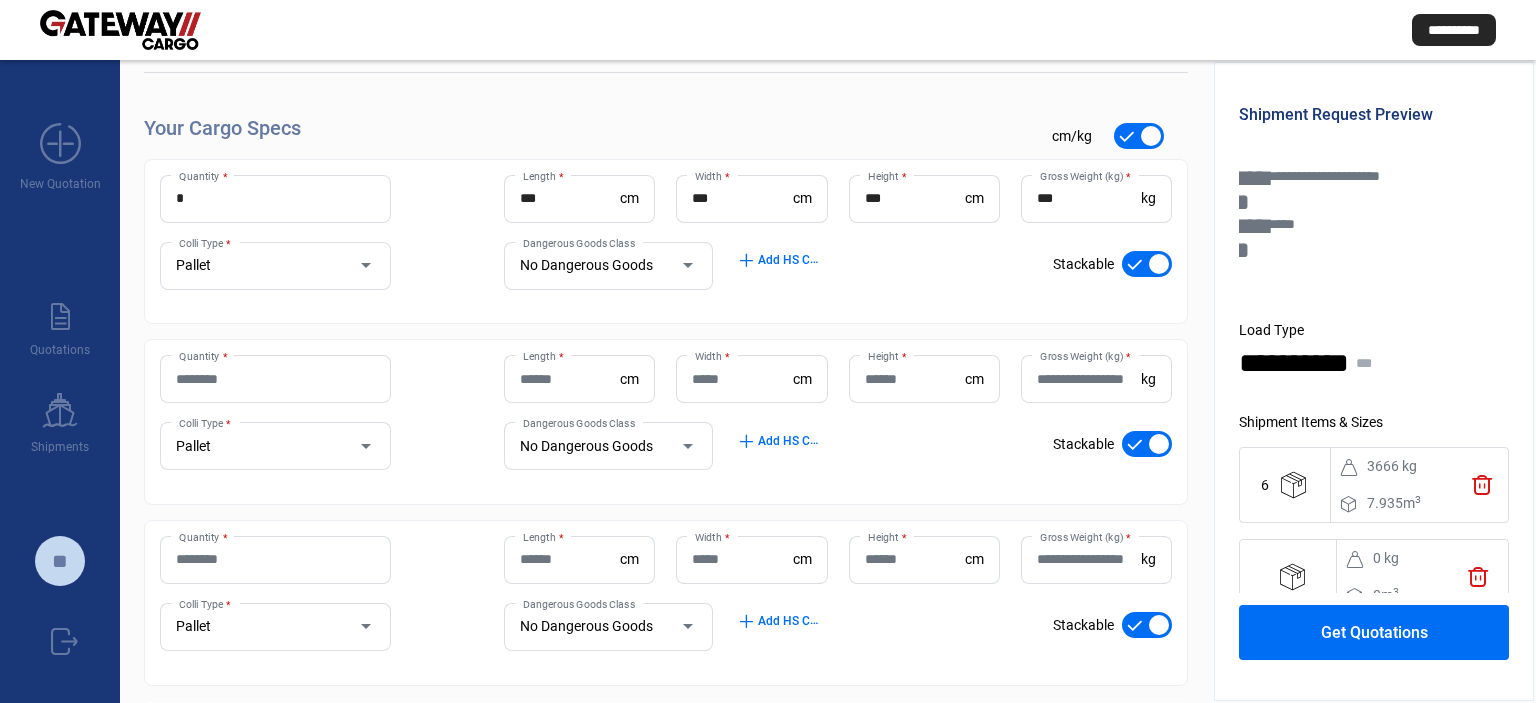 click on "trash" 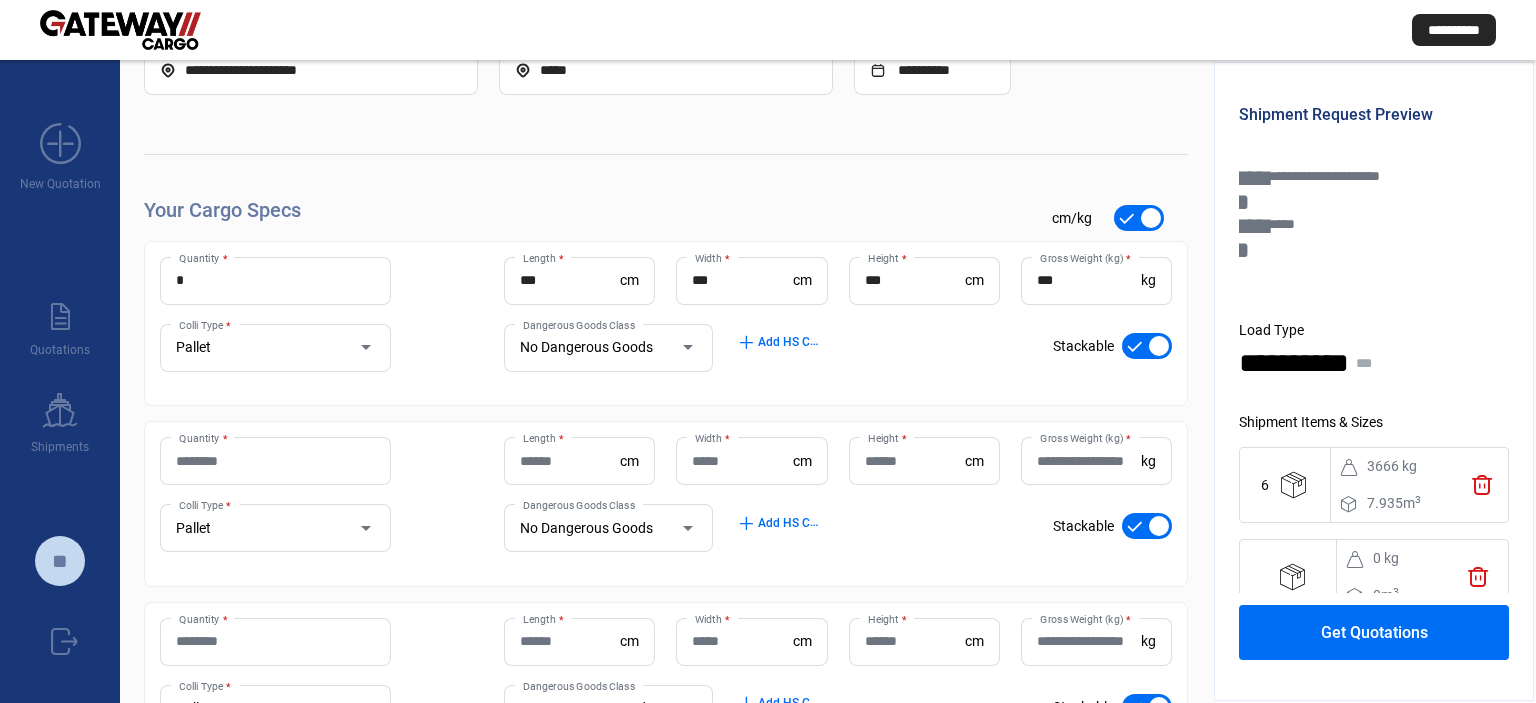 click on "trash" 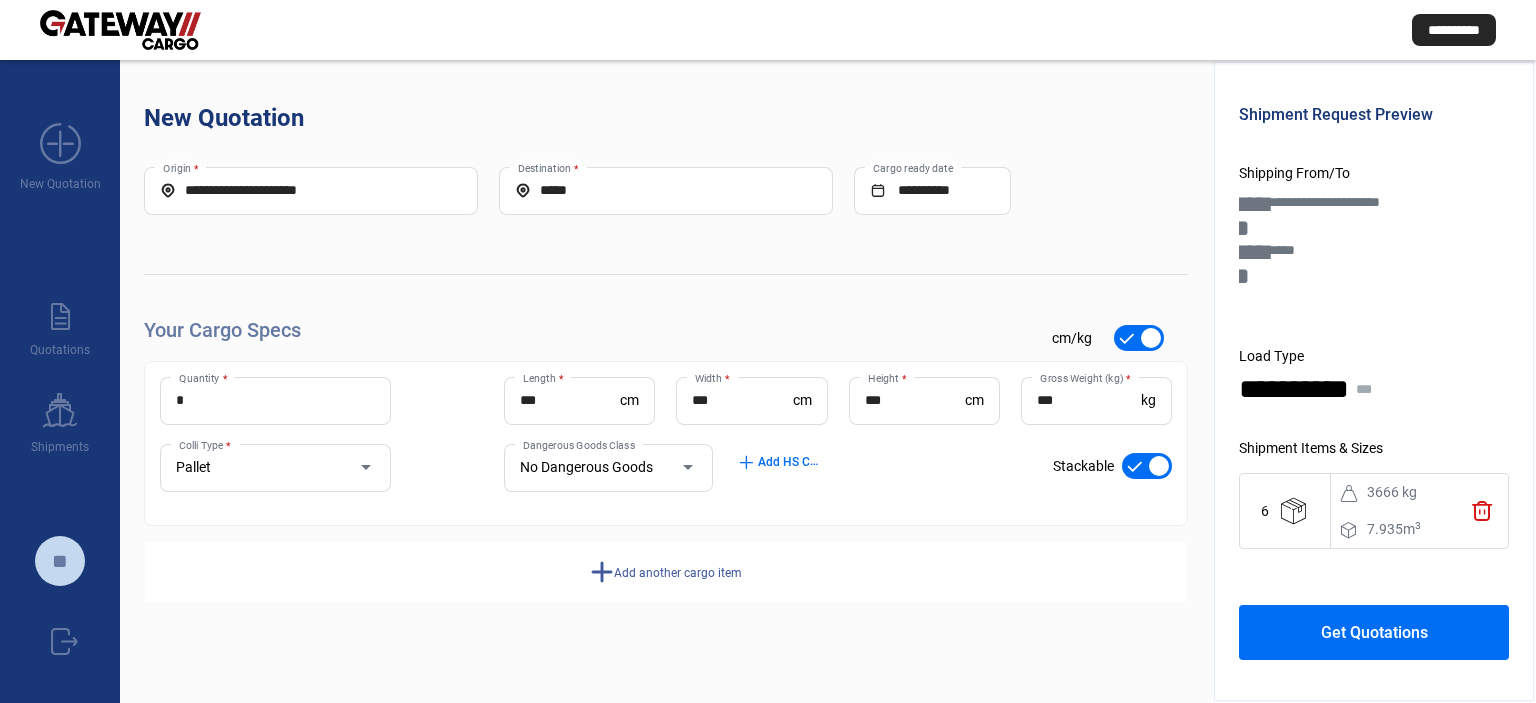 scroll, scrollTop: 0, scrollLeft: 0, axis: both 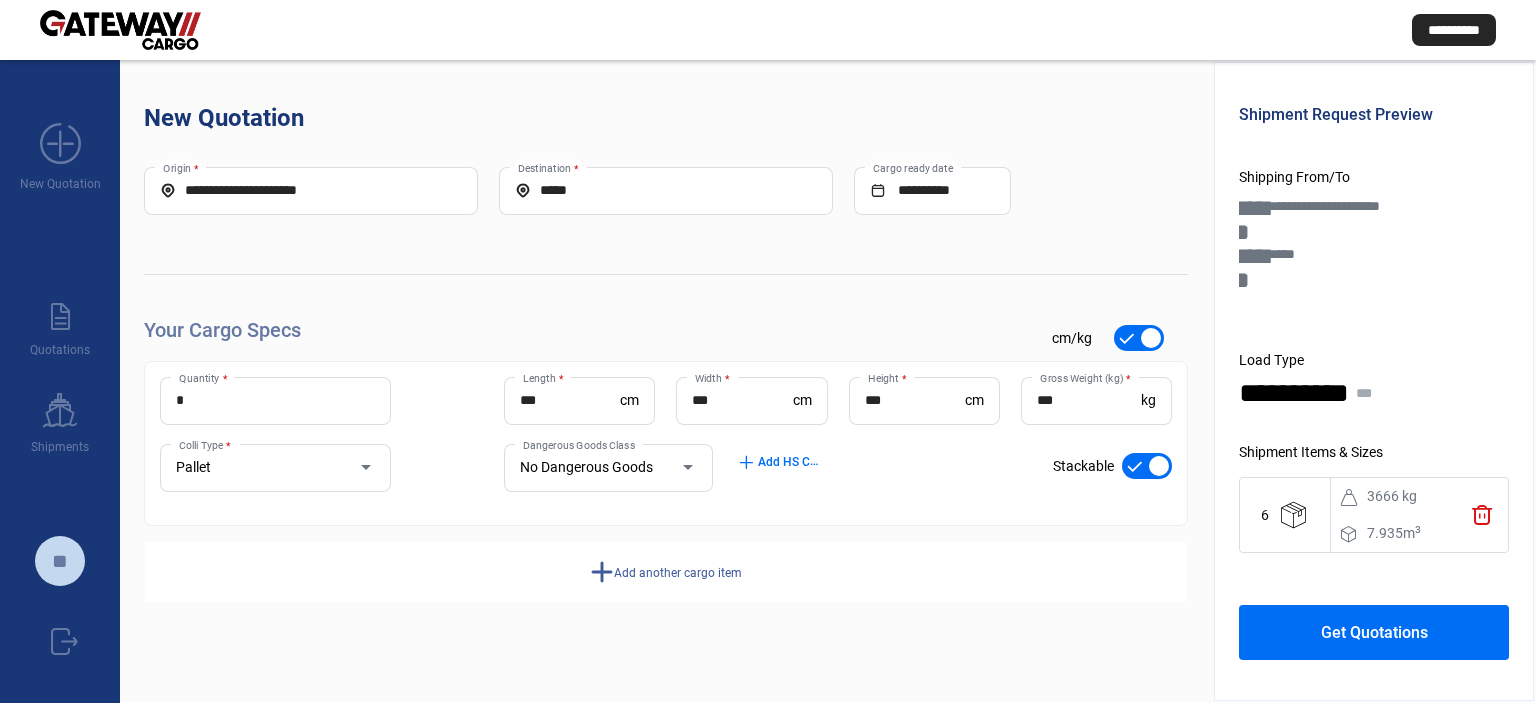 click on "**********" 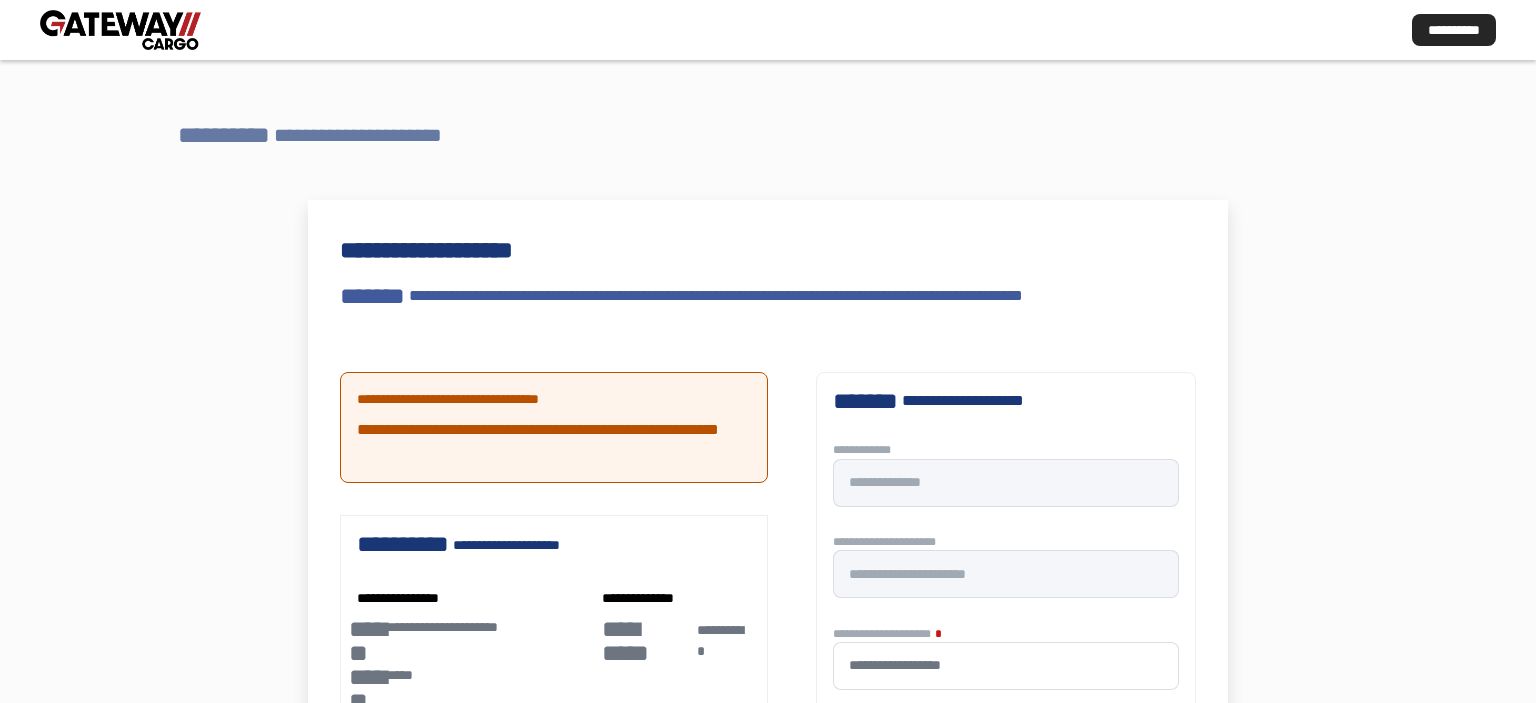 click on "**********" at bounding box center (370, 135) 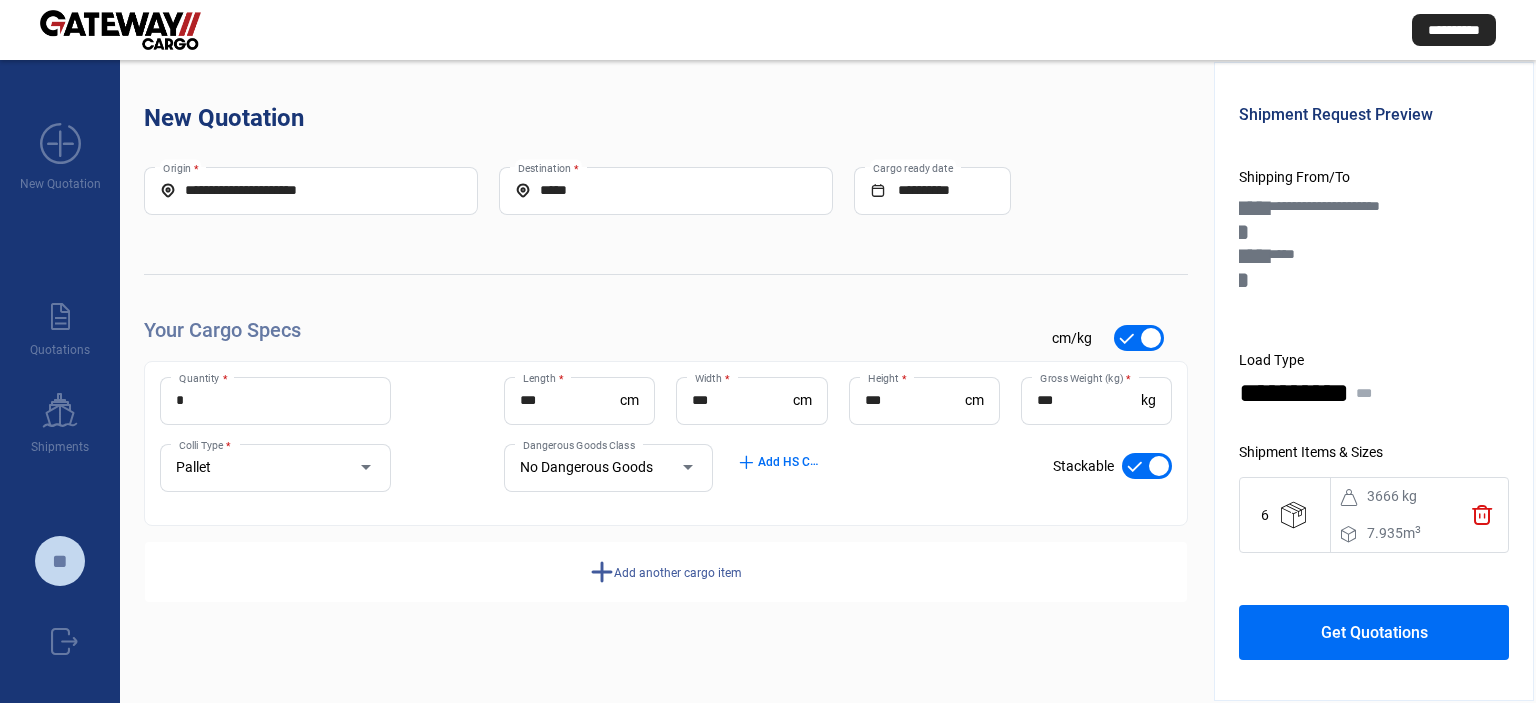 click on "Get Quotations" 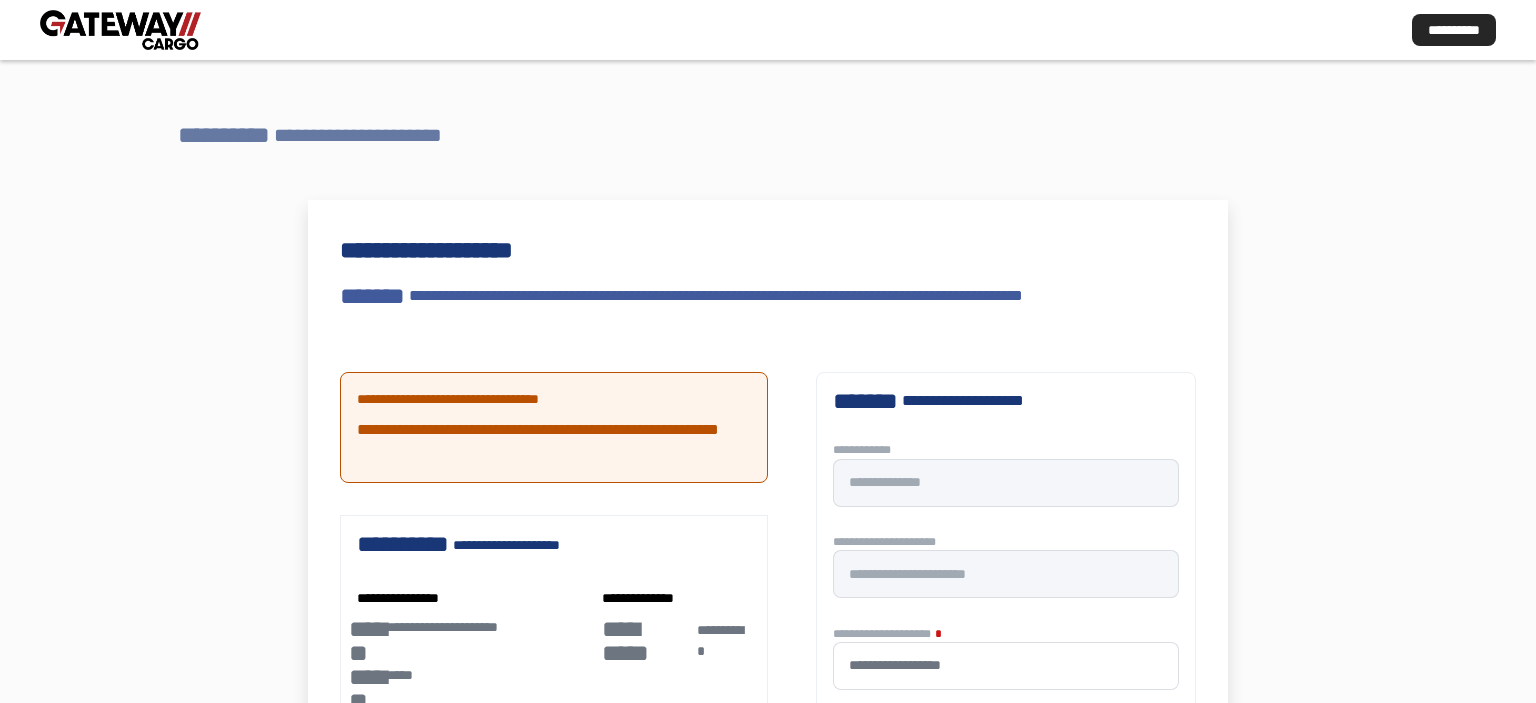 click on "**********" at bounding box center [224, 135] 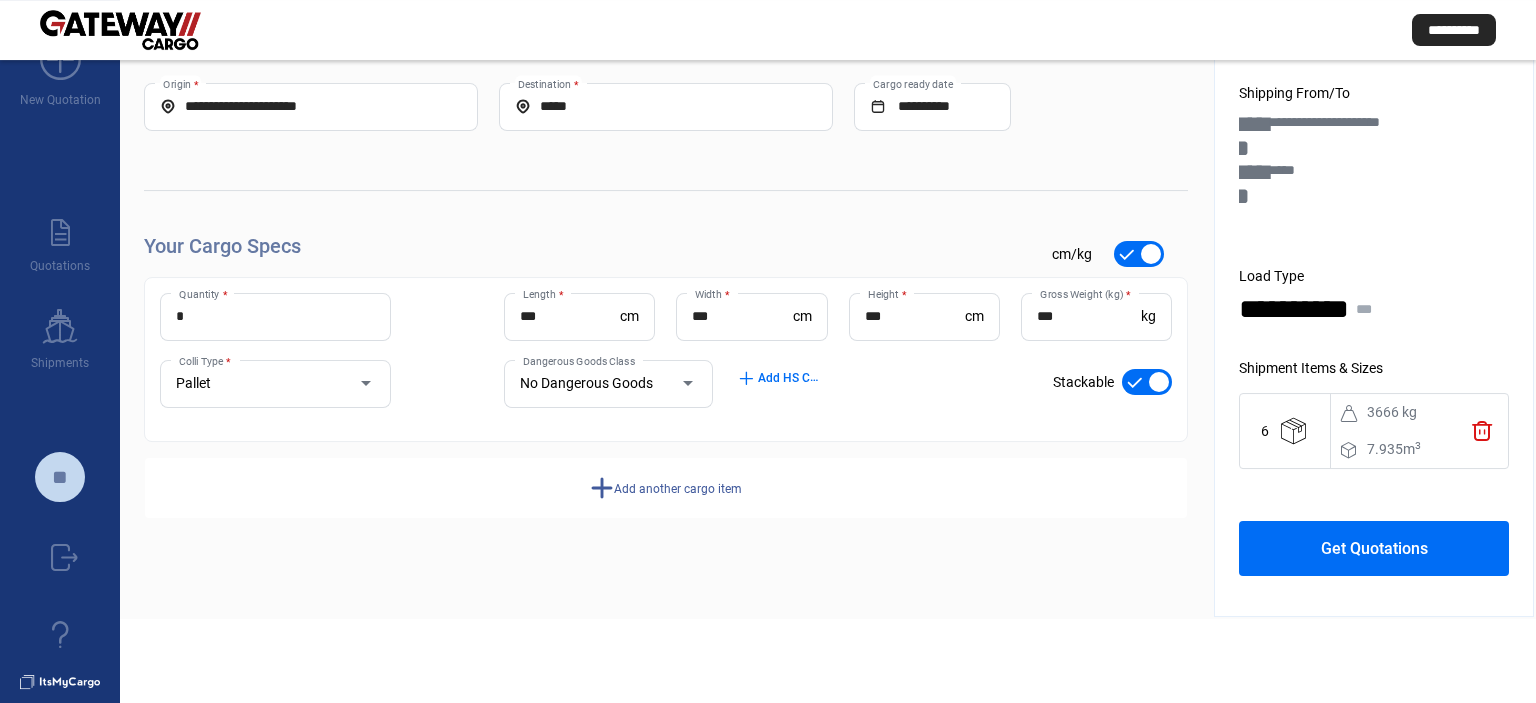 scroll, scrollTop: 112, scrollLeft: 0, axis: vertical 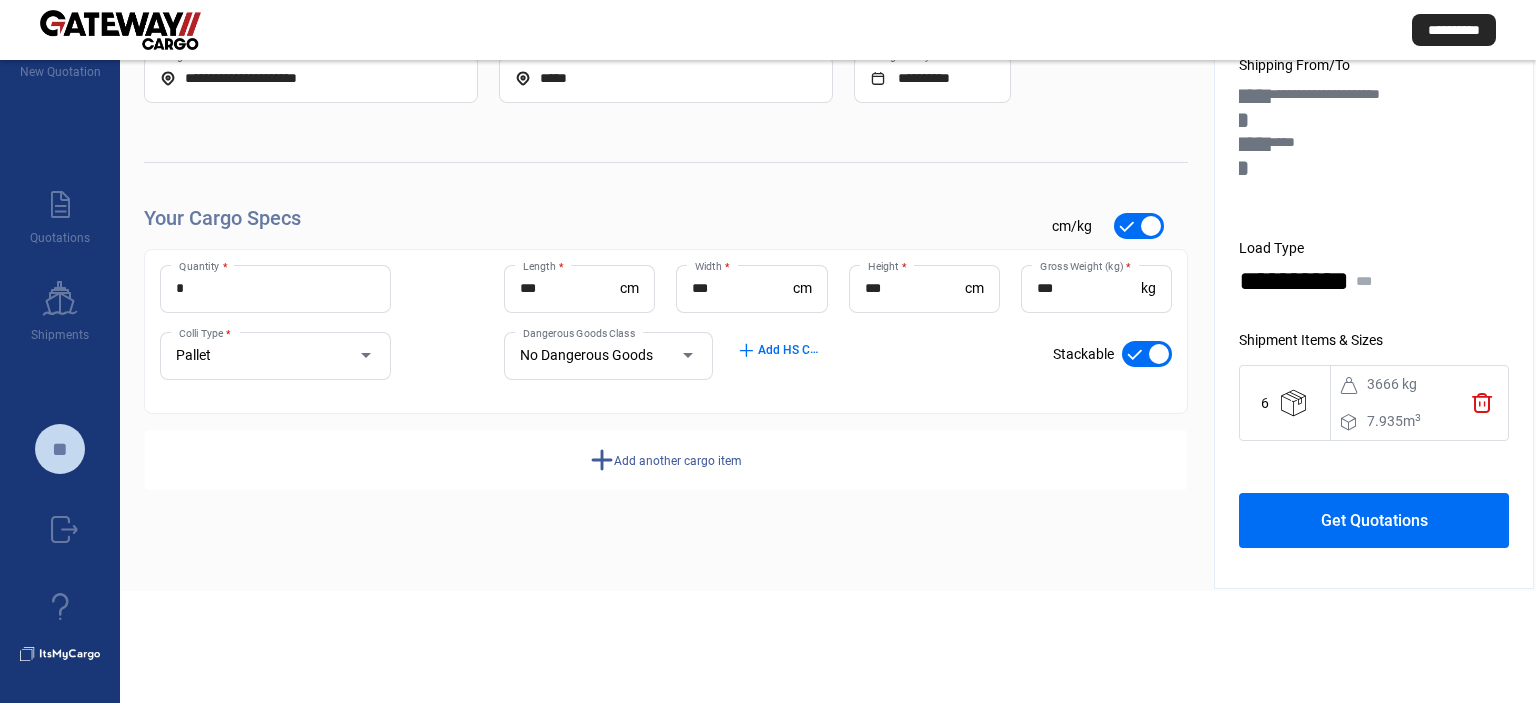 click on "Add another cargo item" 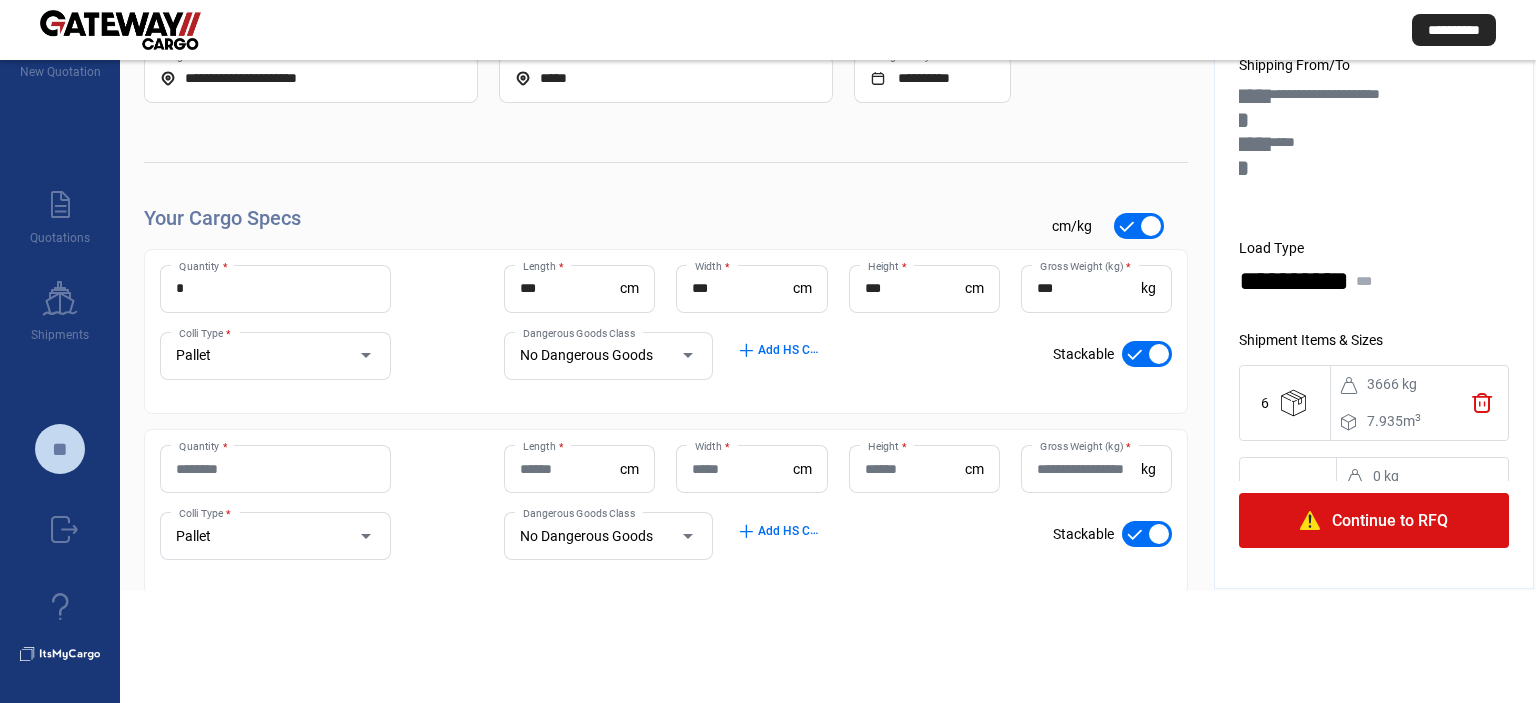 scroll, scrollTop: 101, scrollLeft: 0, axis: vertical 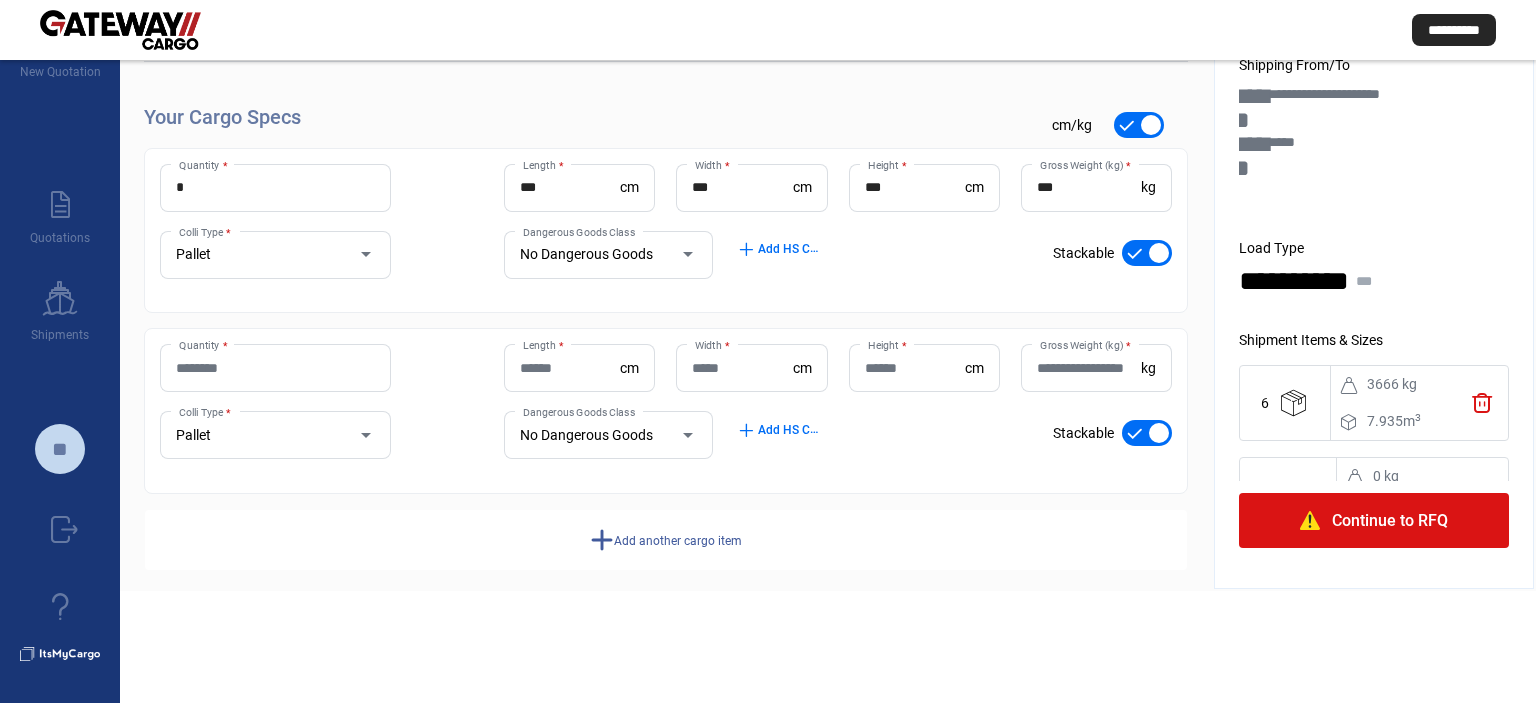 click on "Add another cargo item" 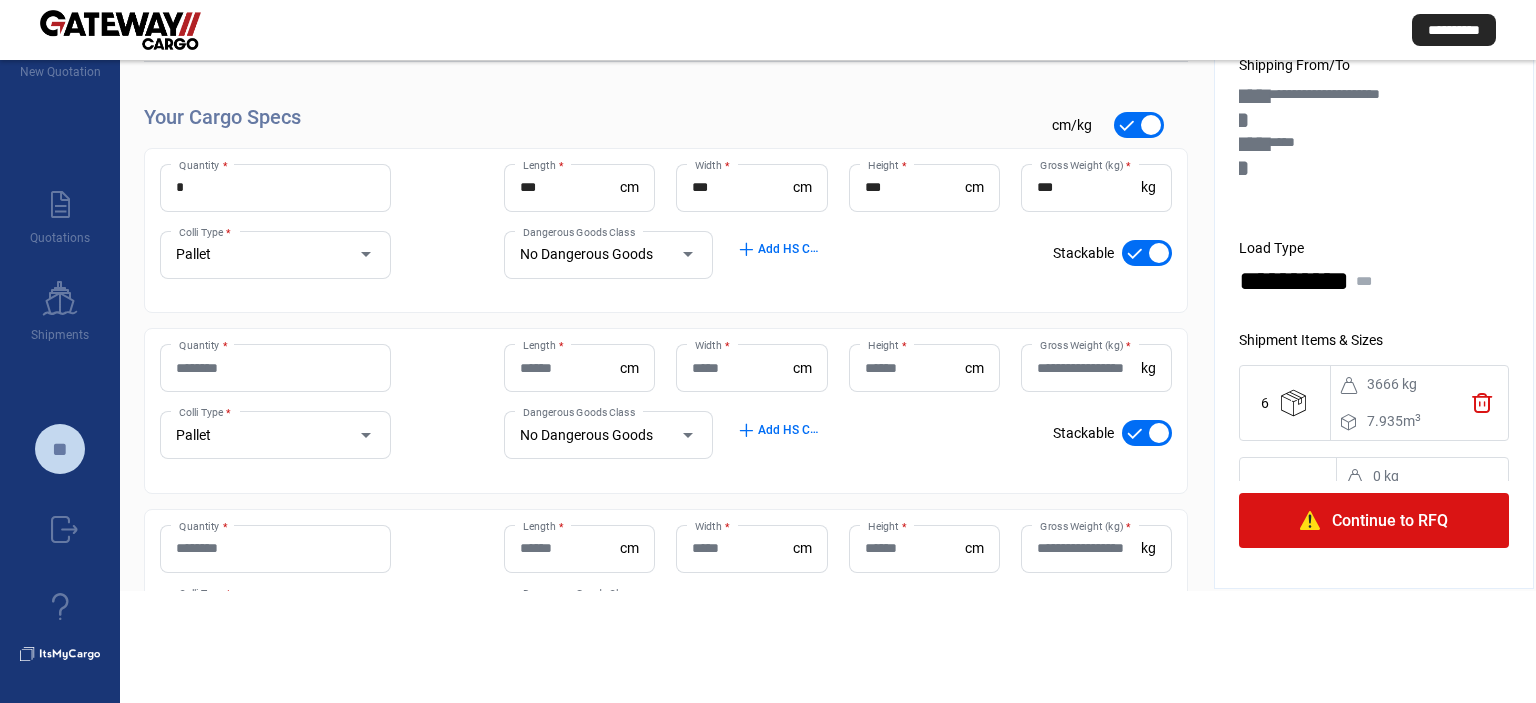 scroll, scrollTop: 300, scrollLeft: 0, axis: vertical 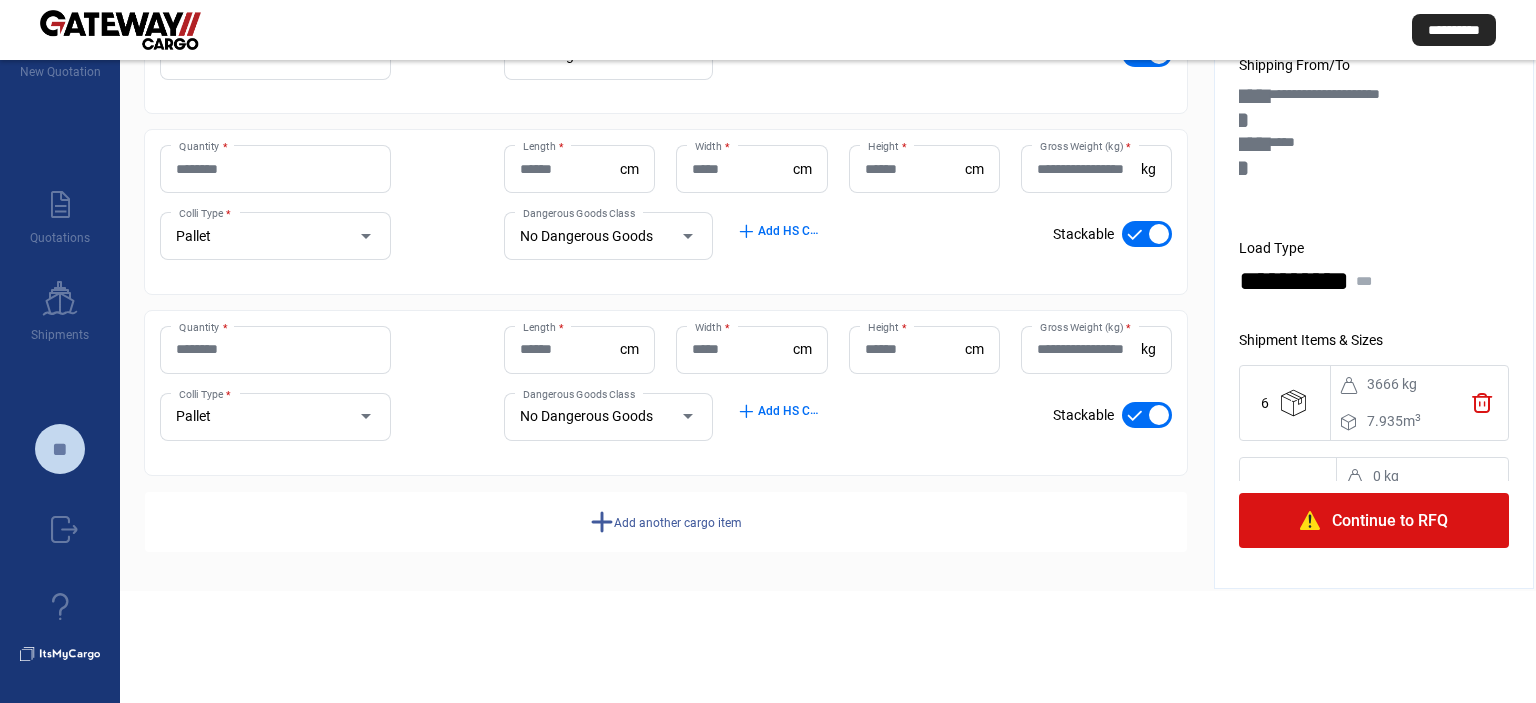 click on "Add another cargo item" 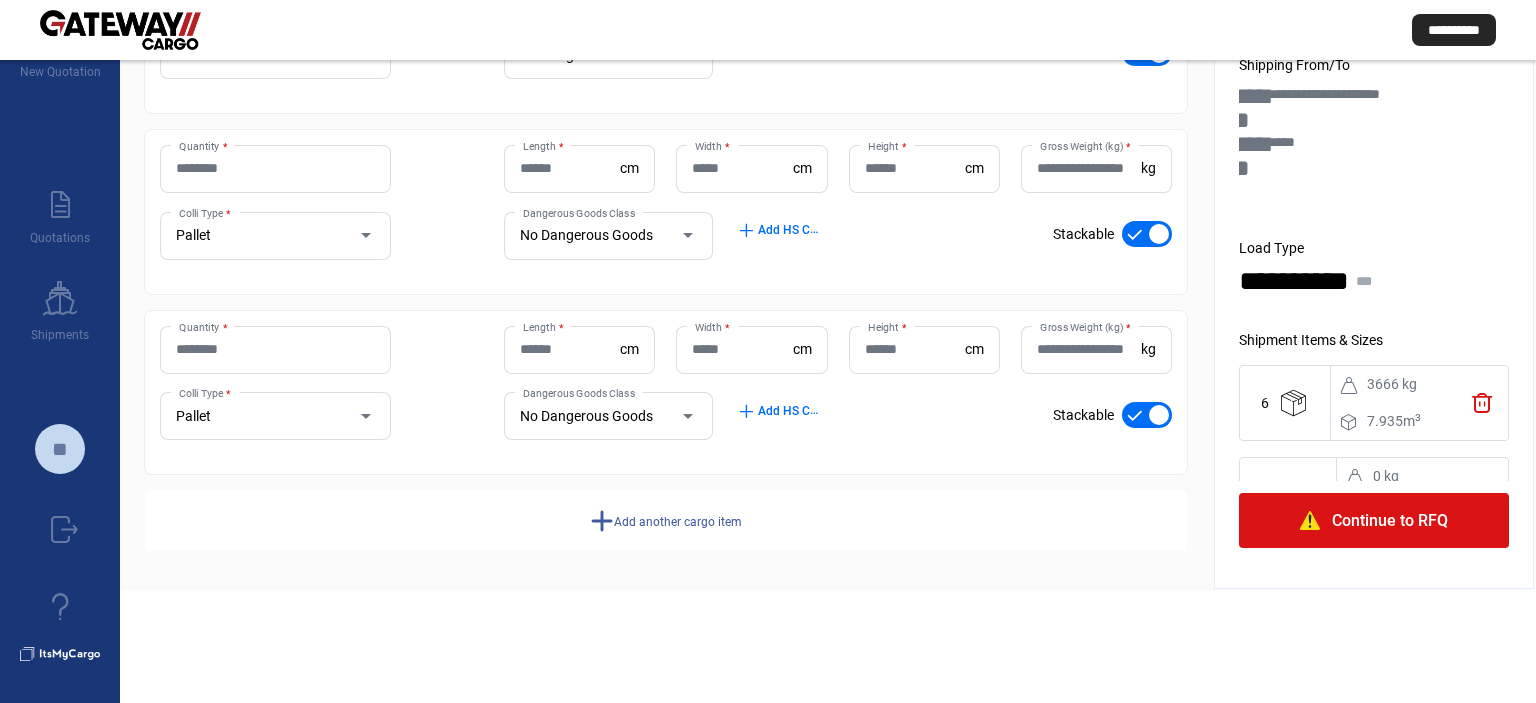 click on "add  Add another cargo item" 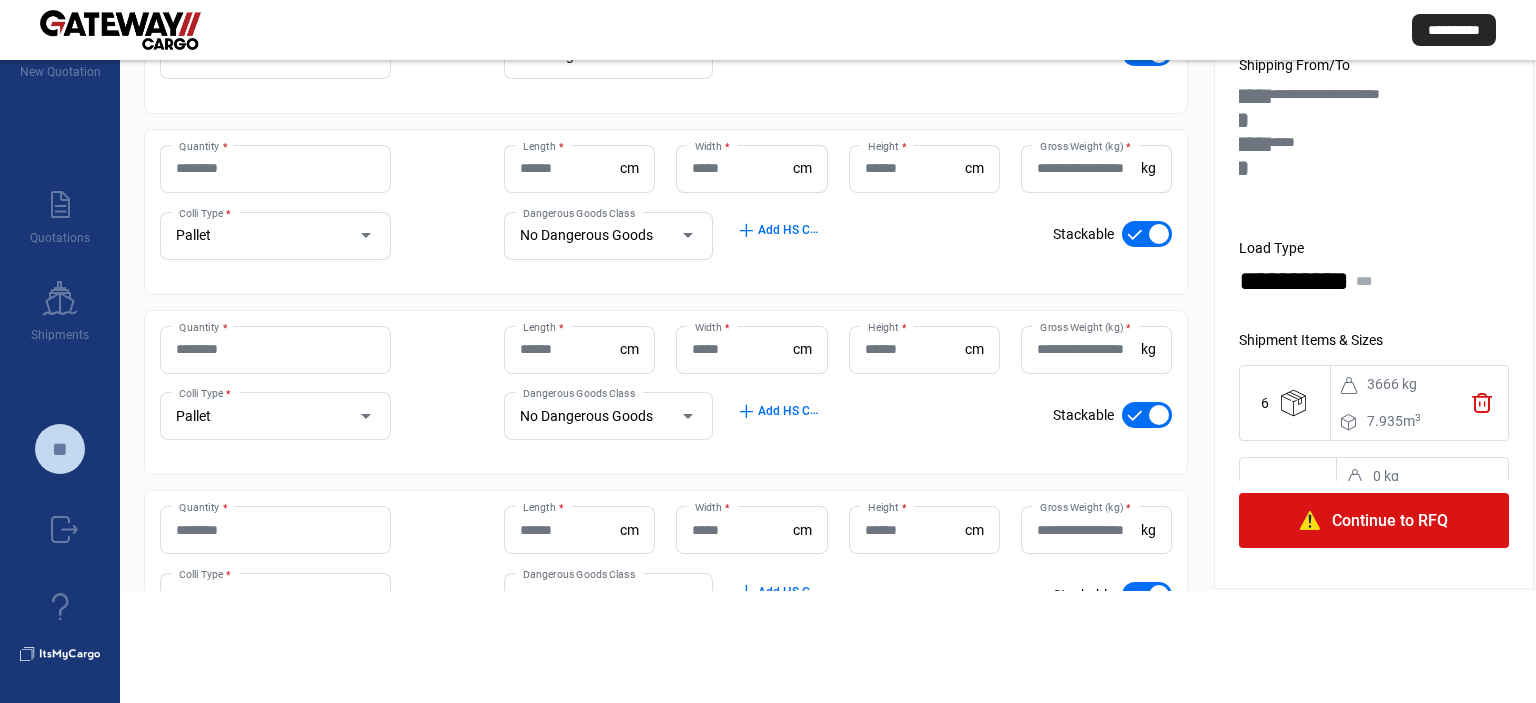 scroll, scrollTop: 661, scrollLeft: 0, axis: vertical 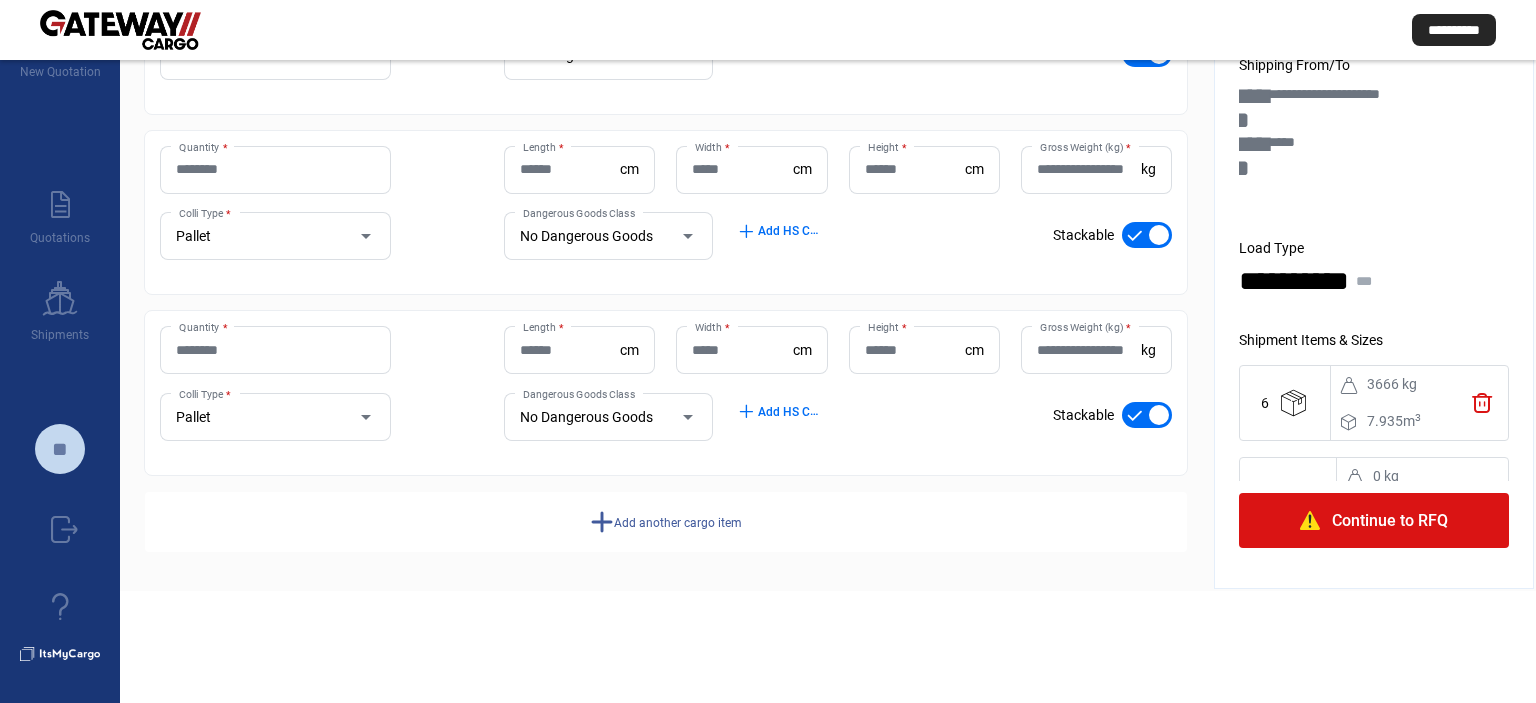 click on "add  Add another cargo item" 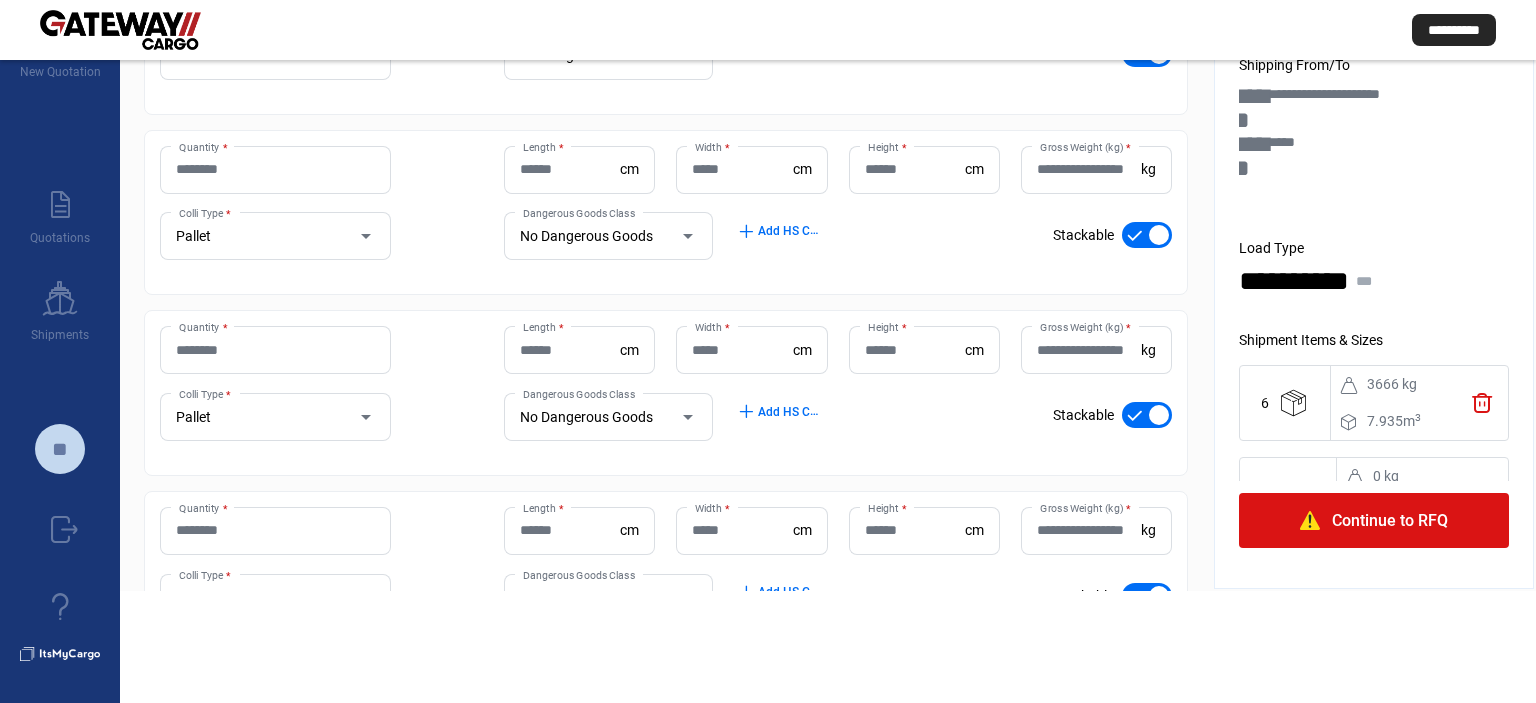 scroll, scrollTop: 56, scrollLeft: 0, axis: vertical 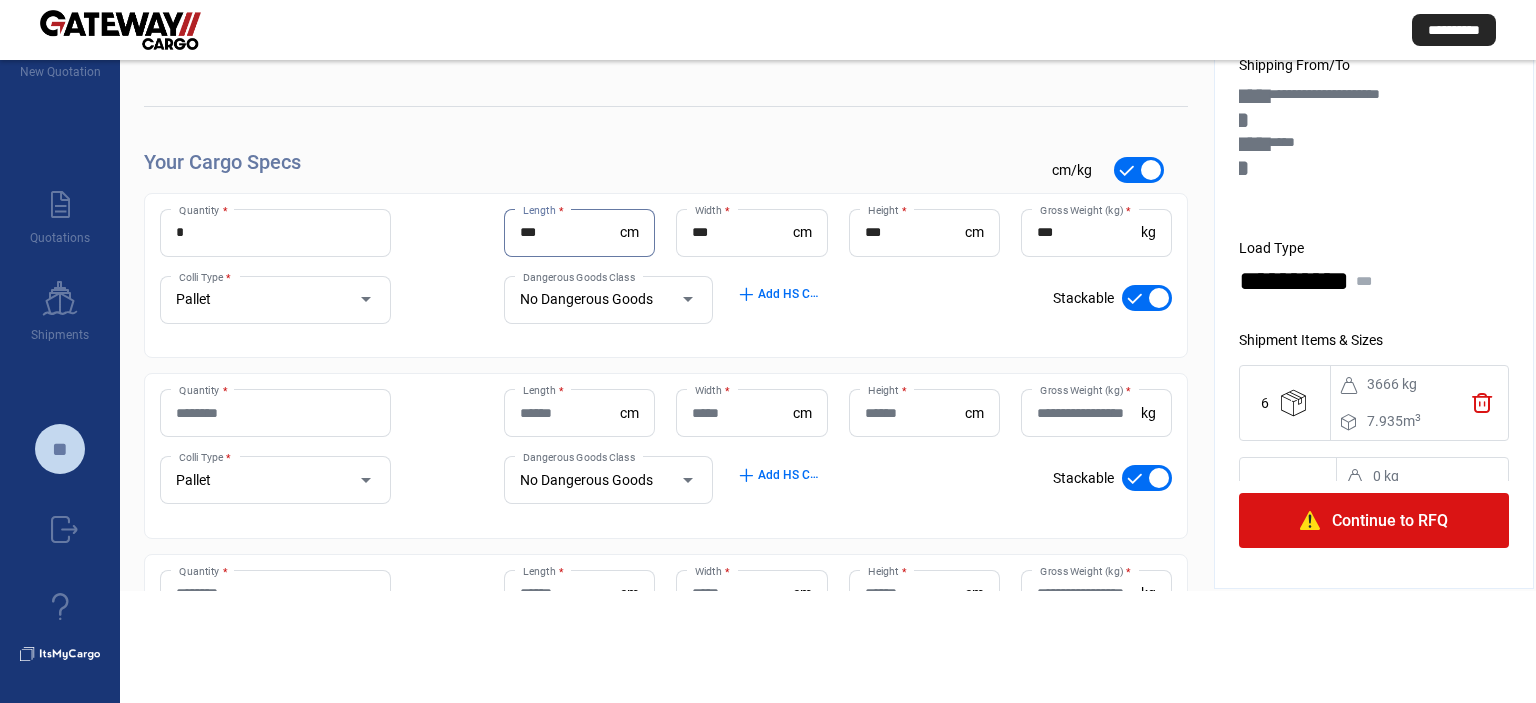 drag, startPoint x: 555, startPoint y: 230, endPoint x: 476, endPoint y: 229, distance: 79.00633 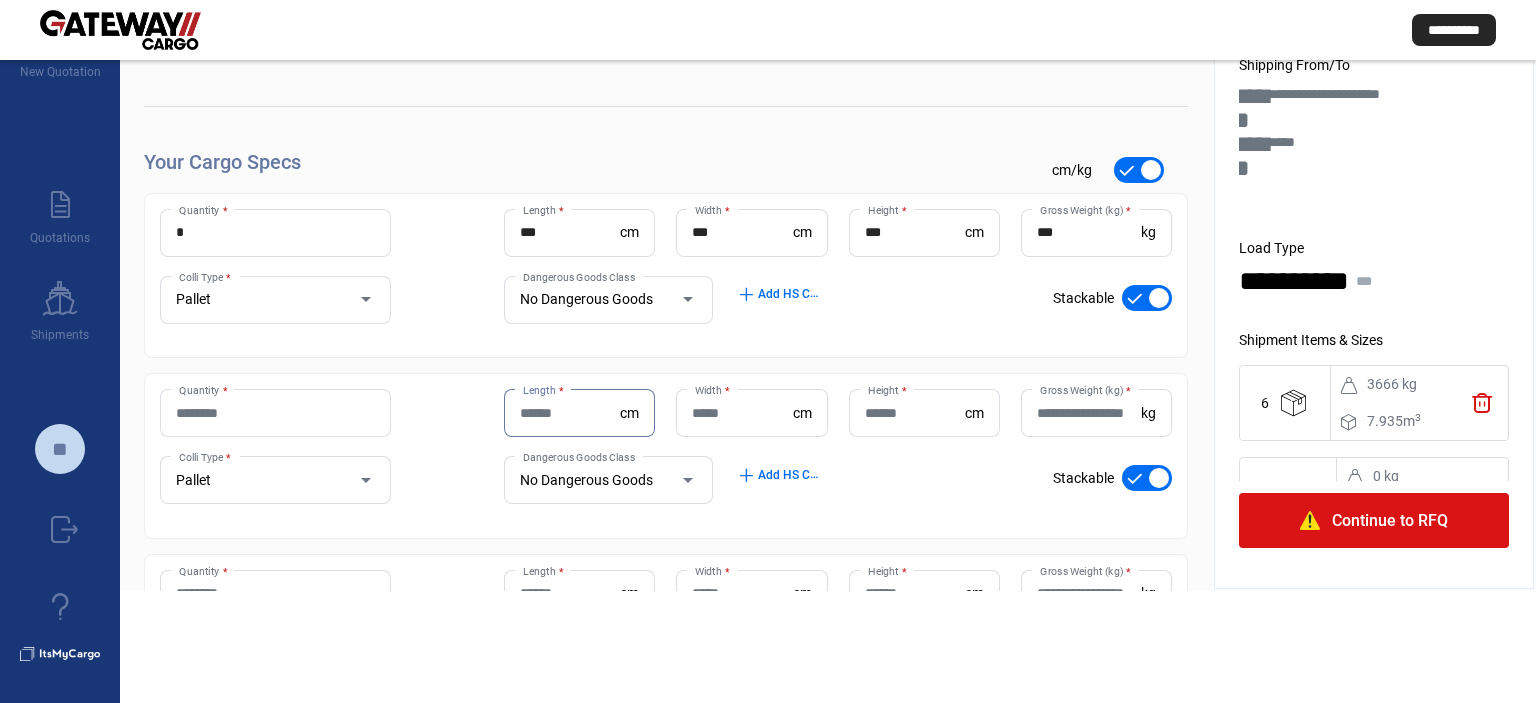 click on "Length  *" at bounding box center [570, 413] 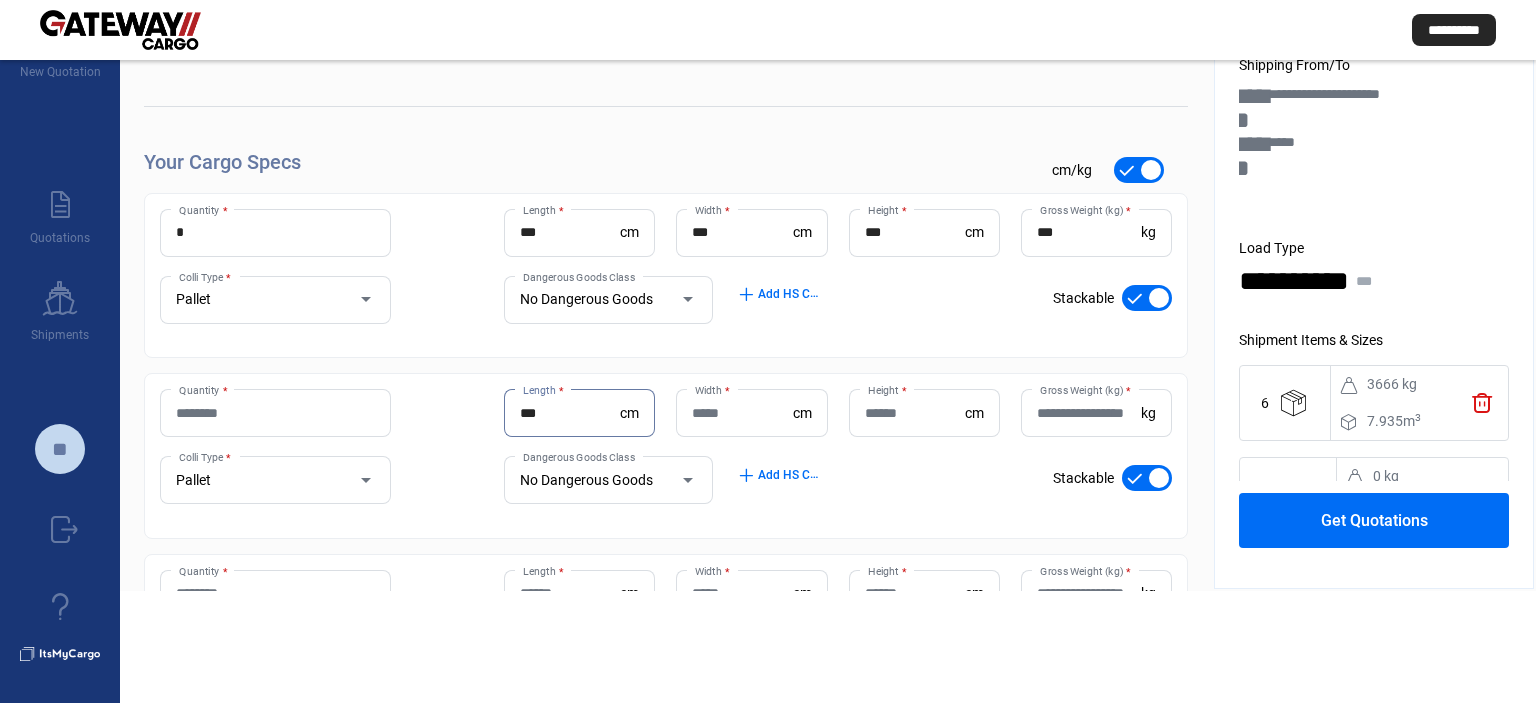 type on "***" 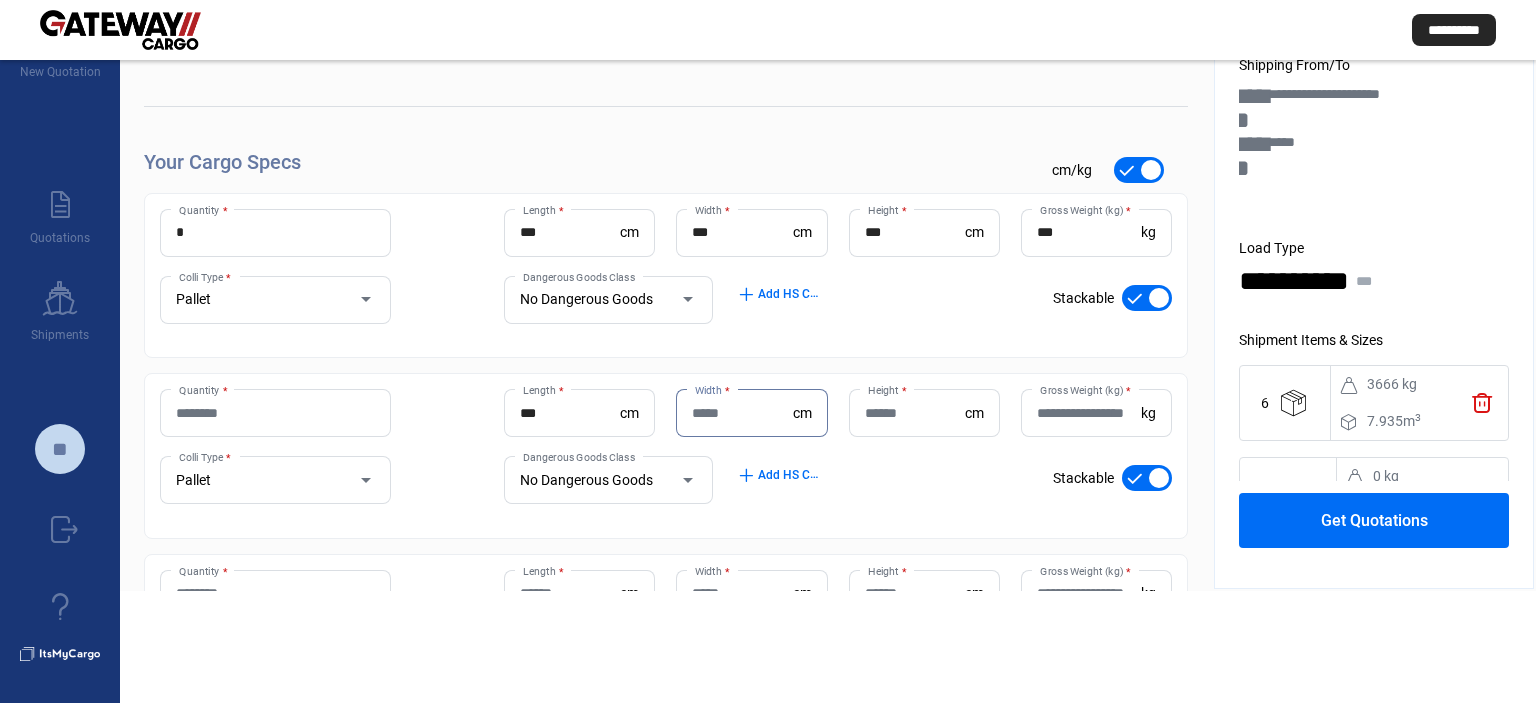 paste on "***" 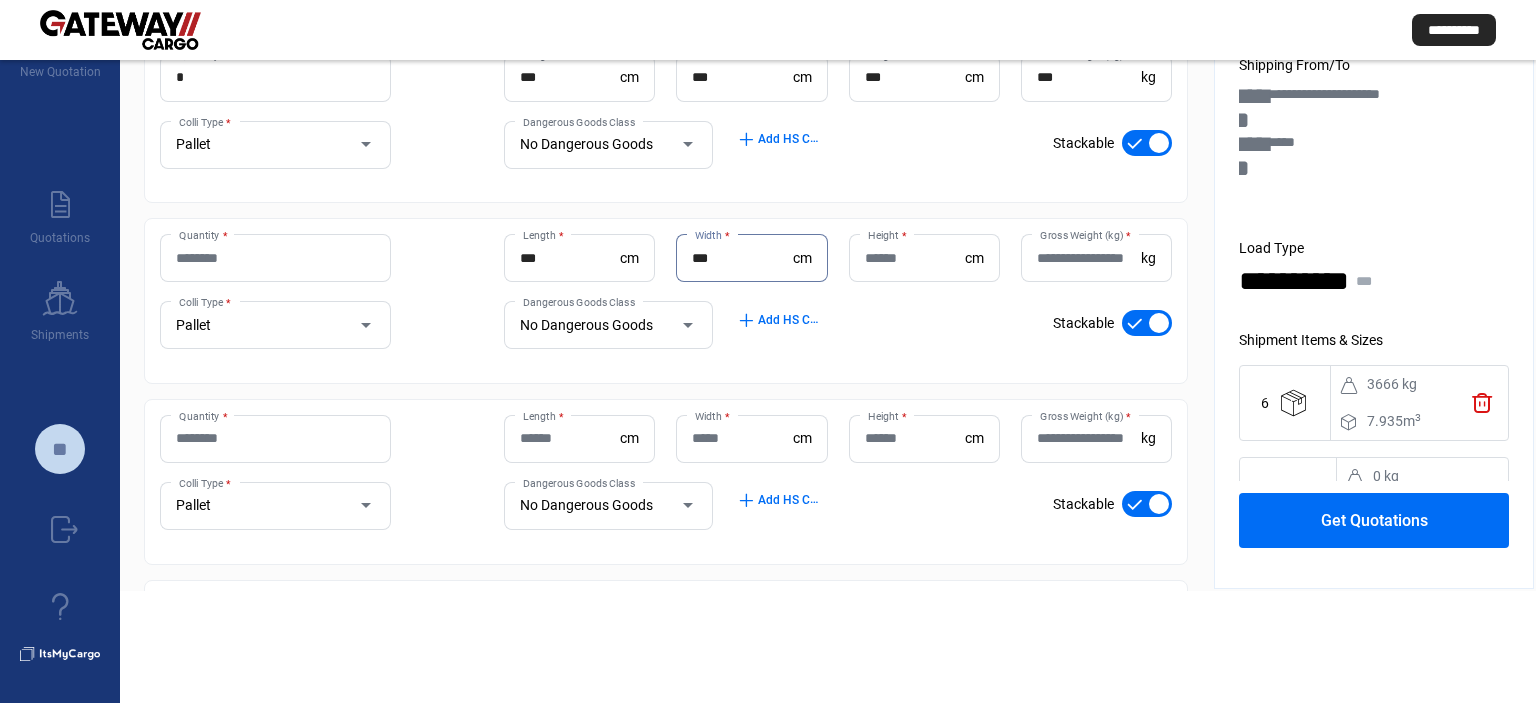 scroll, scrollTop: 358, scrollLeft: 0, axis: vertical 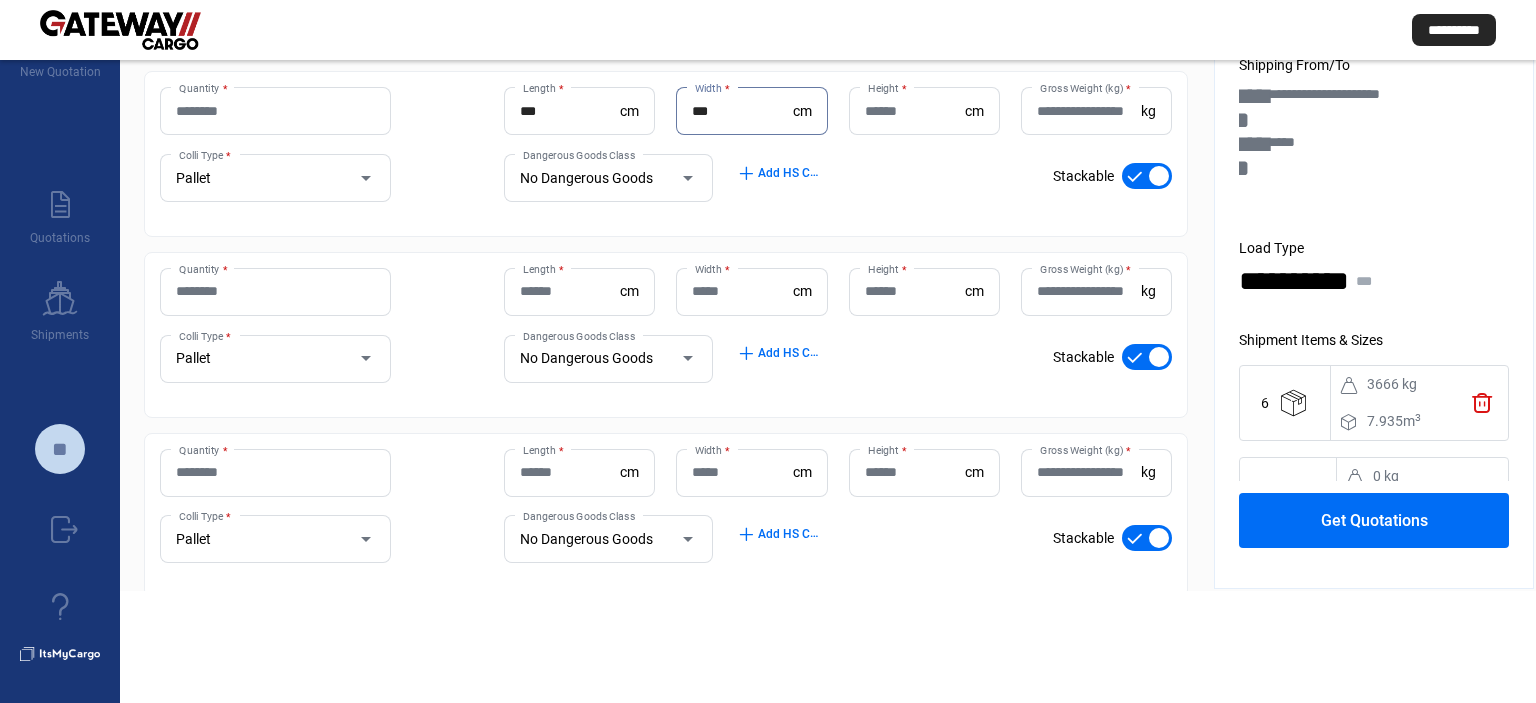 type on "***" 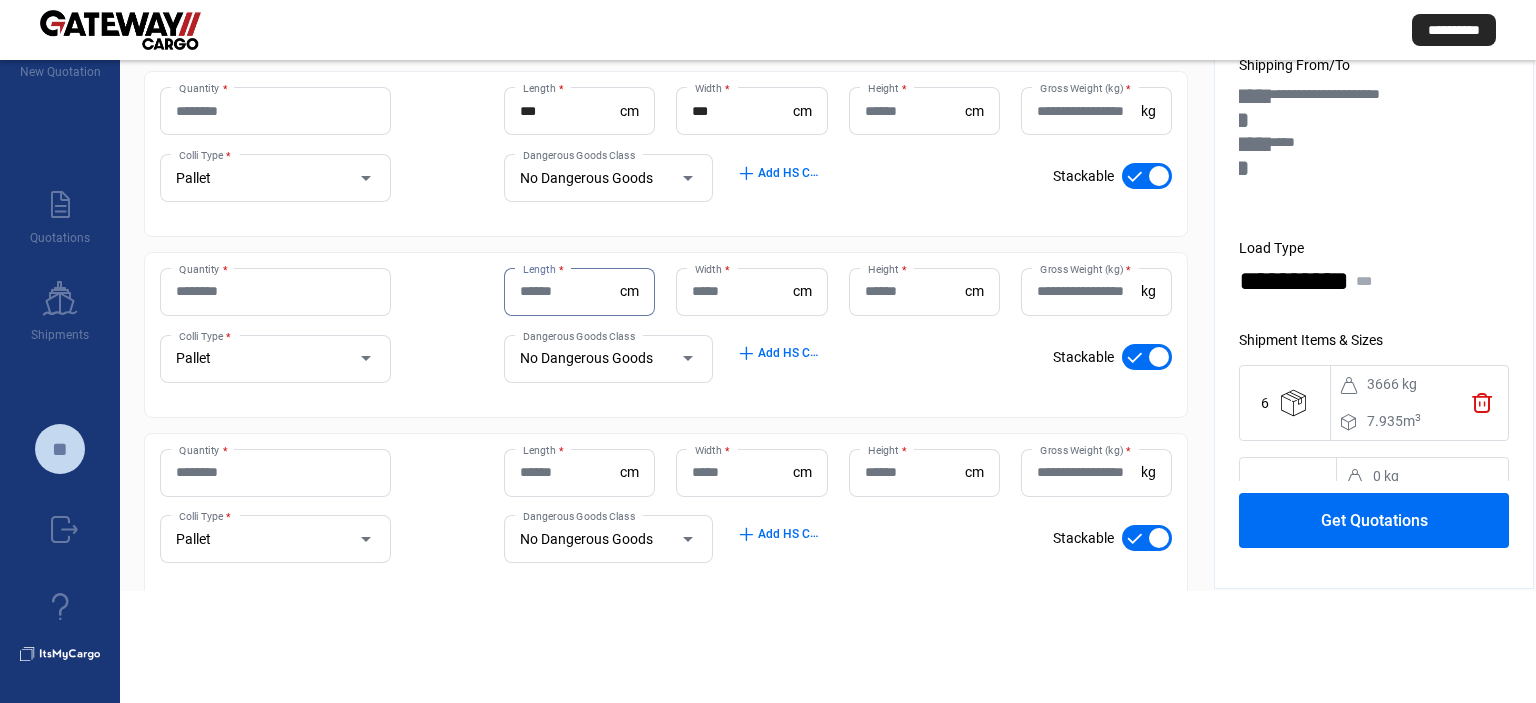 click on "Length  *" at bounding box center (570, 291) 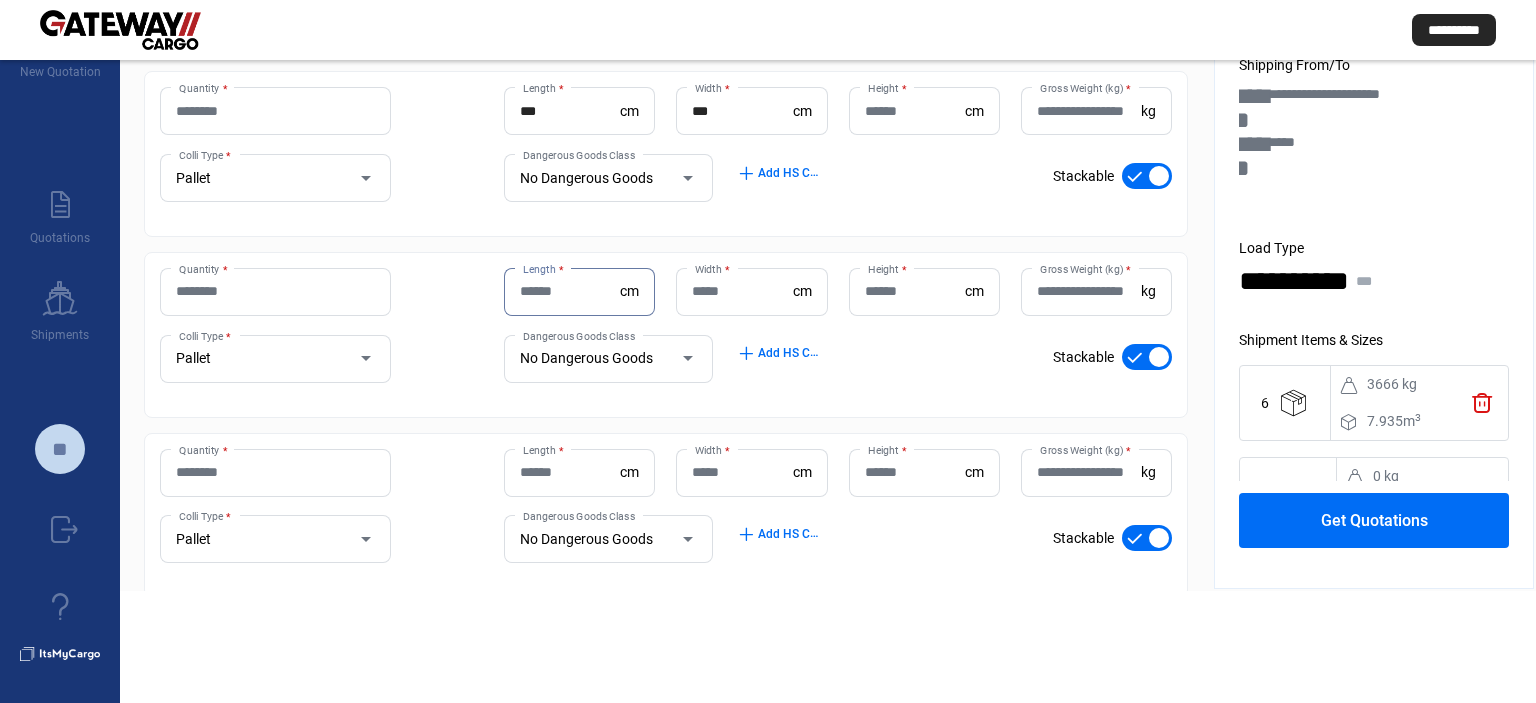 paste on "***" 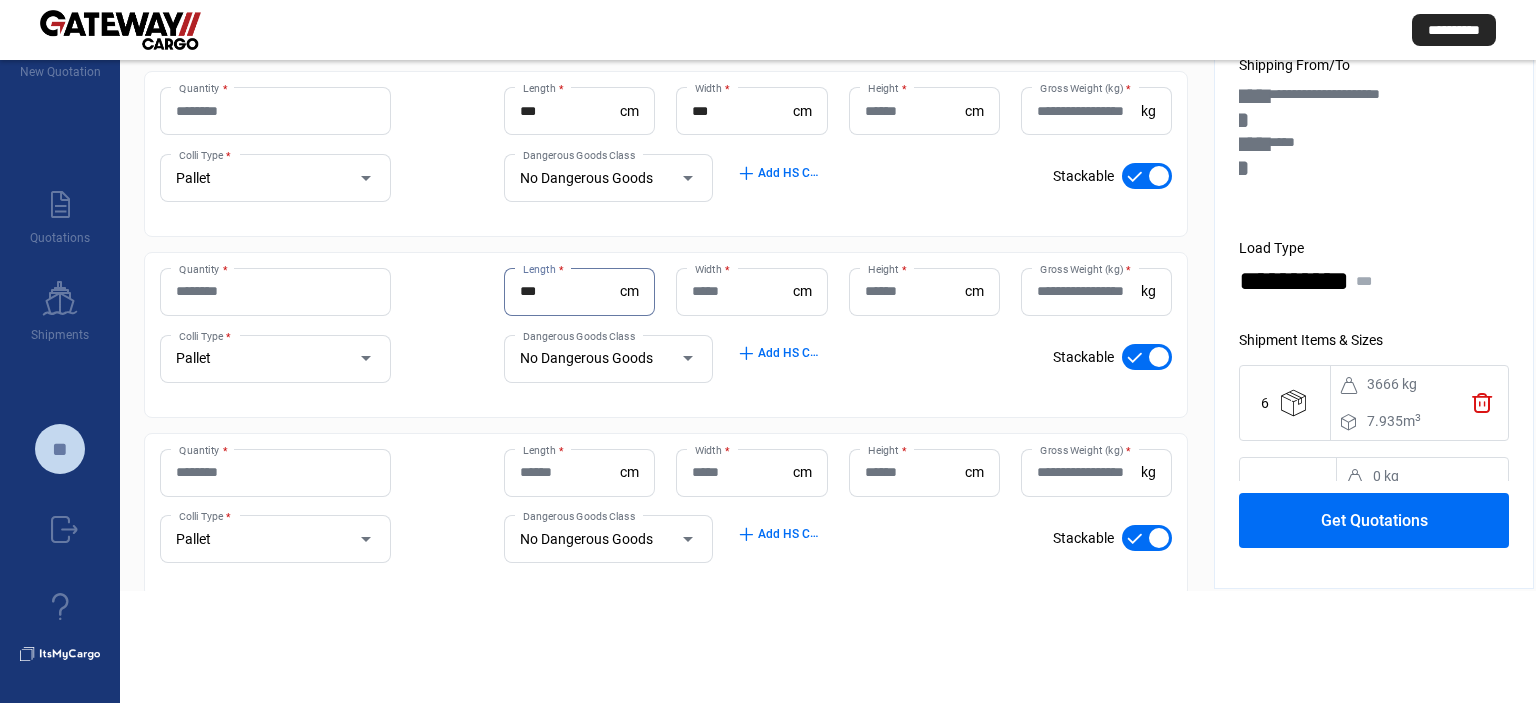 type on "***" 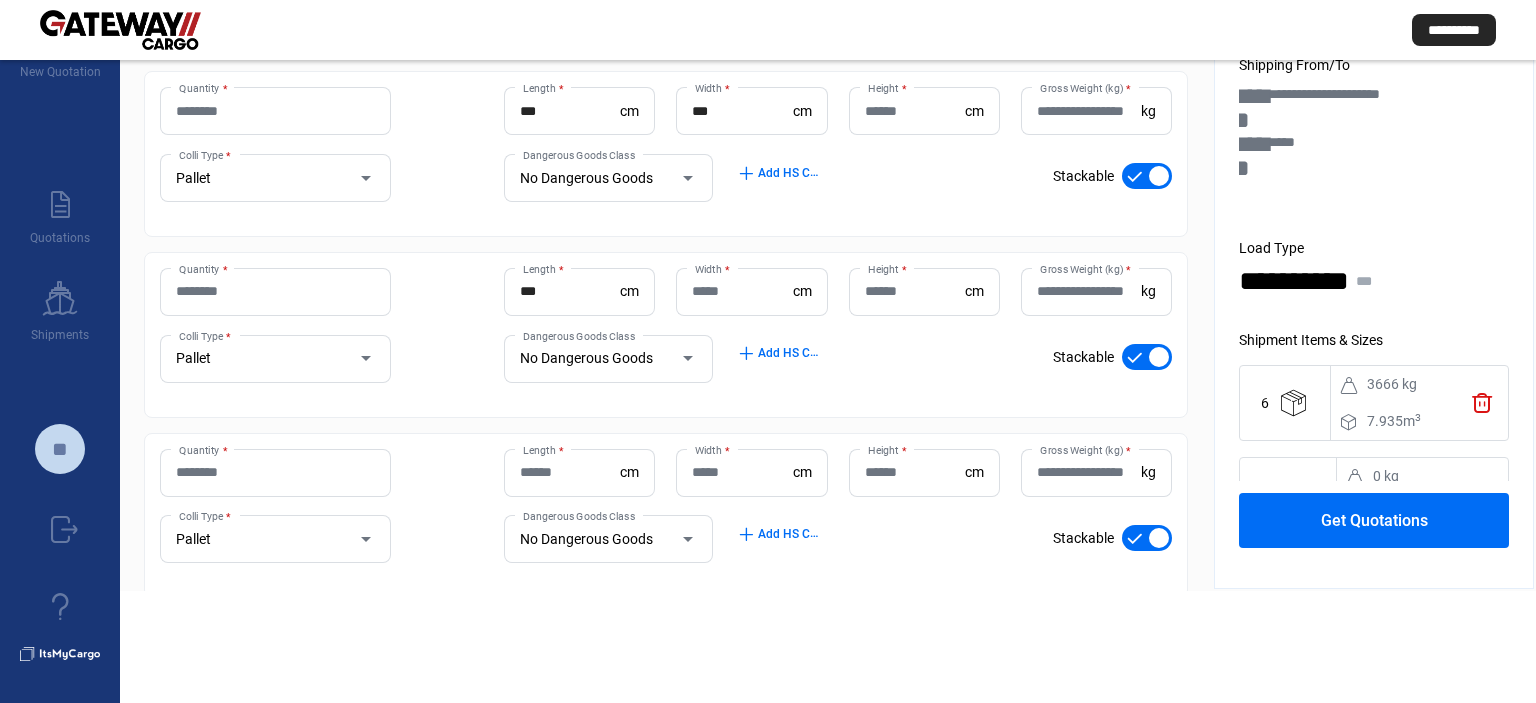 click on "Length  *" 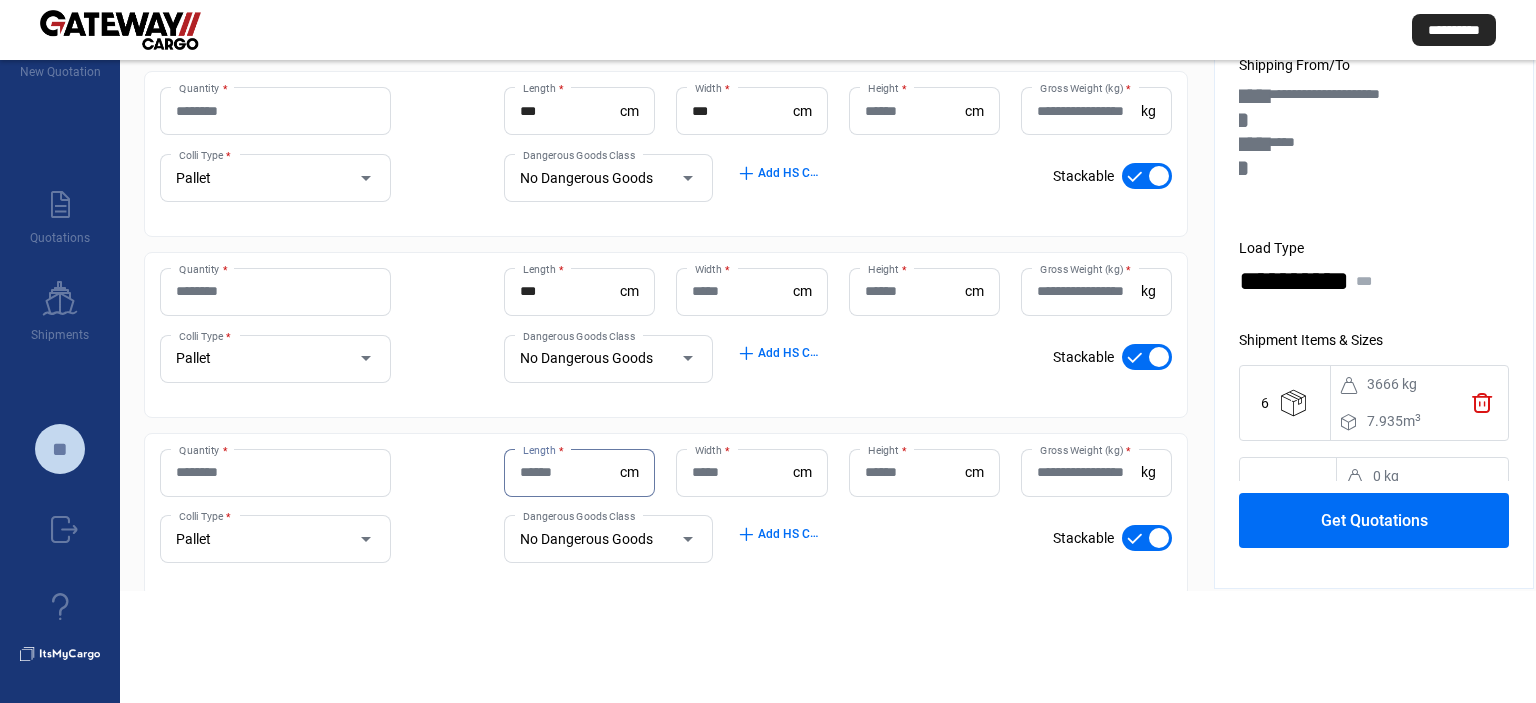 paste on "***" 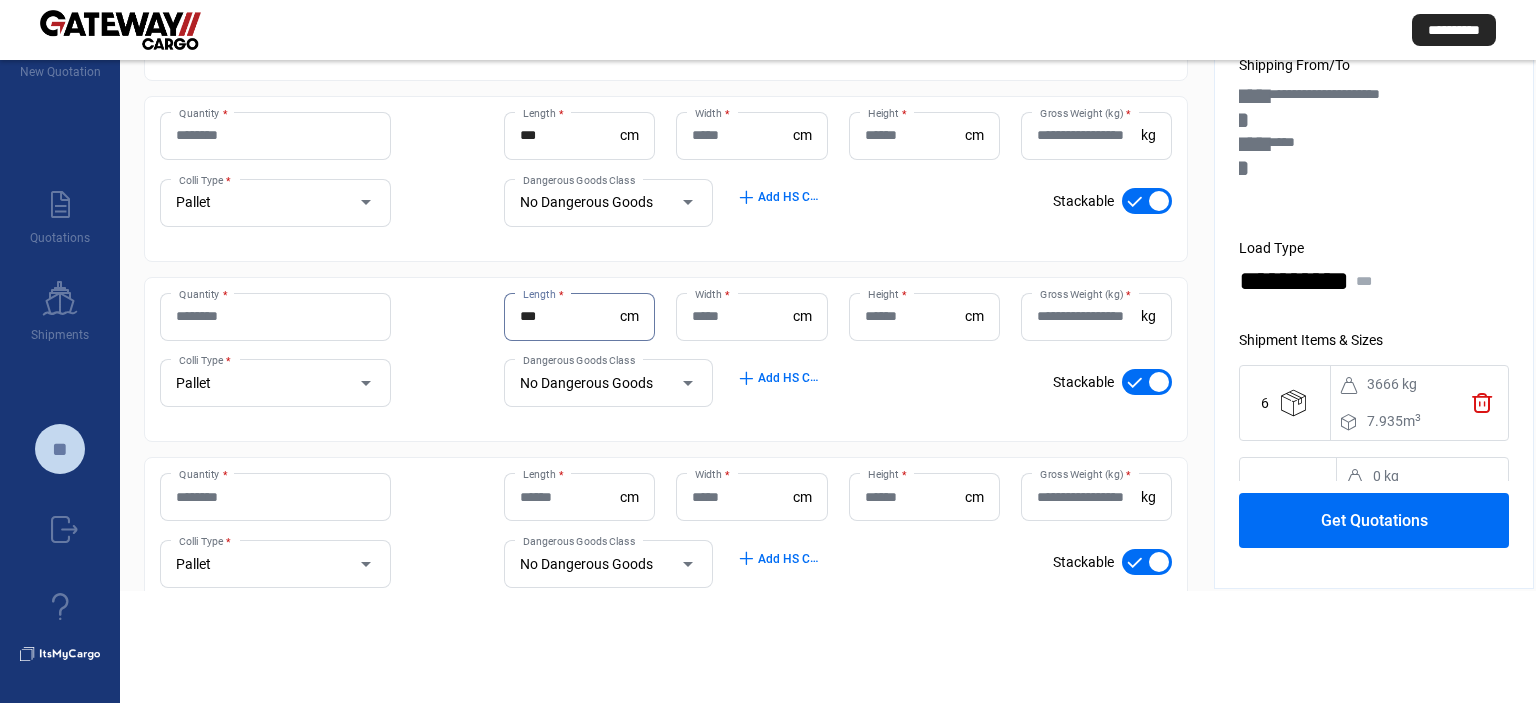 scroll, scrollTop: 661, scrollLeft: 0, axis: vertical 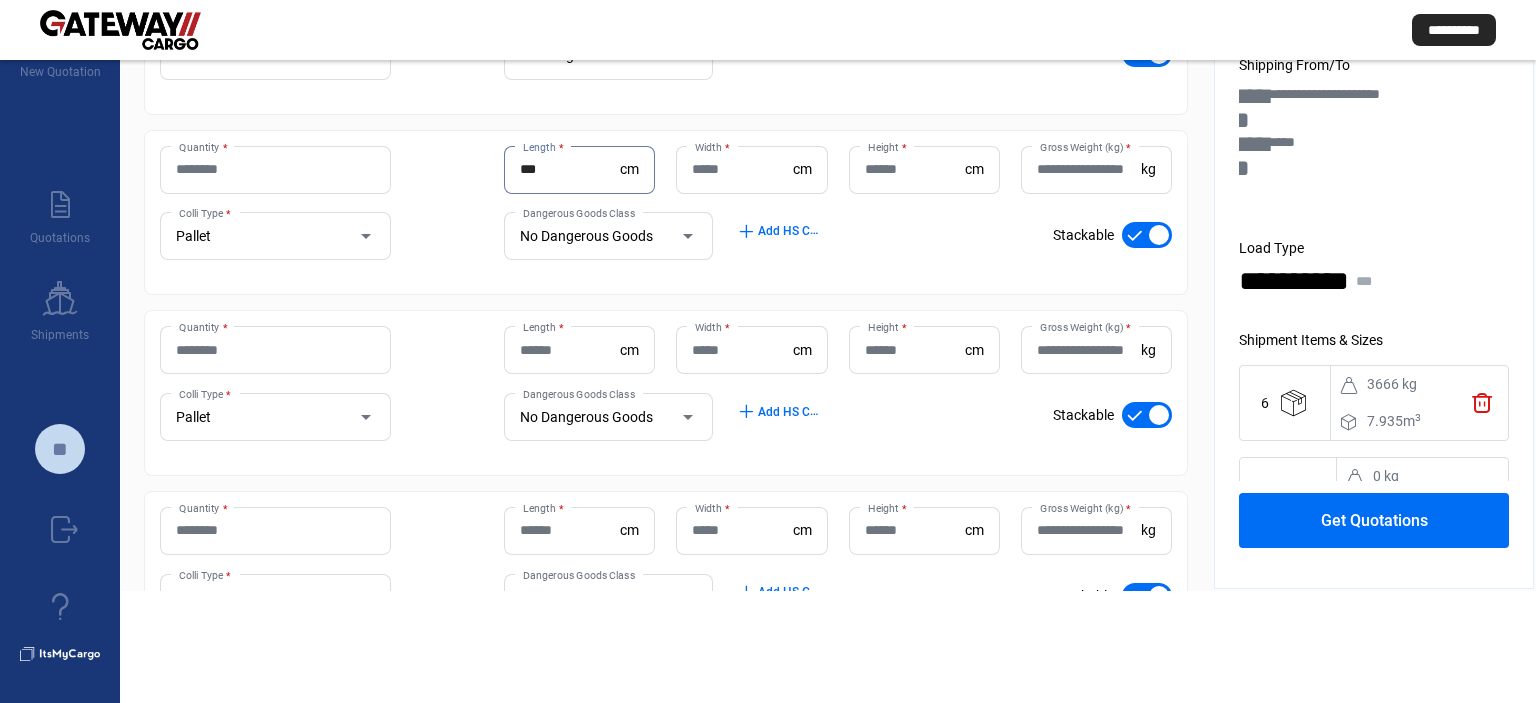 type on "***" 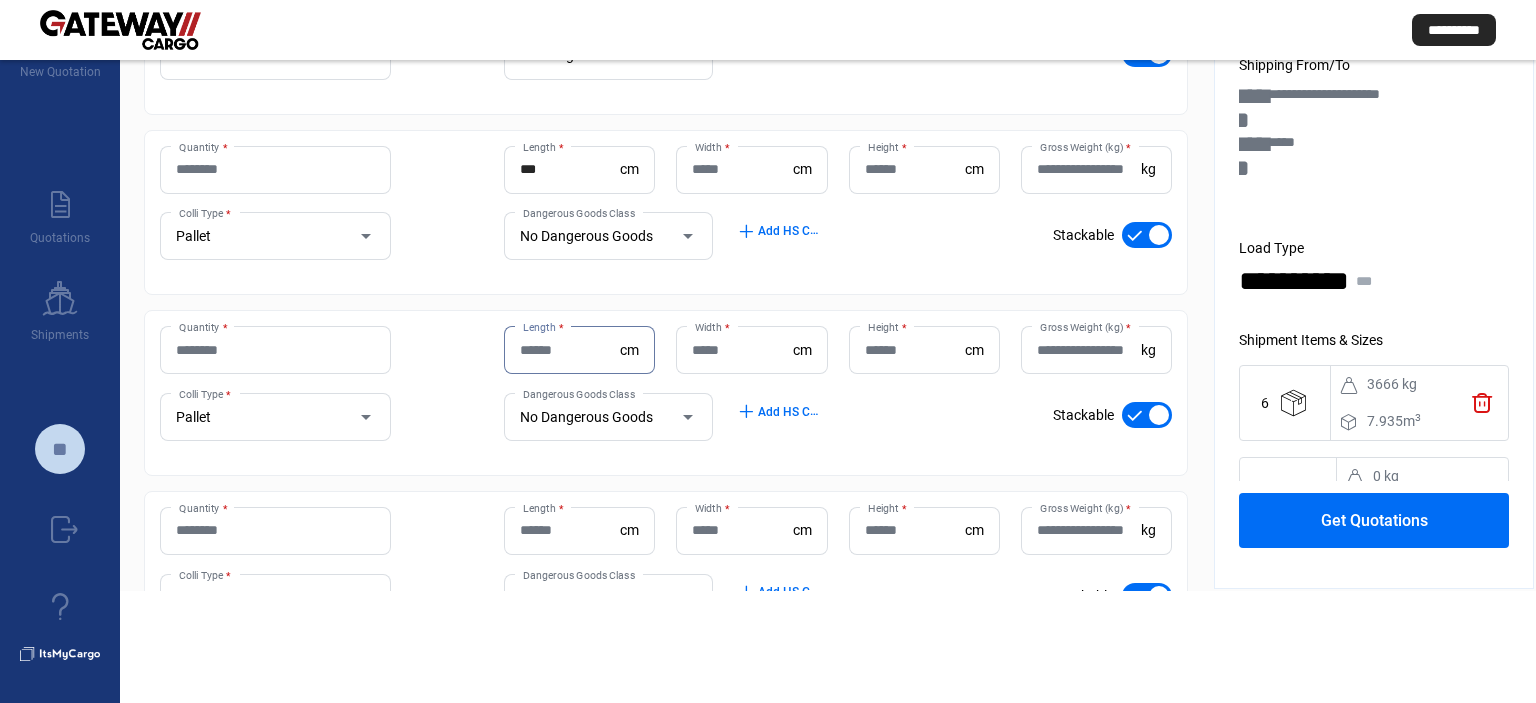 paste on "***" 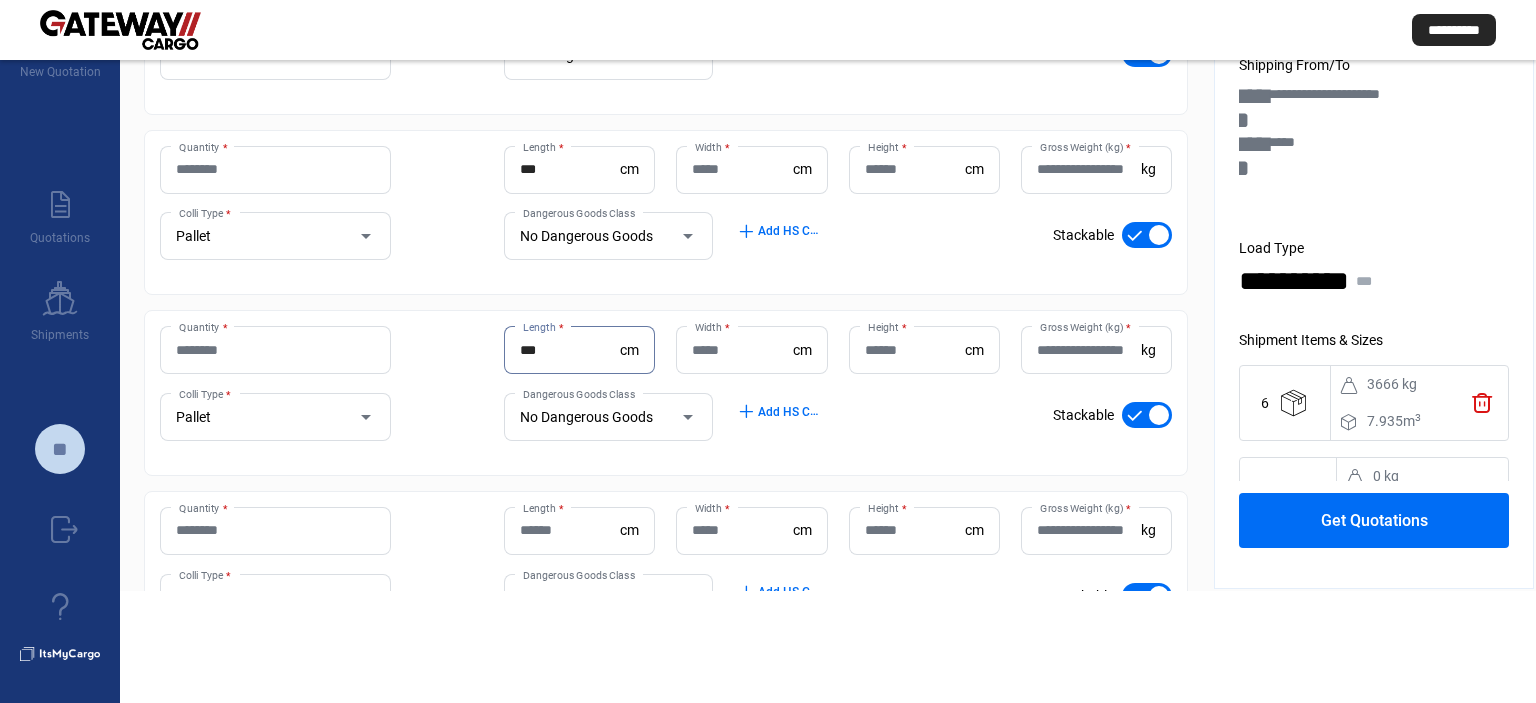 type on "***" 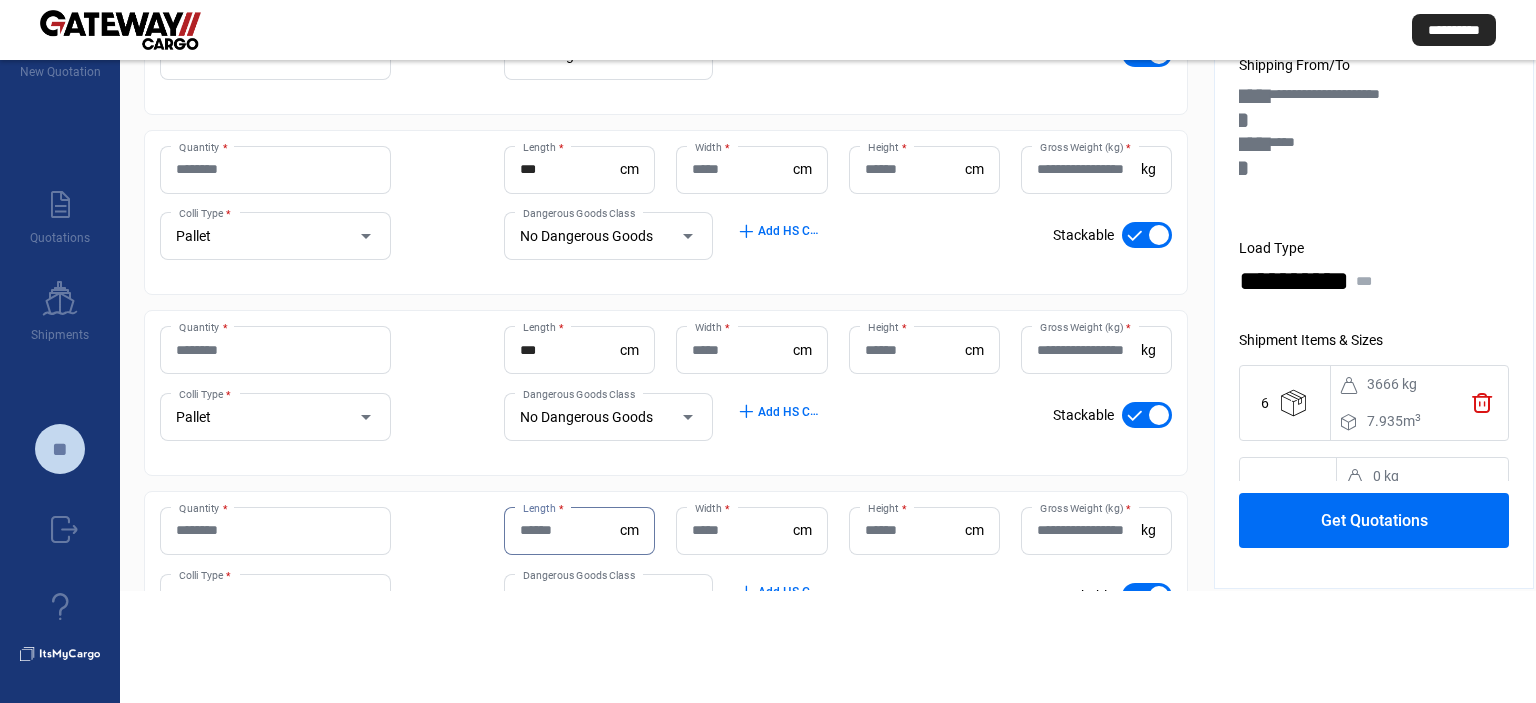 paste on "***" 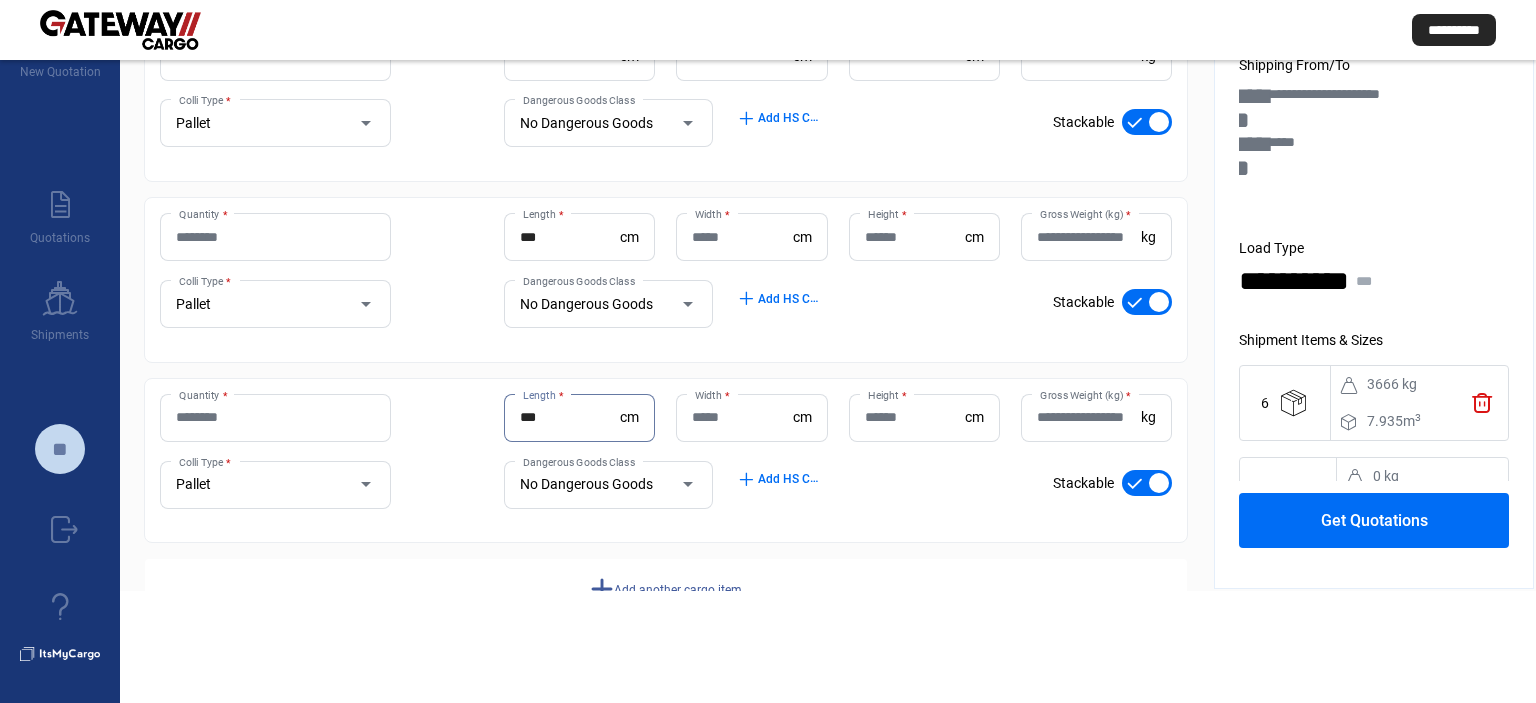 scroll, scrollTop: 841, scrollLeft: 0, axis: vertical 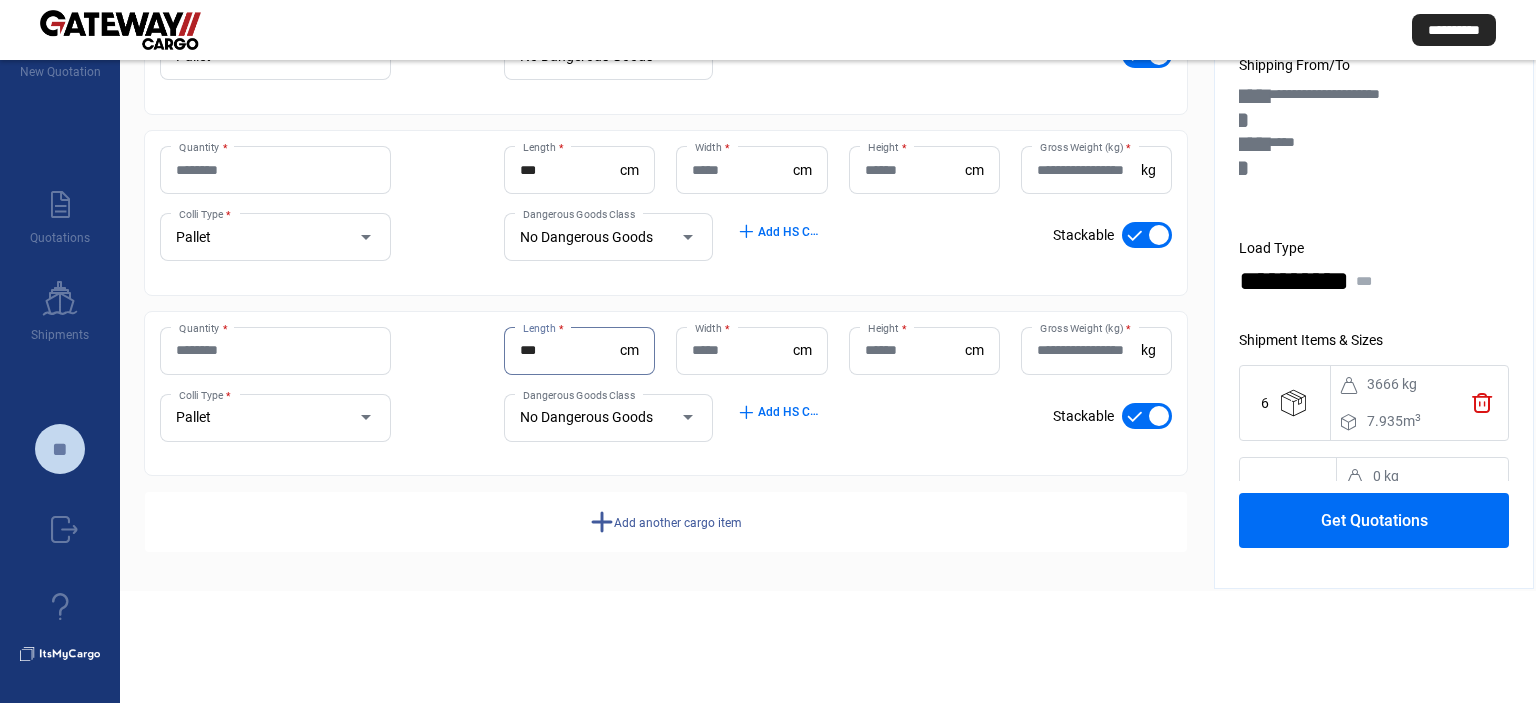 type on "***" 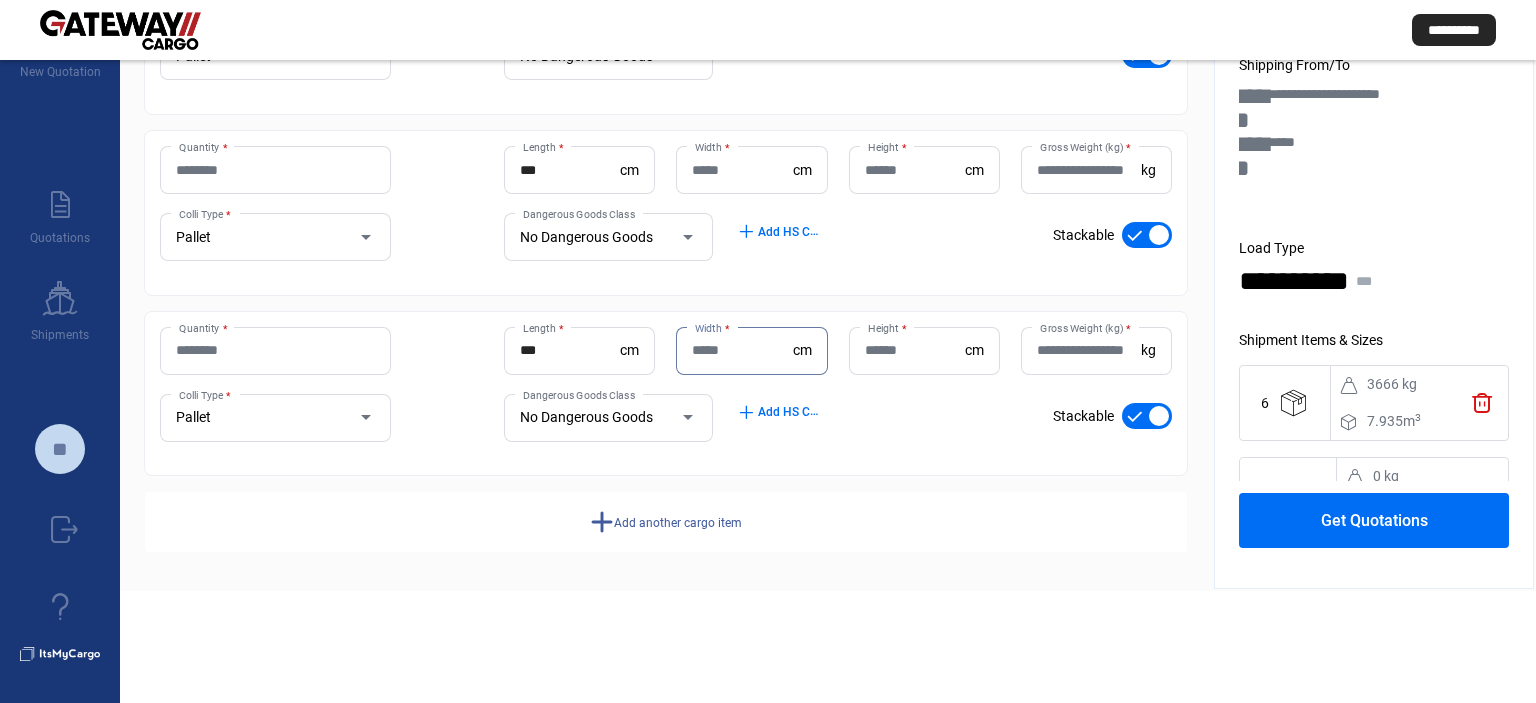 paste on "***" 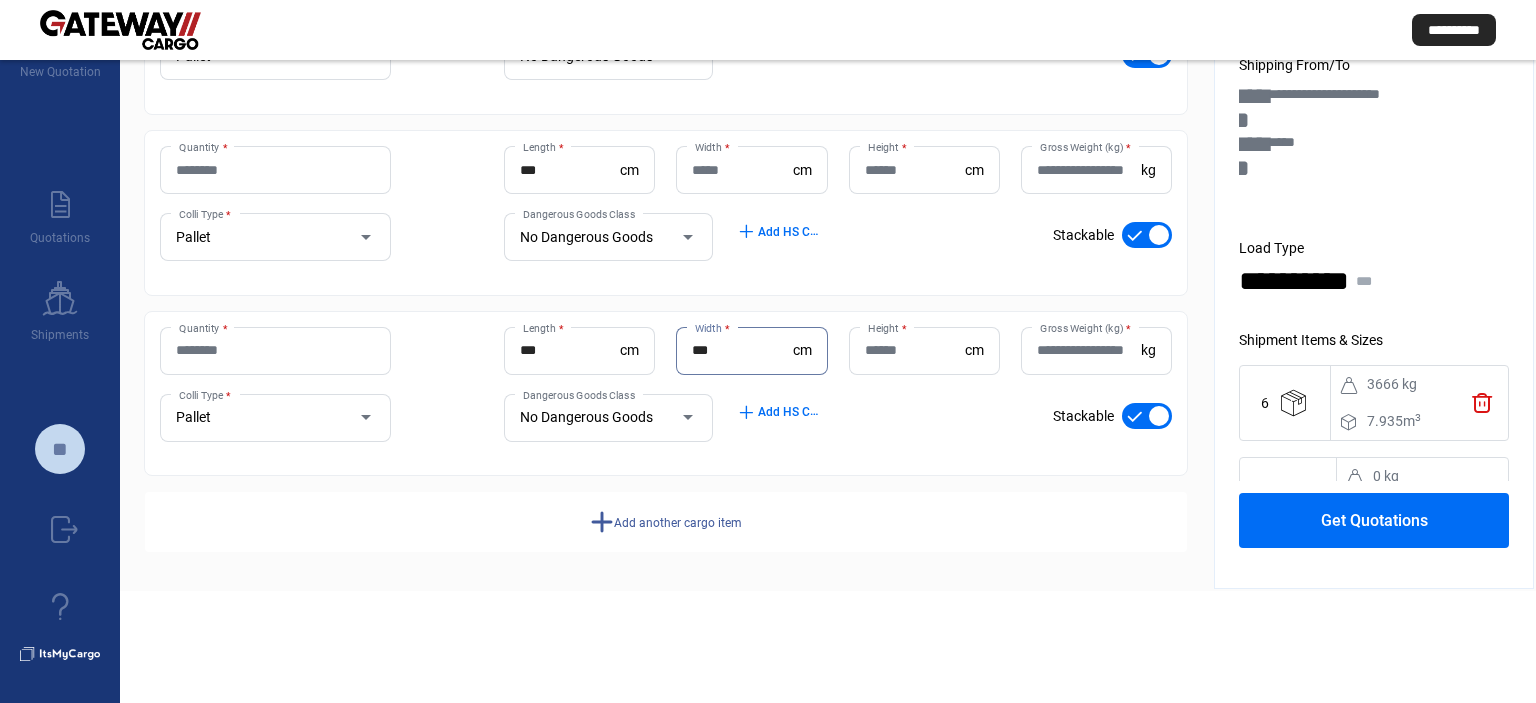 type on "***" 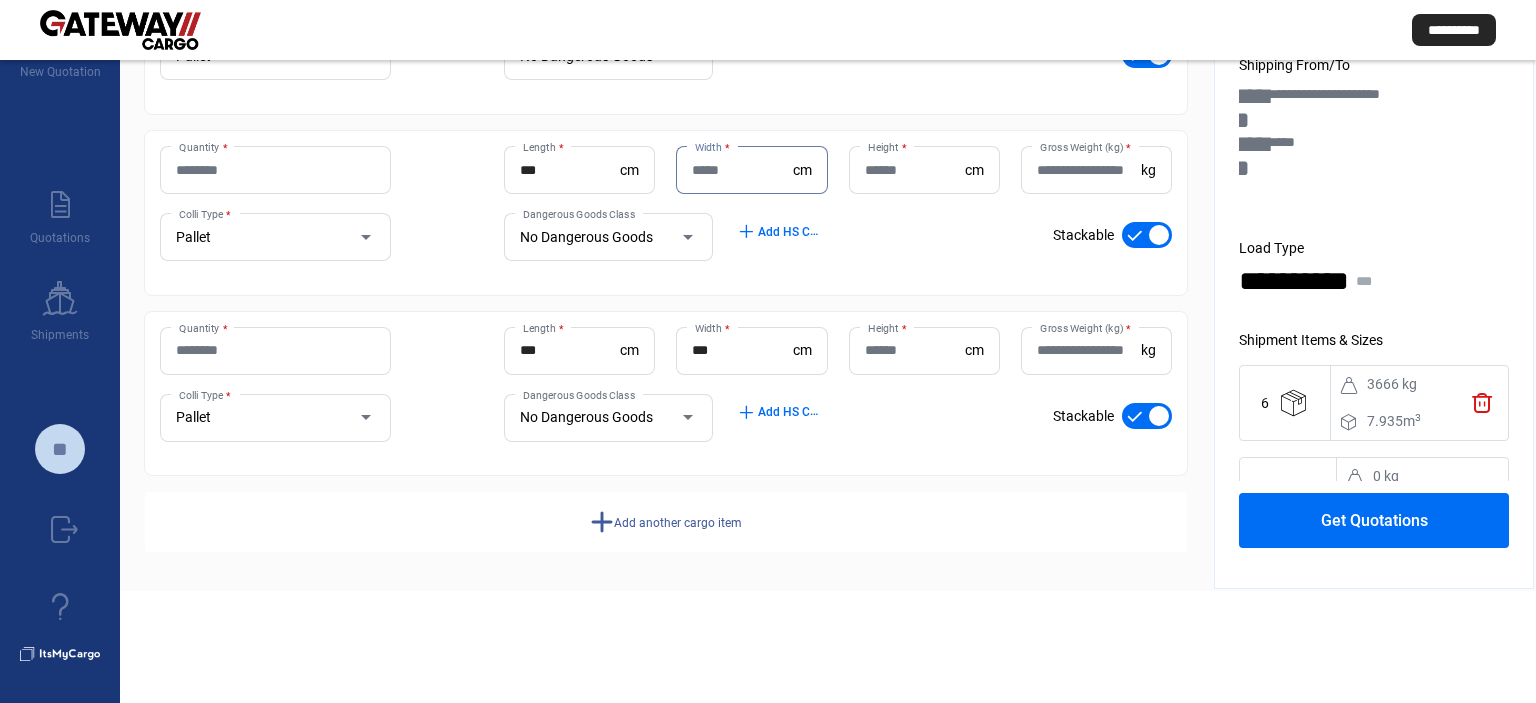 click on "Width  *" at bounding box center [742, 170] 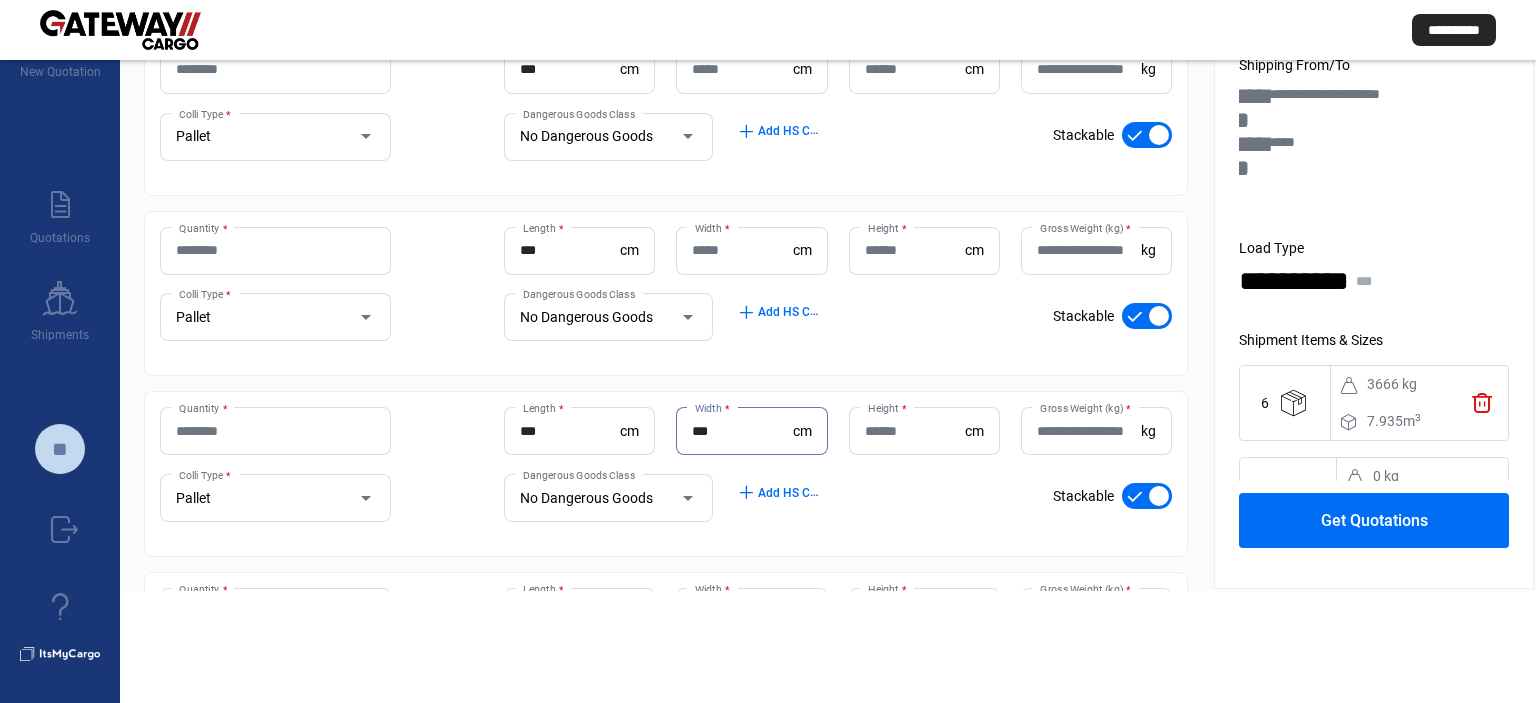 scroll, scrollTop: 538, scrollLeft: 0, axis: vertical 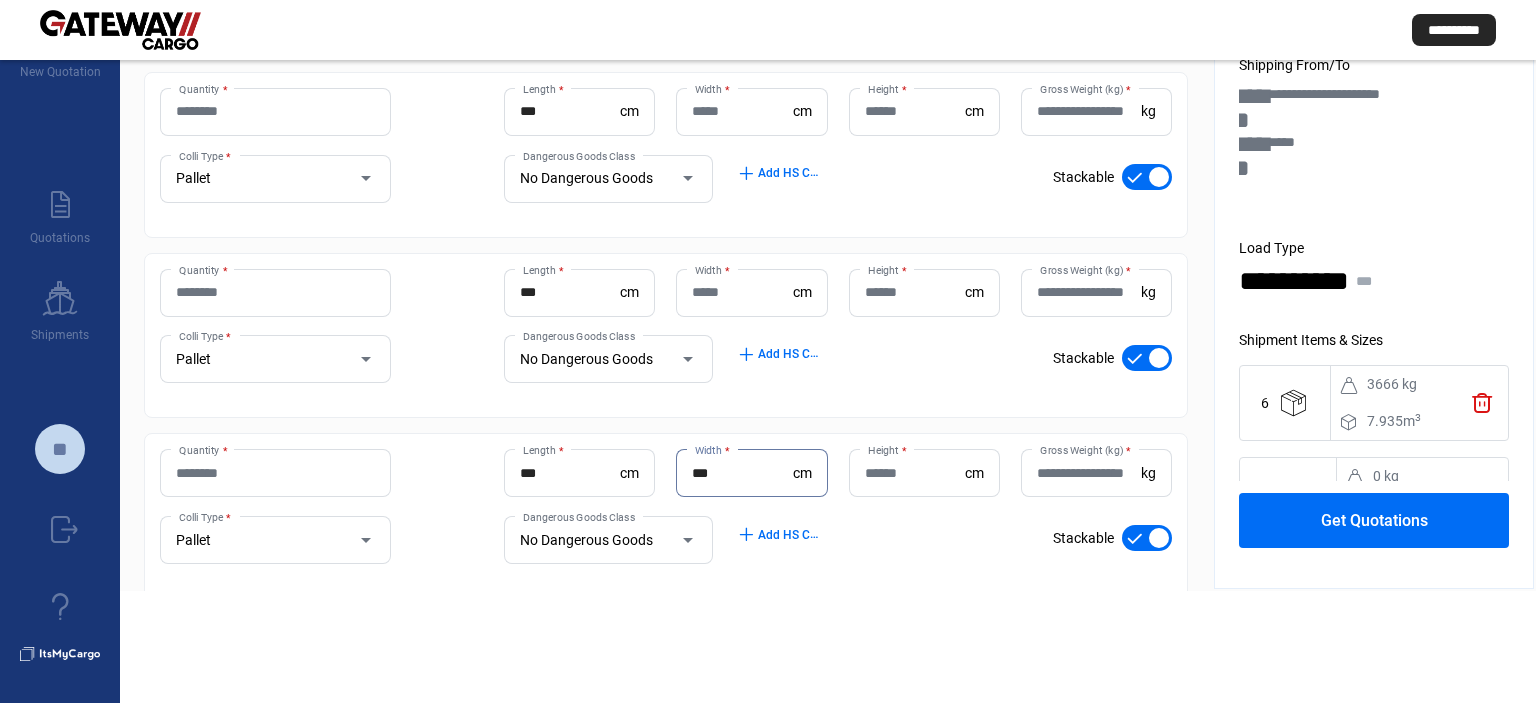 type on "***" 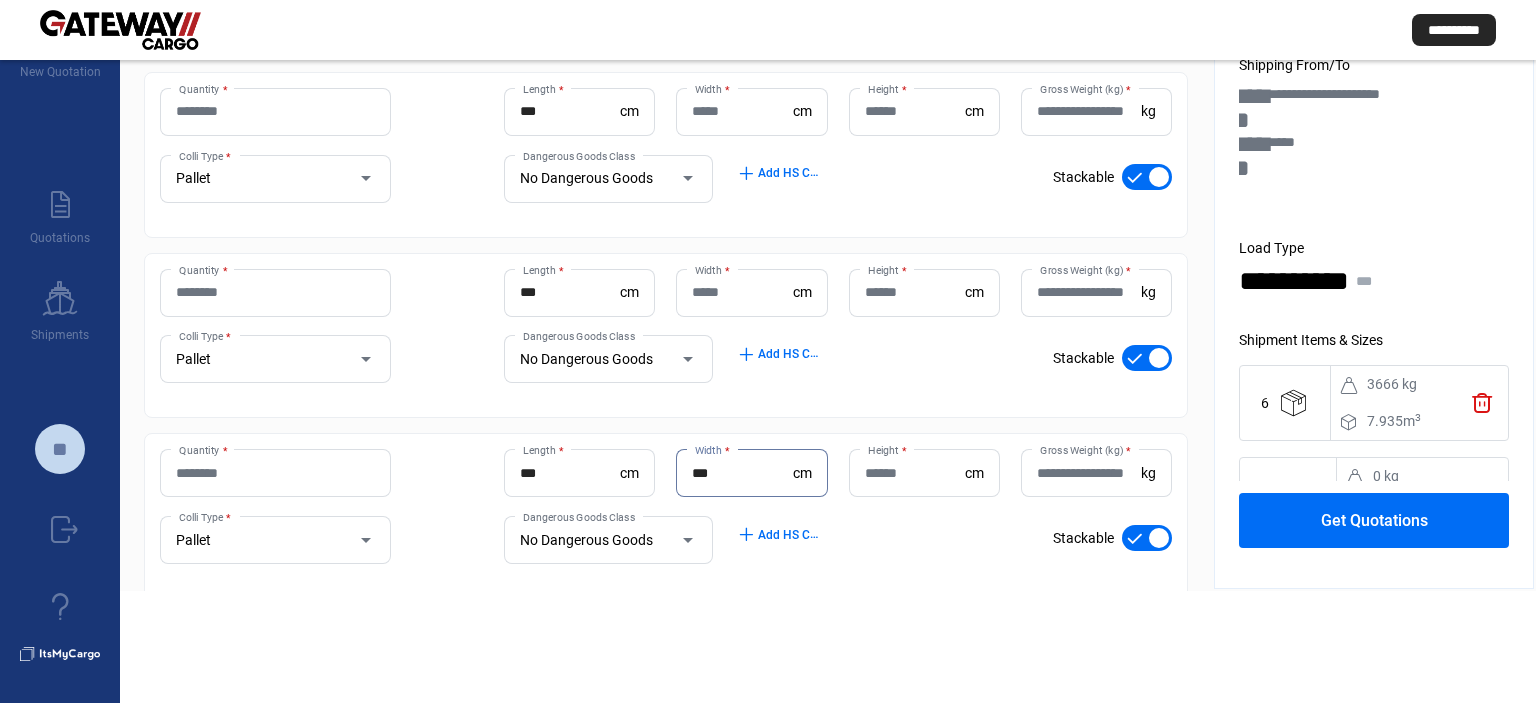 click on "Width  *" at bounding box center (742, 292) 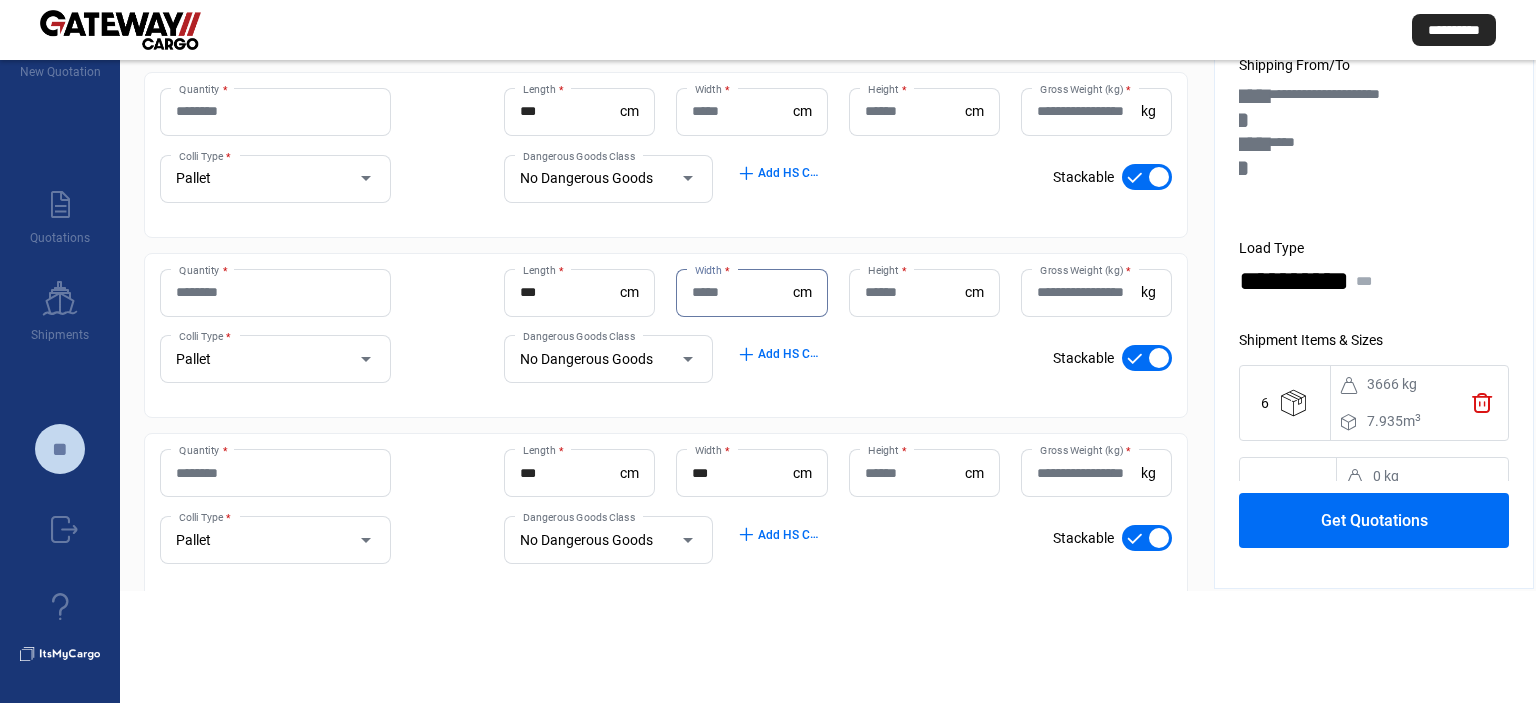 paste on "***" 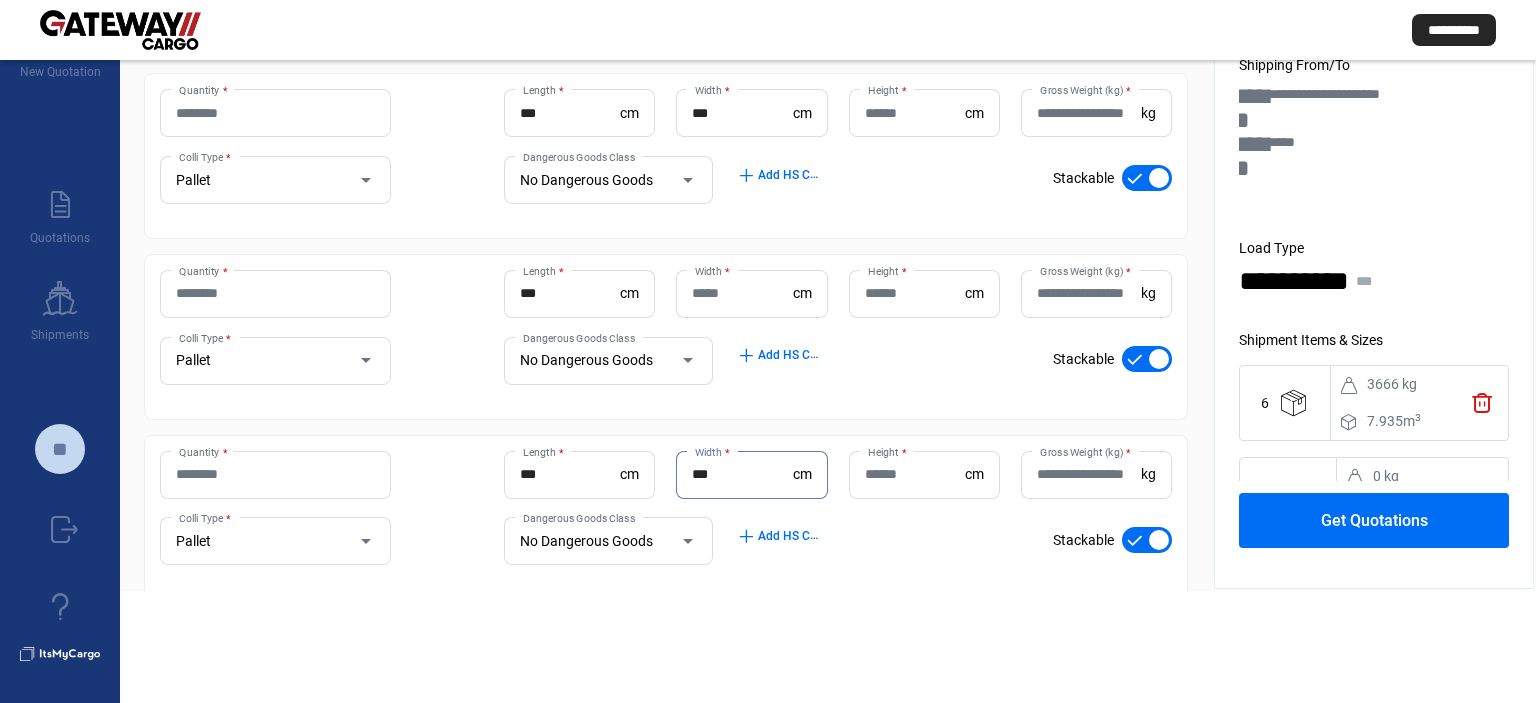 scroll, scrollTop: 236, scrollLeft: 0, axis: vertical 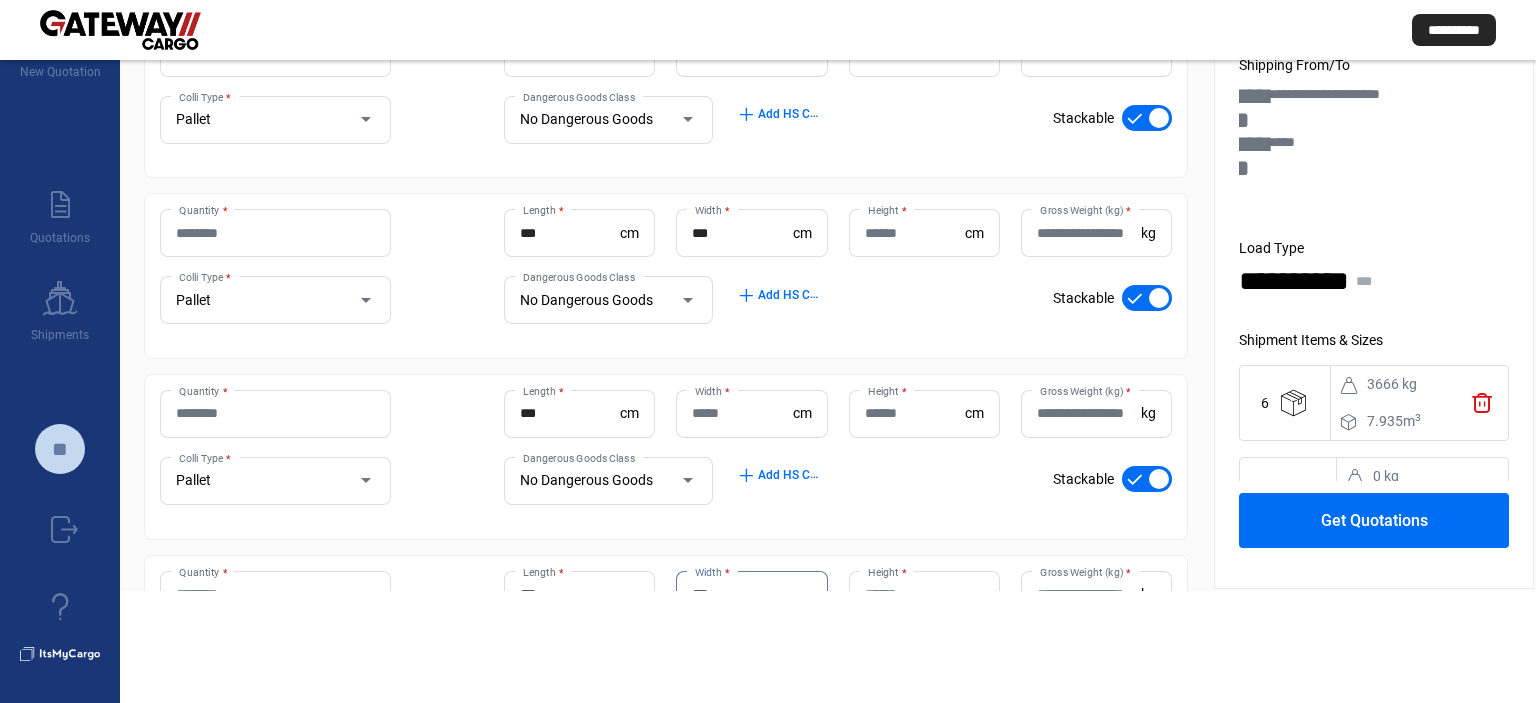 type on "***" 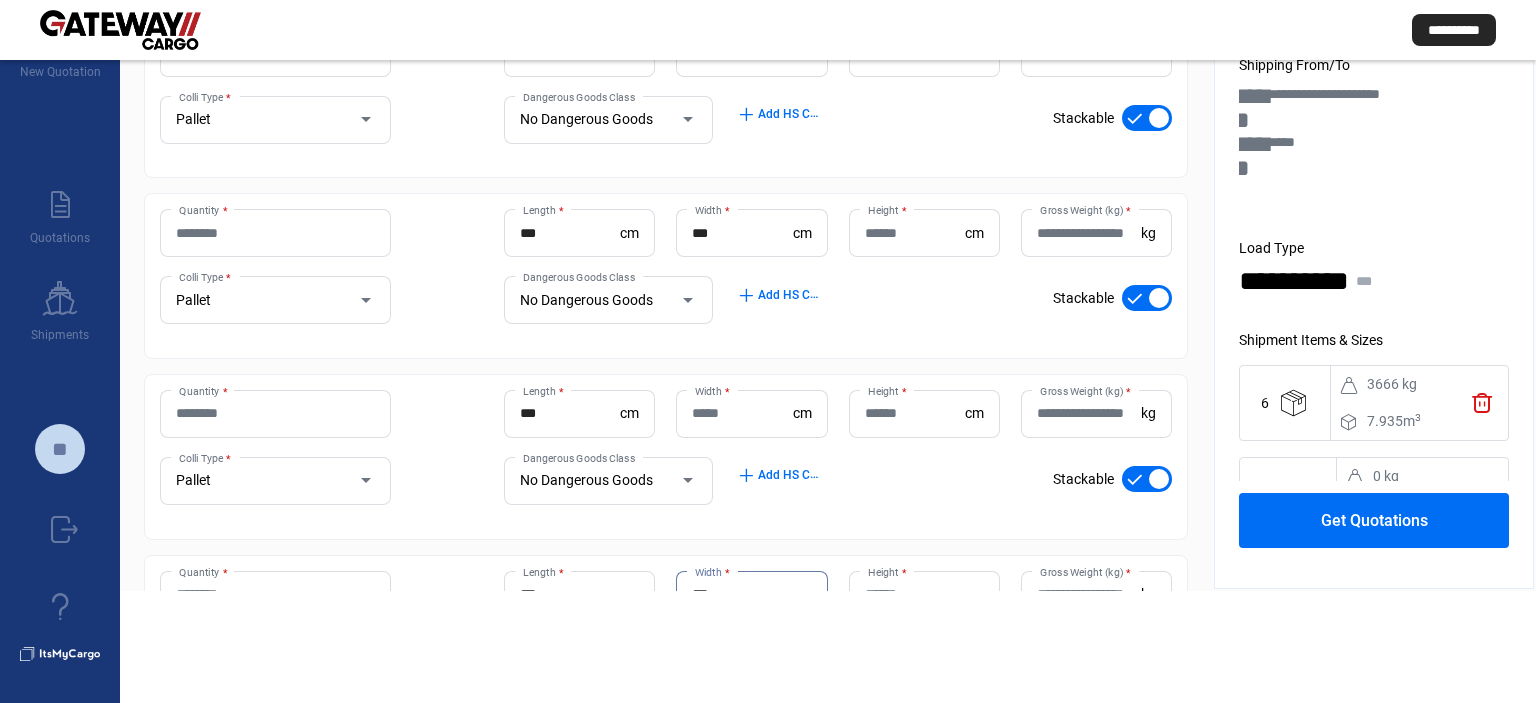 click on "Width  *" at bounding box center (742, 413) 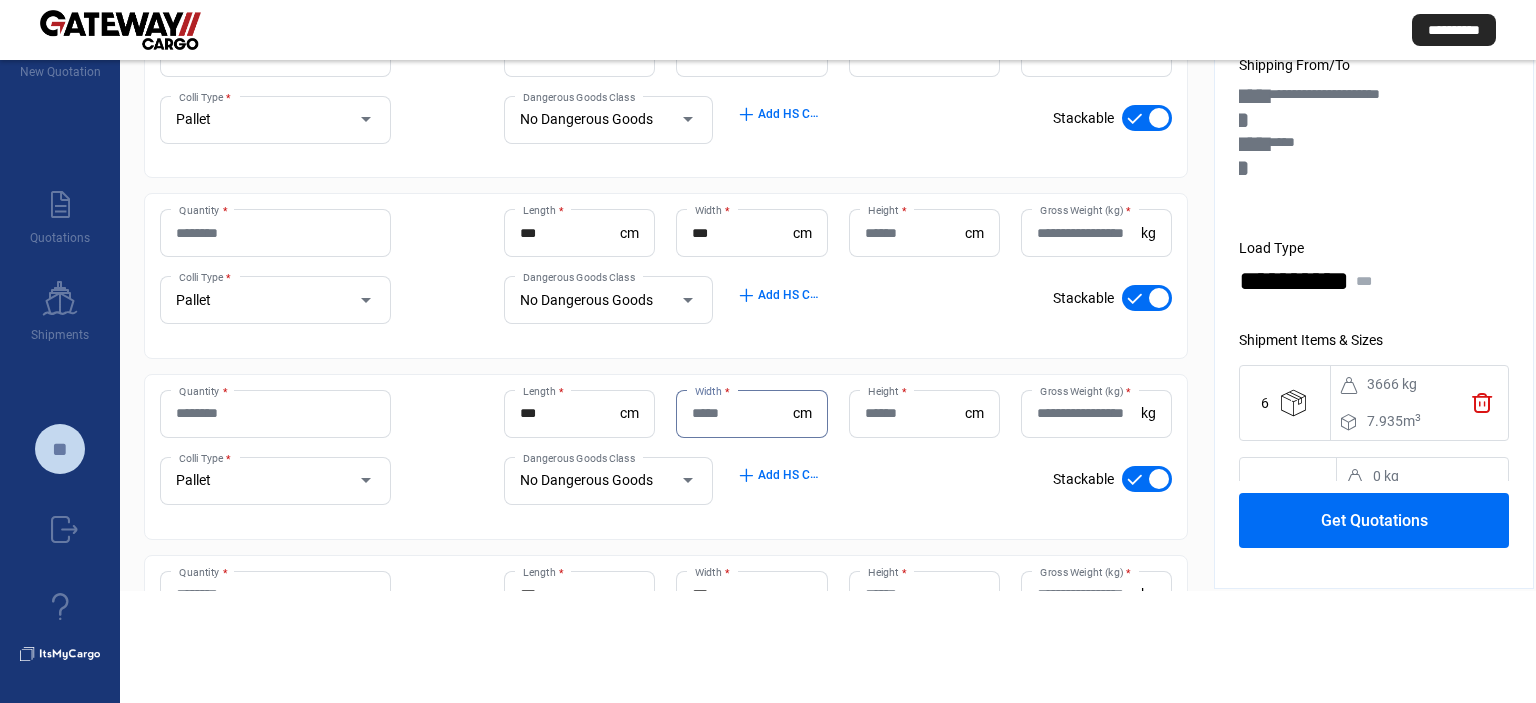 paste on "***" 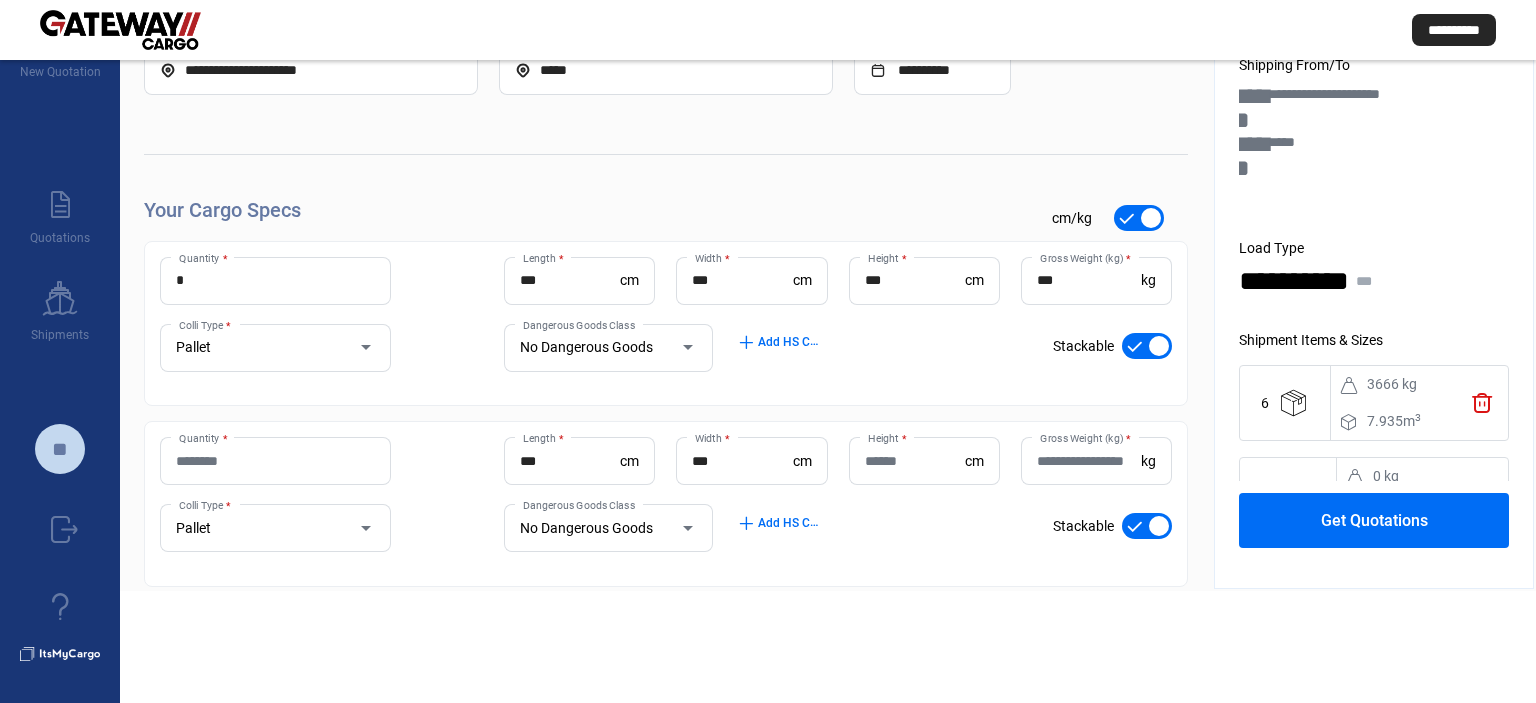 scroll, scrollTop: 0, scrollLeft: 0, axis: both 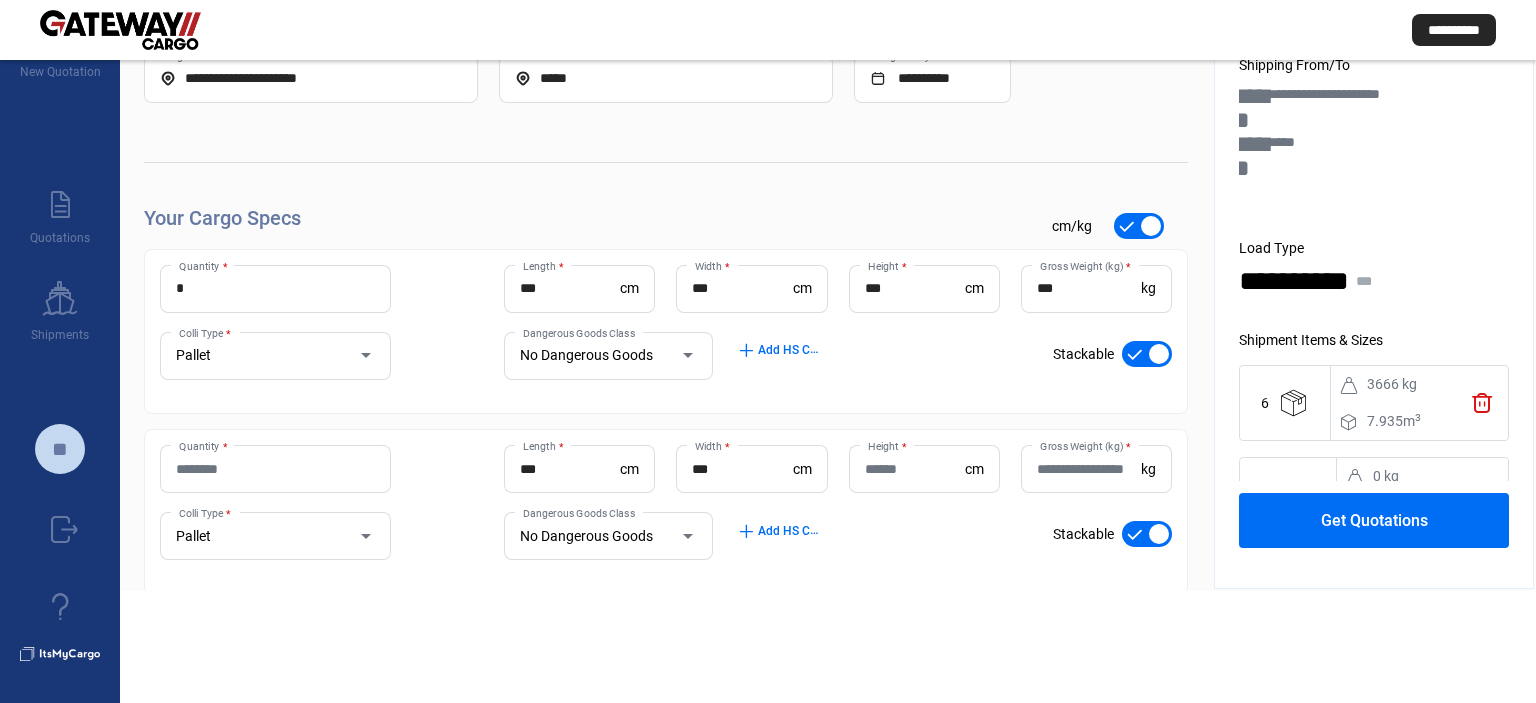 type on "***" 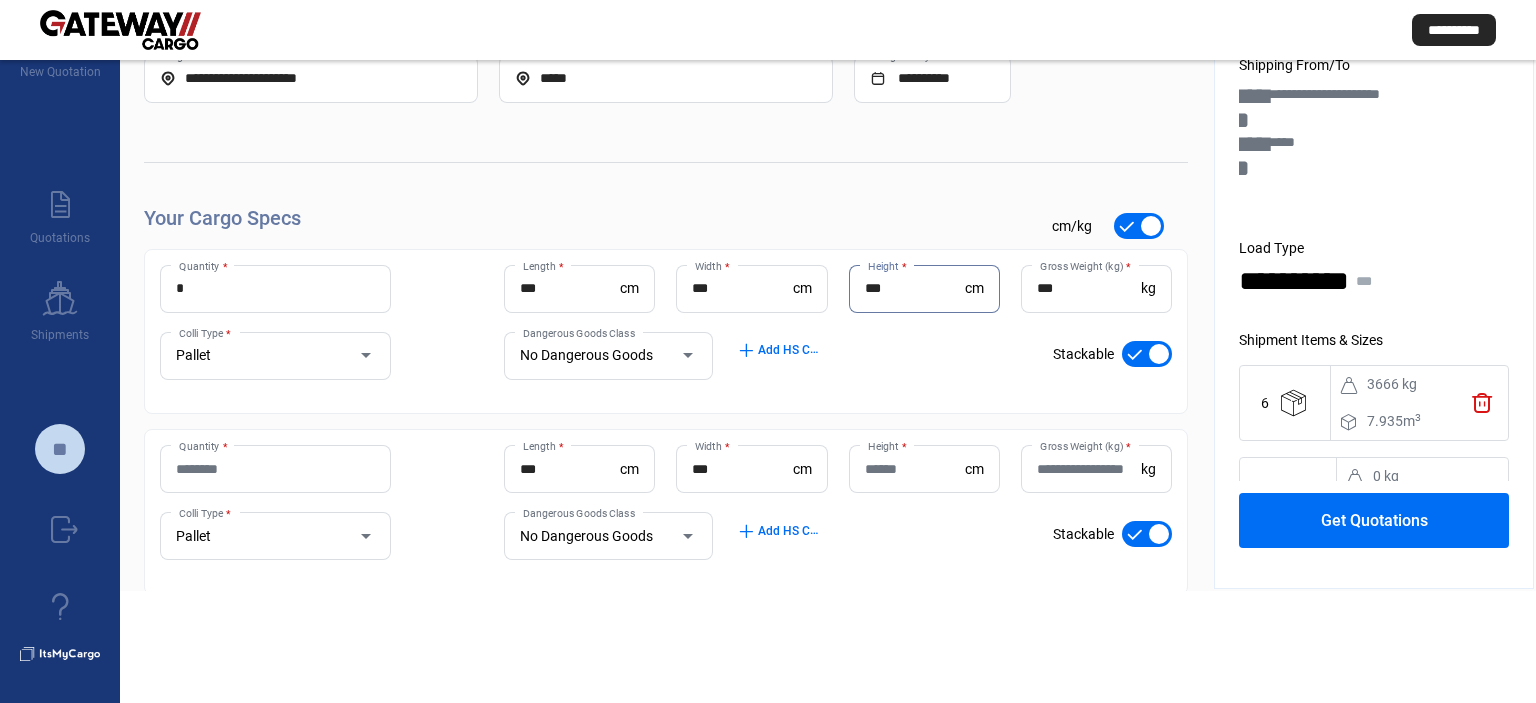 drag, startPoint x: 902, startPoint y: 288, endPoint x: 784, endPoint y: 310, distance: 120.033325 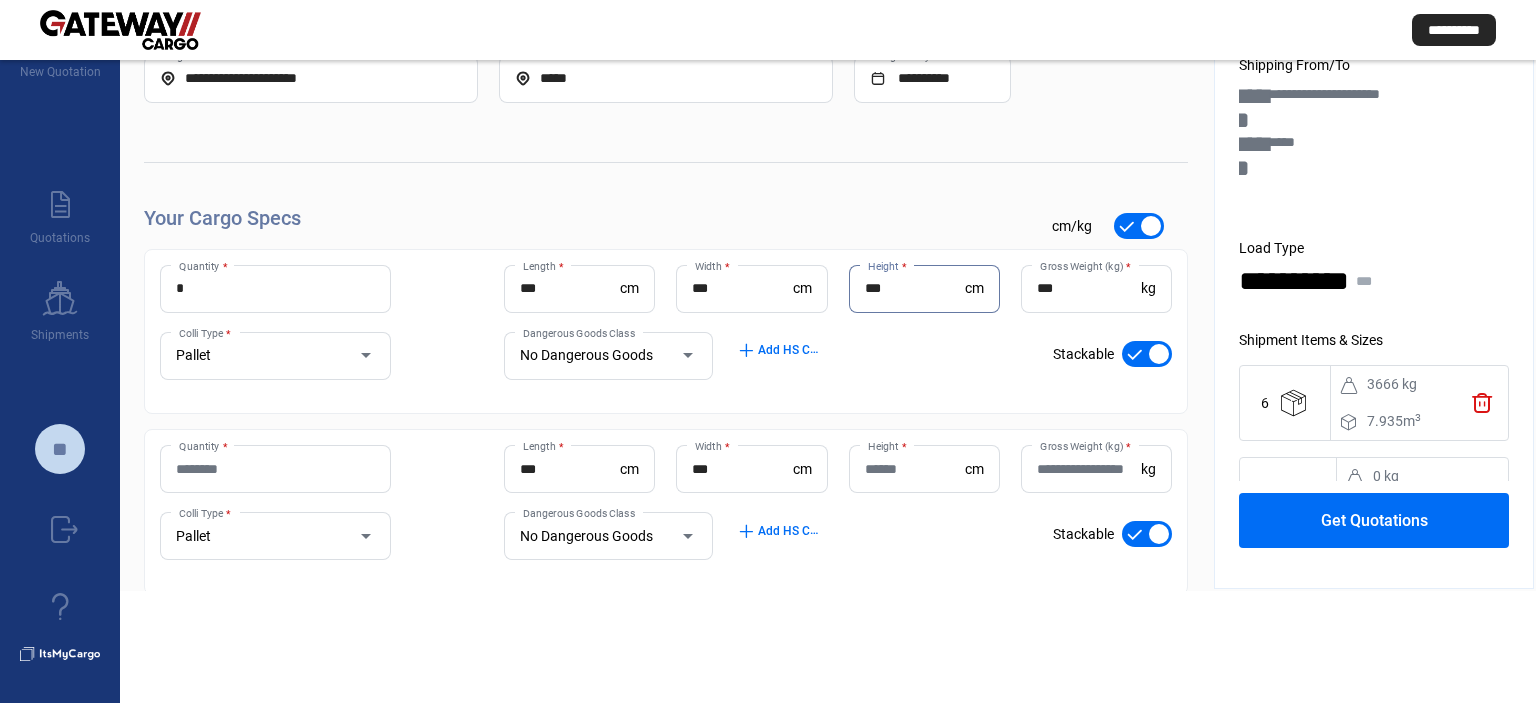 click on "***" at bounding box center (915, 288) 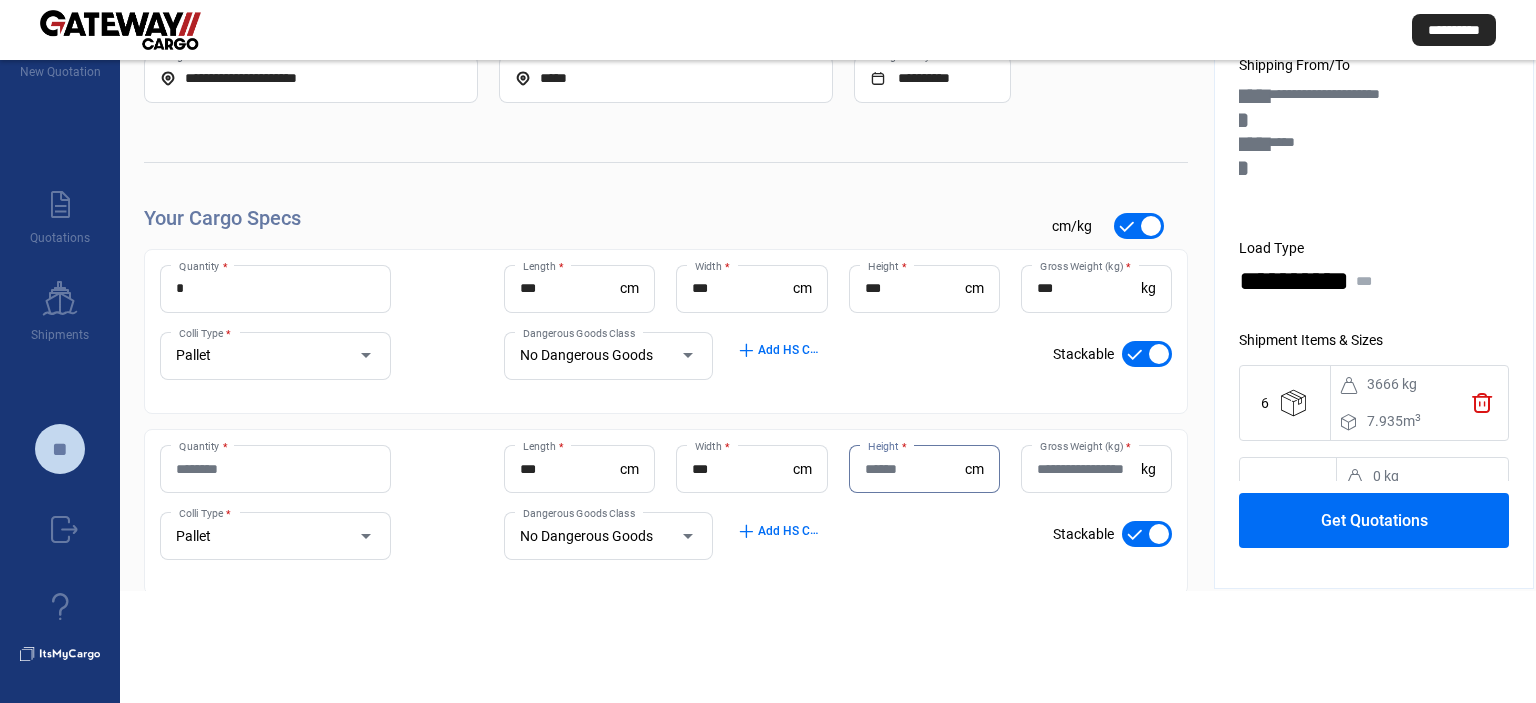 paste on "***" 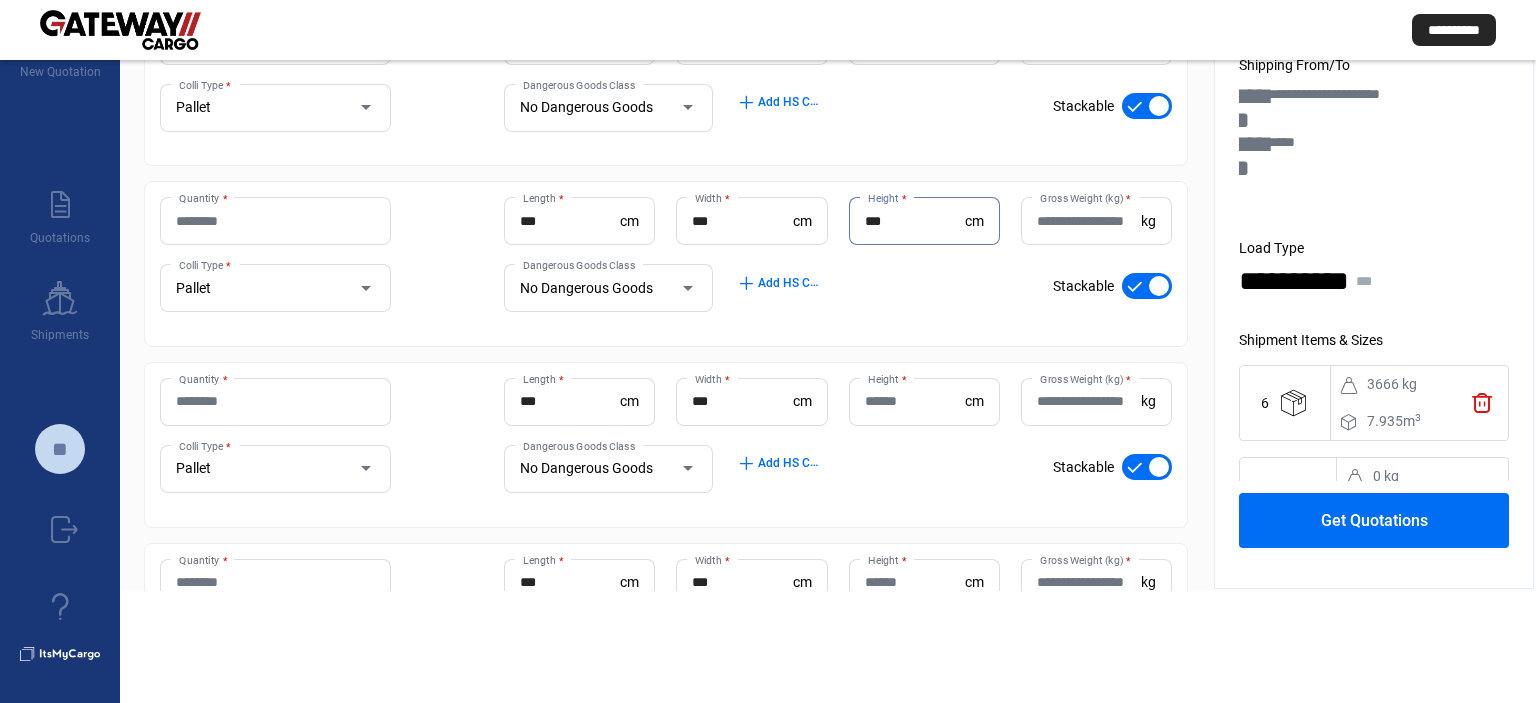 scroll, scrollTop: 302, scrollLeft: 0, axis: vertical 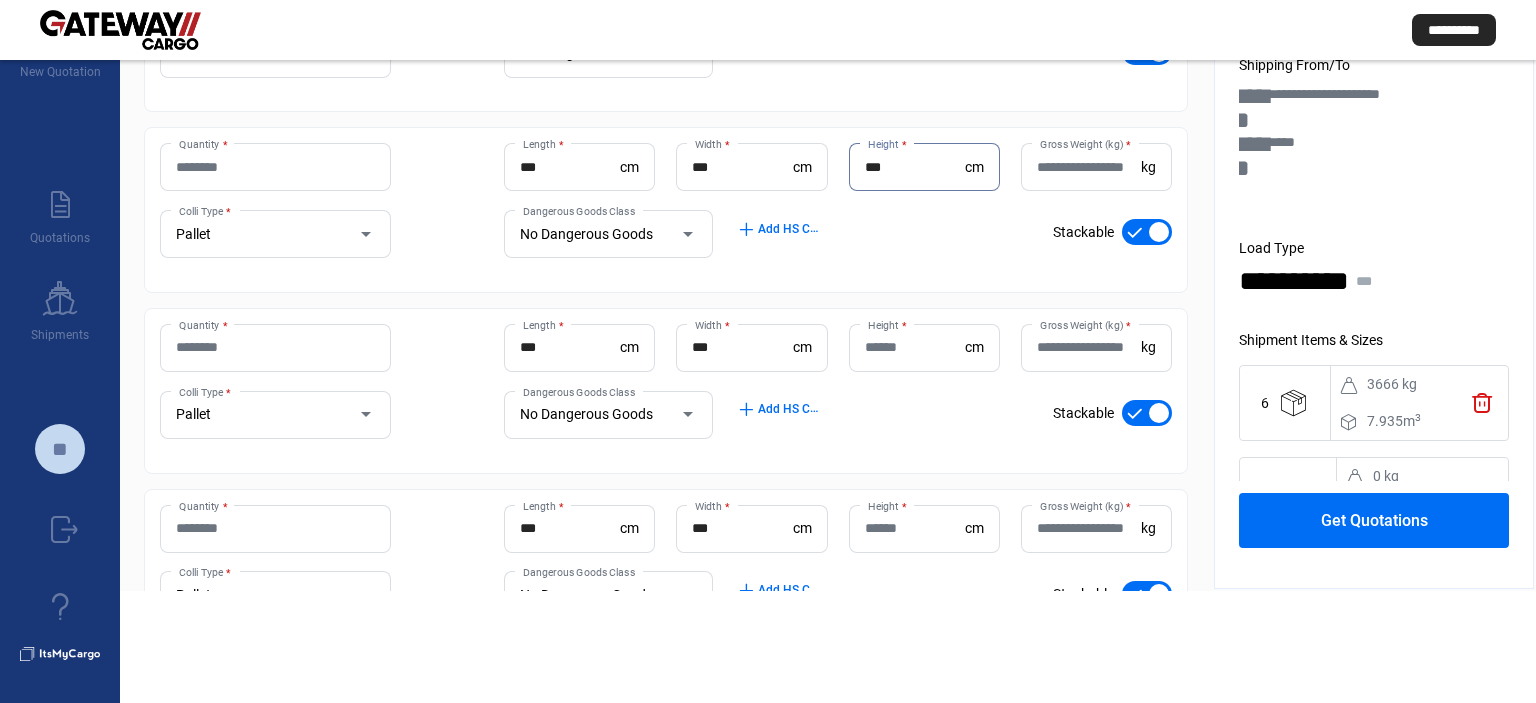 type on "***" 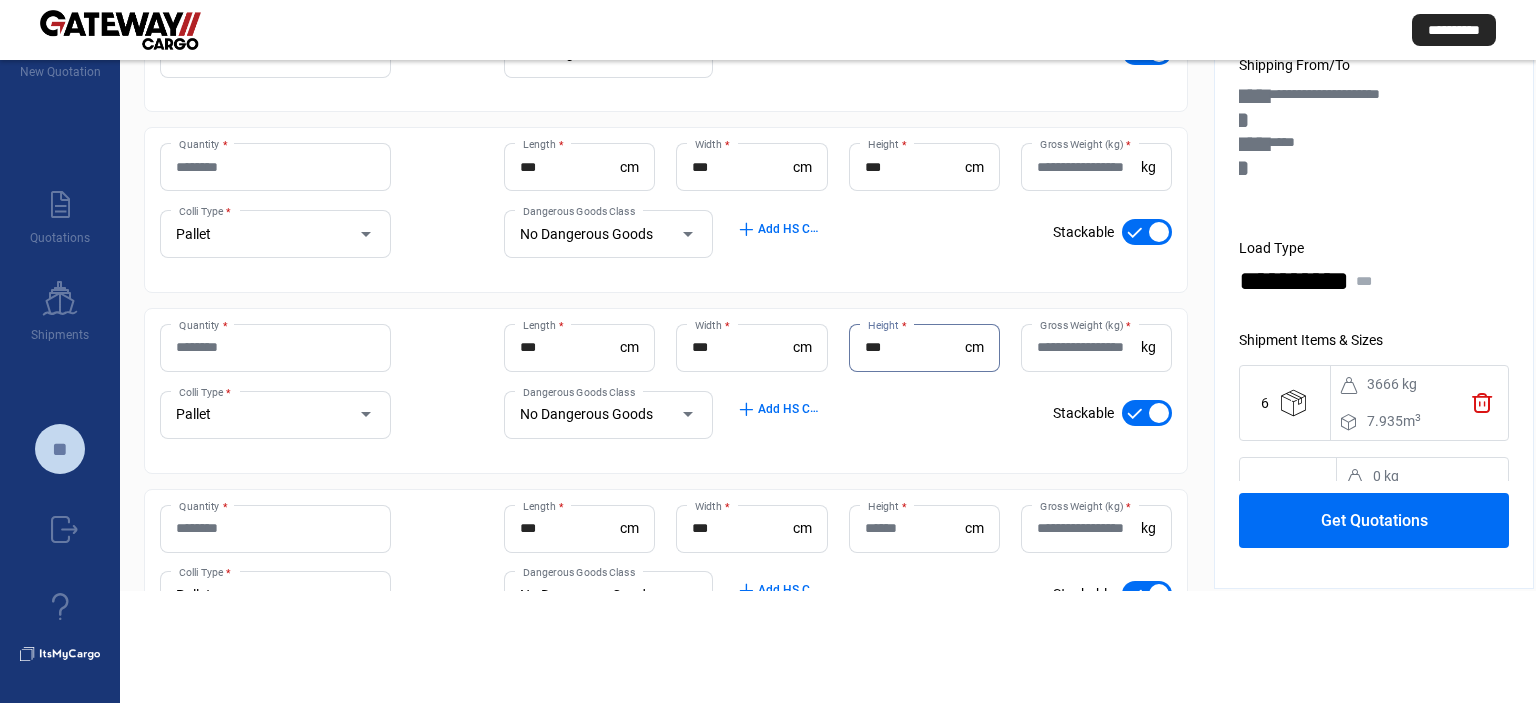 type on "***" 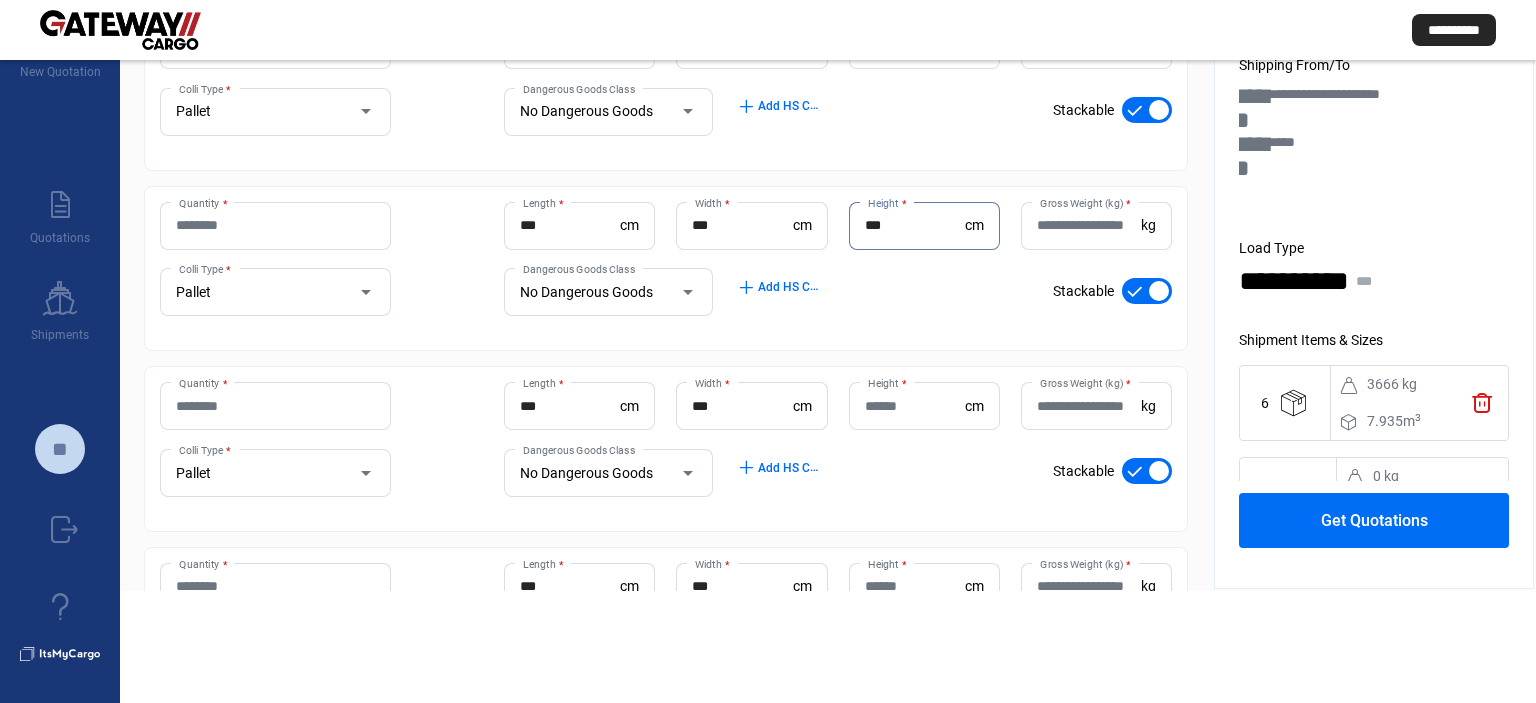 type on "***" 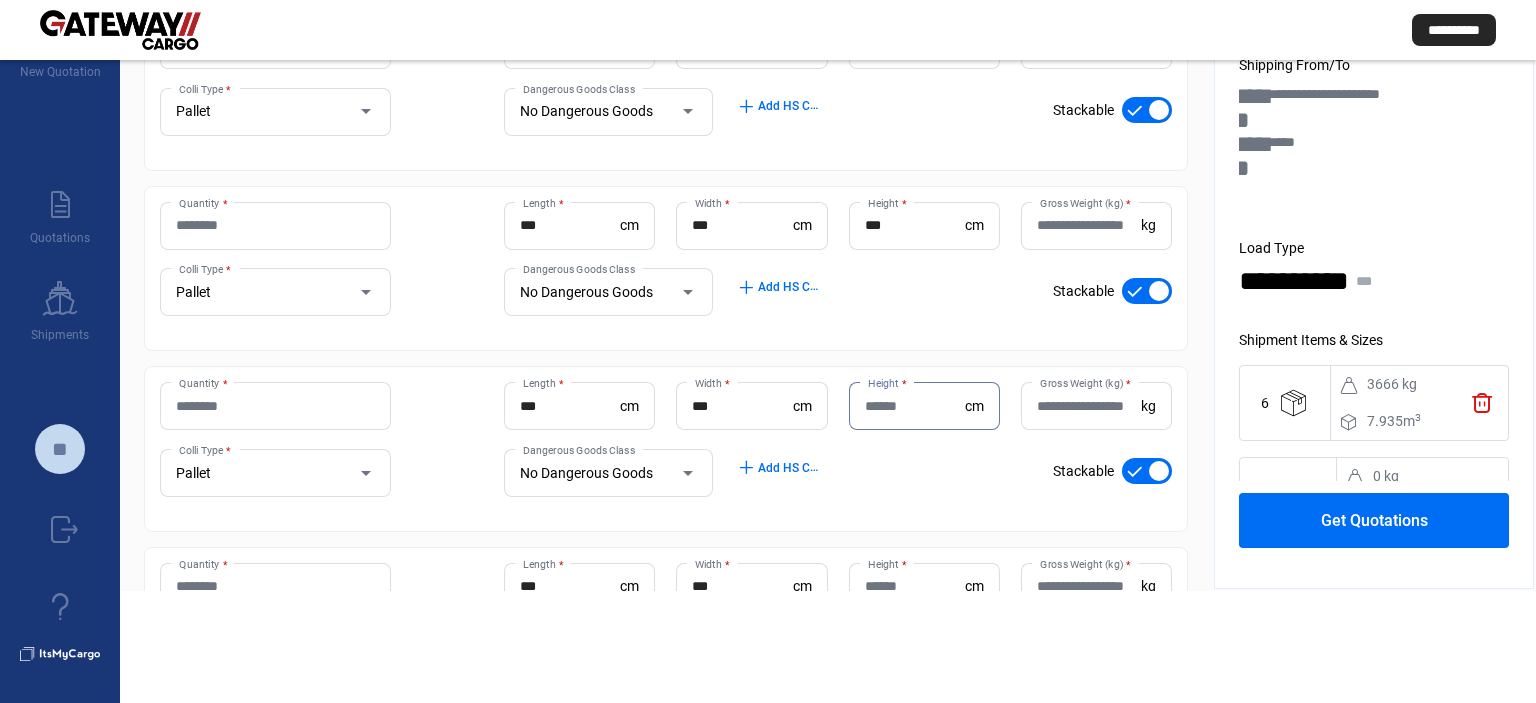 click on "Height  *" at bounding box center [915, 406] 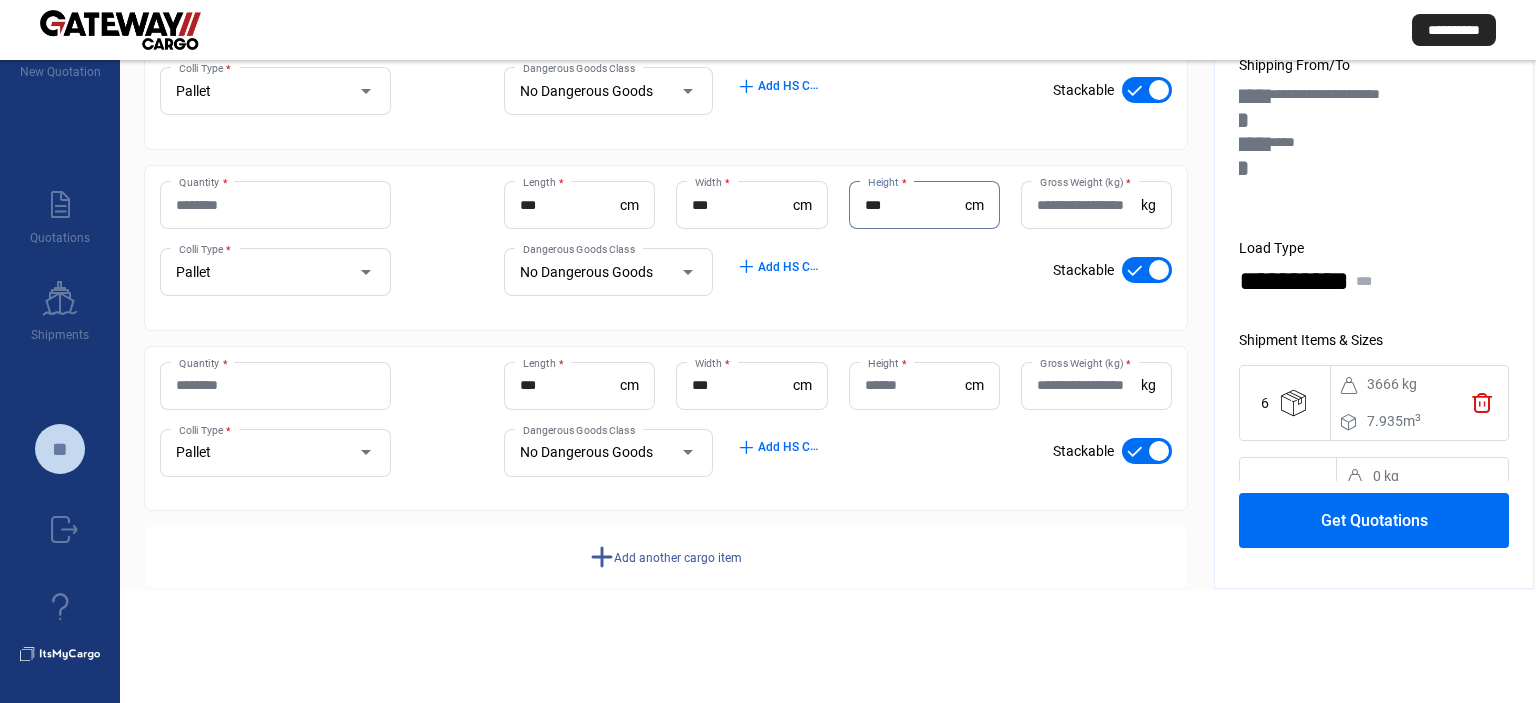type on "***" 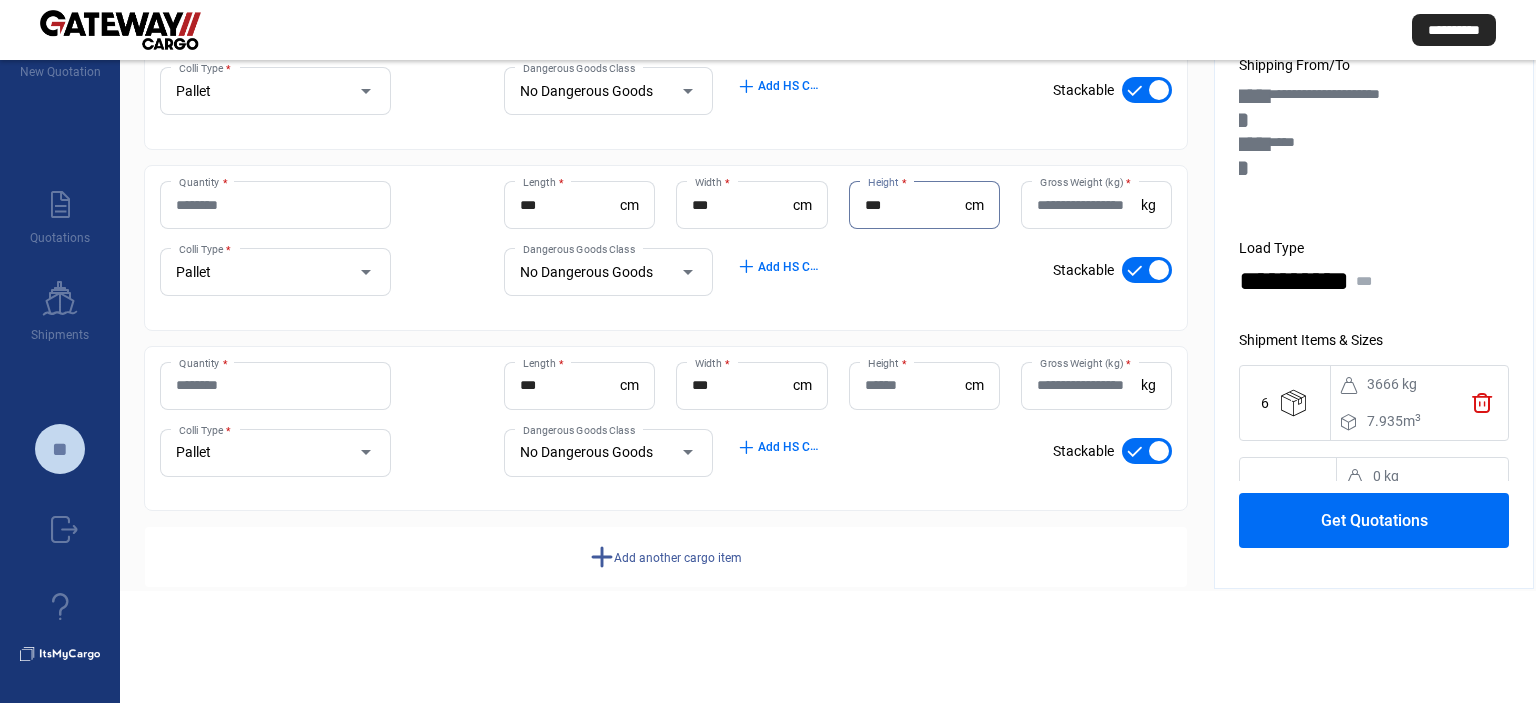 click on "Height  *" at bounding box center [915, 385] 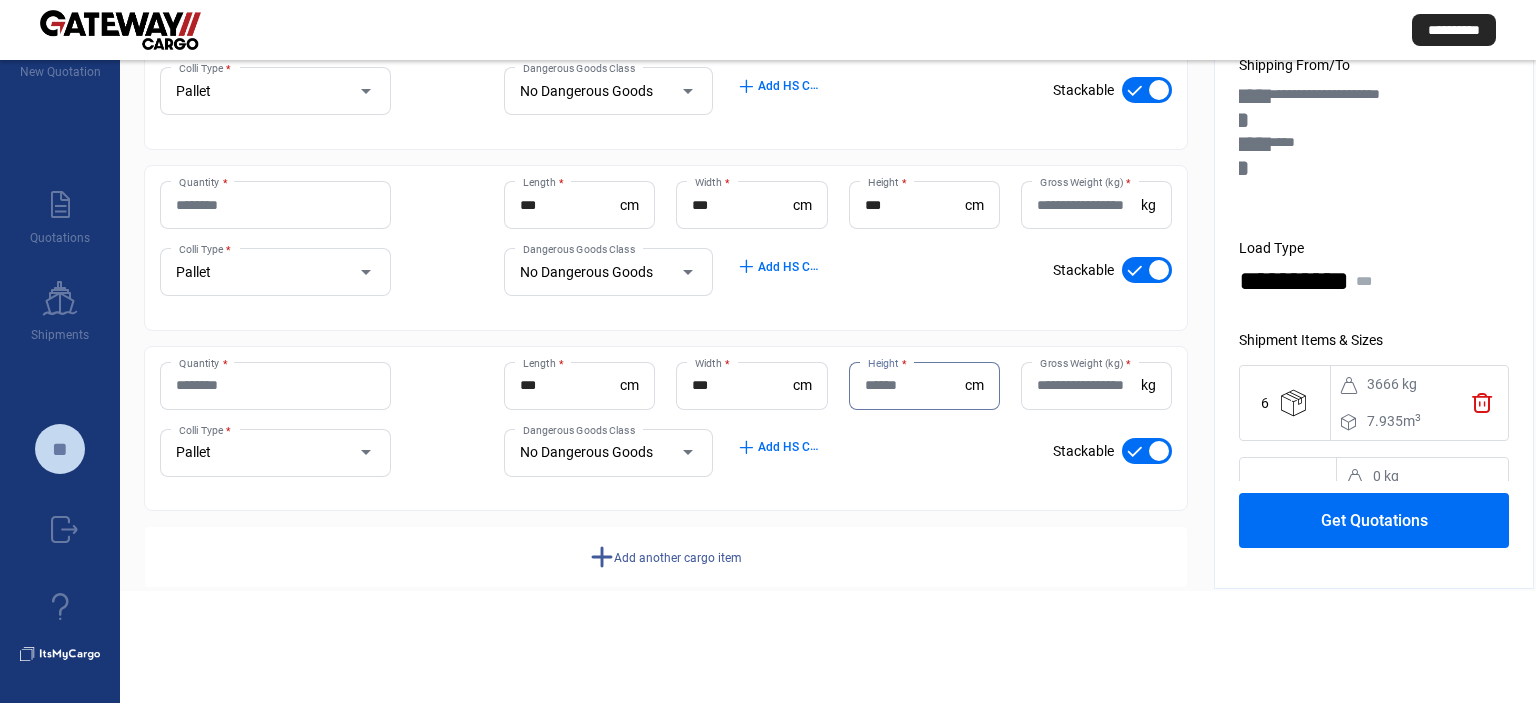 paste on "***" 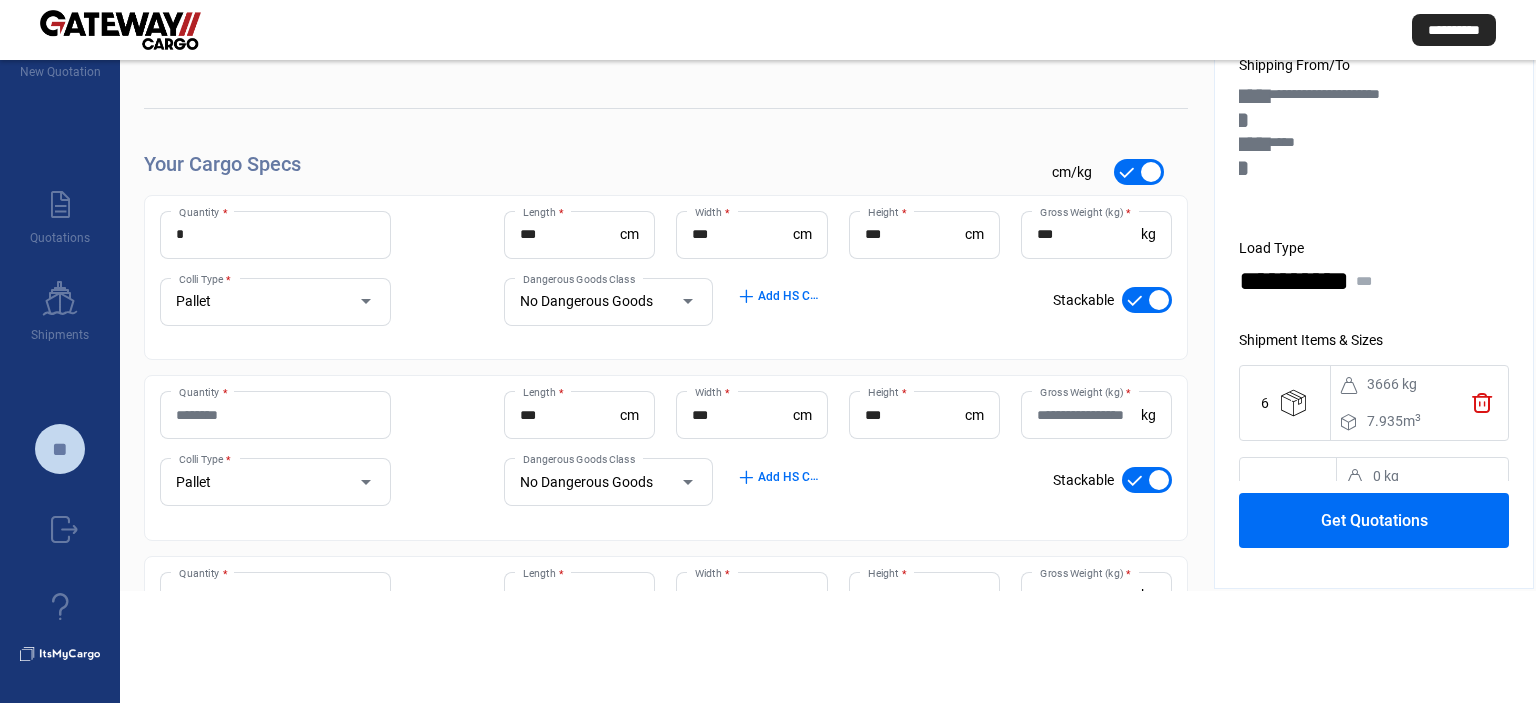 scroll, scrollTop: 0, scrollLeft: 0, axis: both 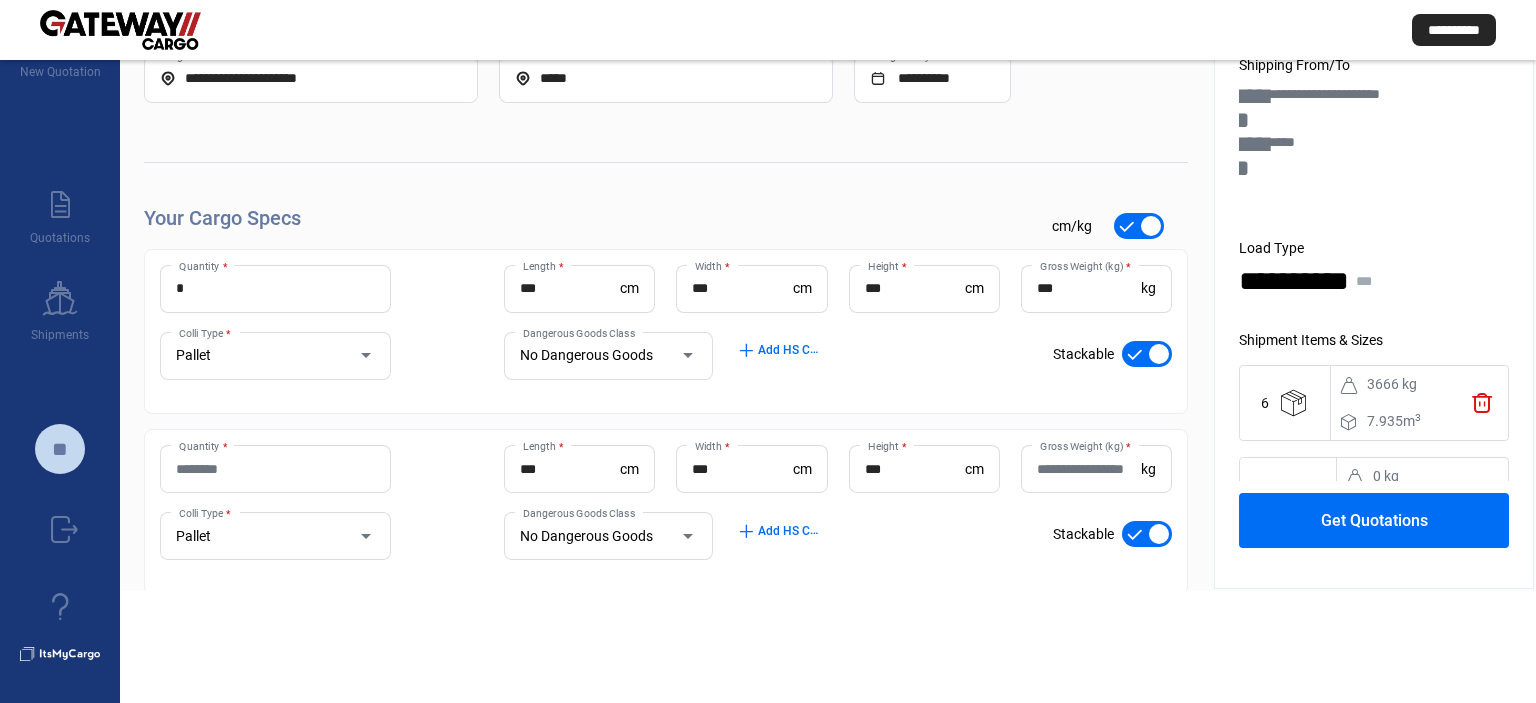 type on "***" 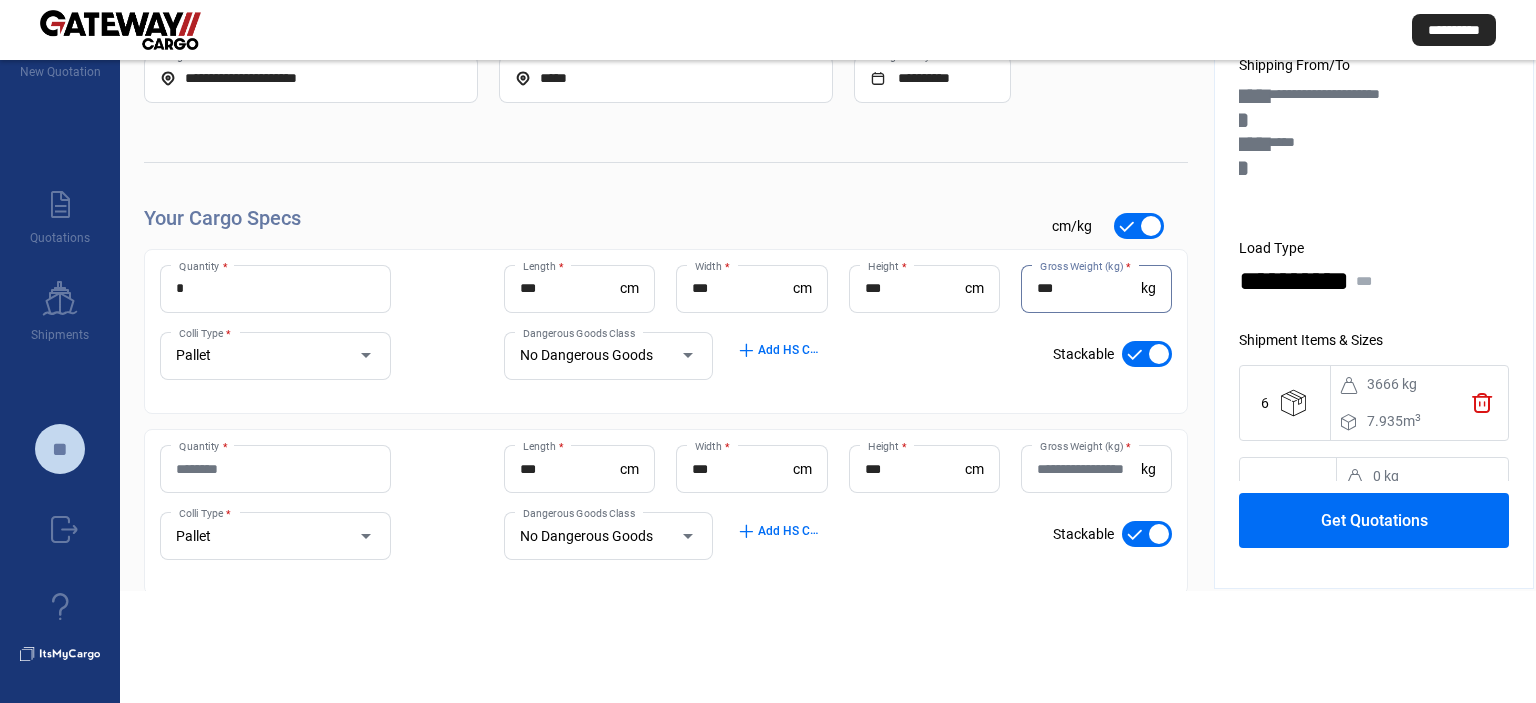 drag, startPoint x: 1022, startPoint y: 294, endPoint x: 942, endPoint y: 294, distance: 80 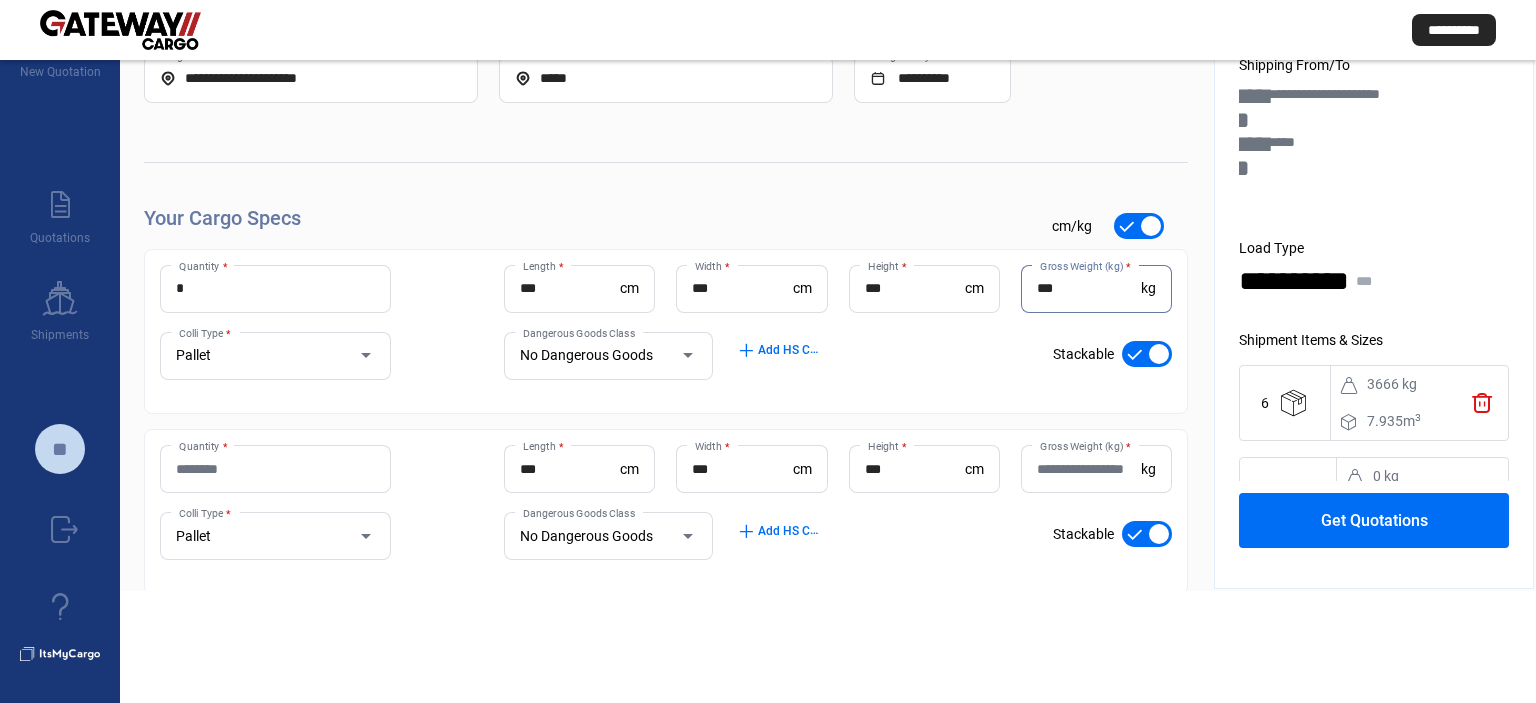 click on "***" at bounding box center [1089, 288] 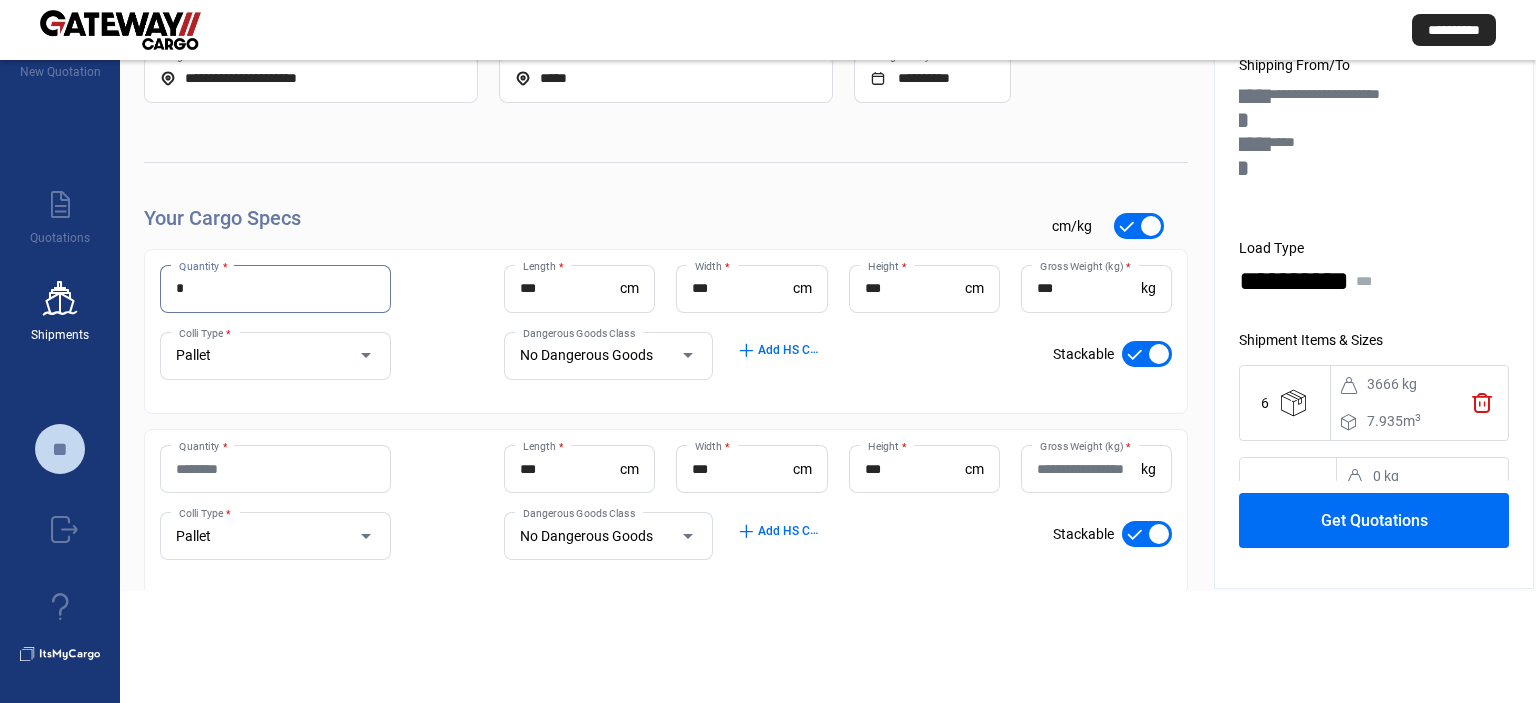 drag, startPoint x: 191, startPoint y: 294, endPoint x: 96, endPoint y: 294, distance: 95 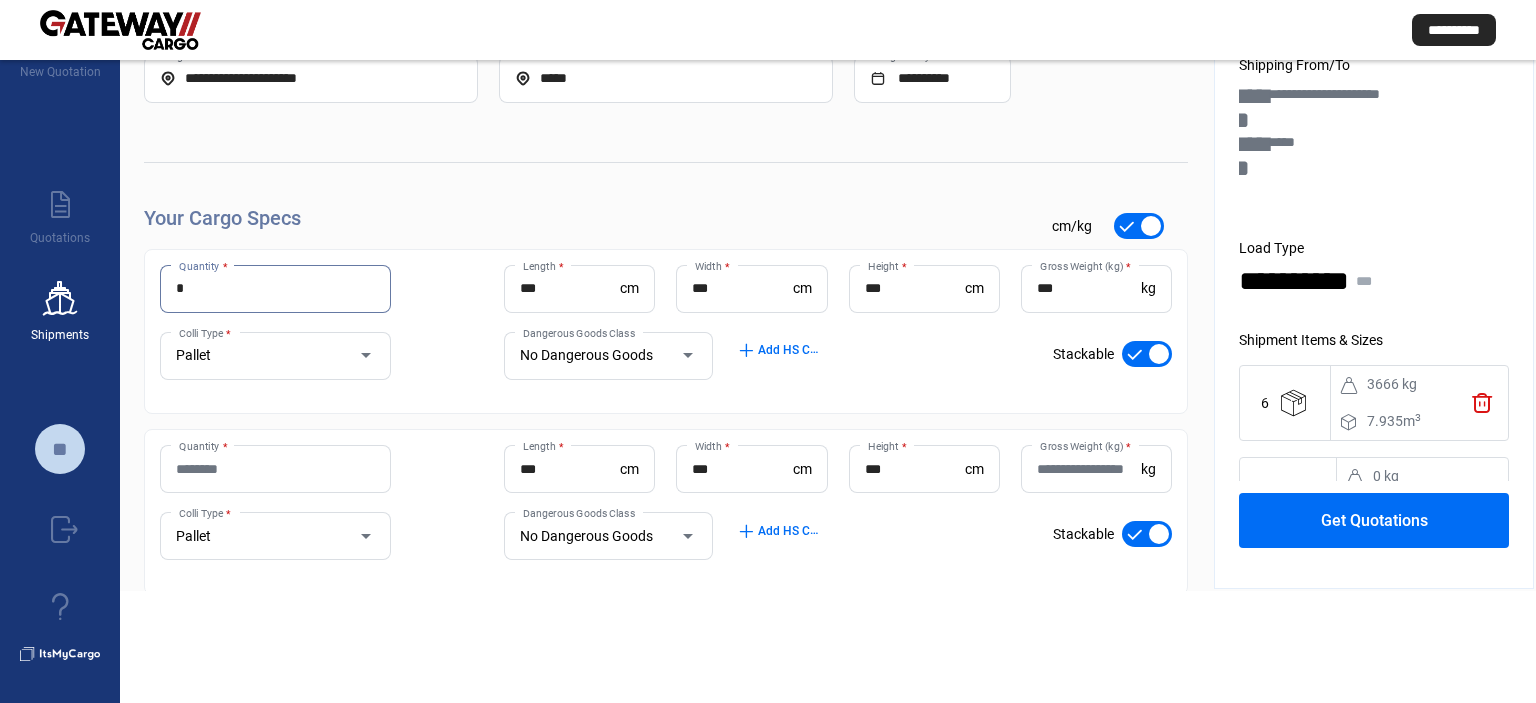 click on "*" at bounding box center (275, 288) 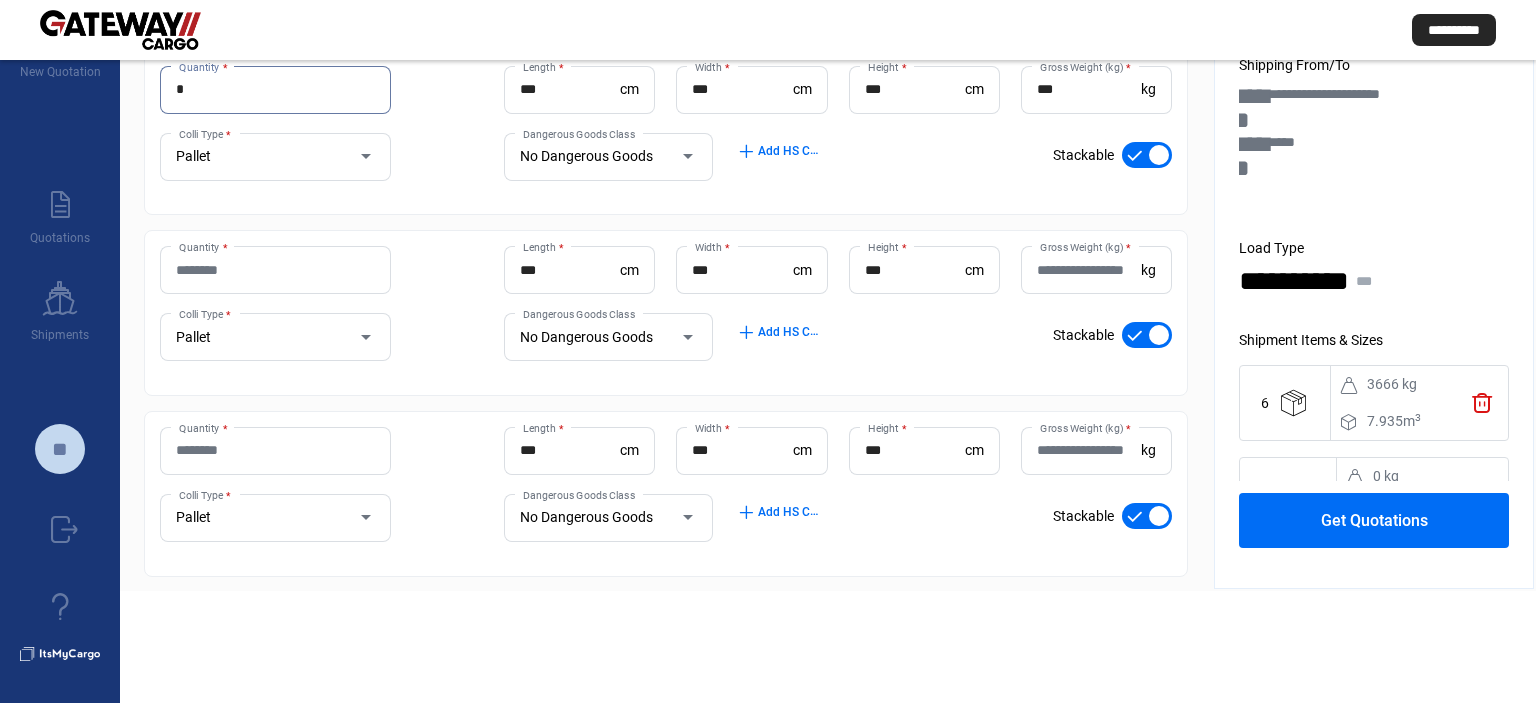 scroll, scrollTop: 202, scrollLeft: 0, axis: vertical 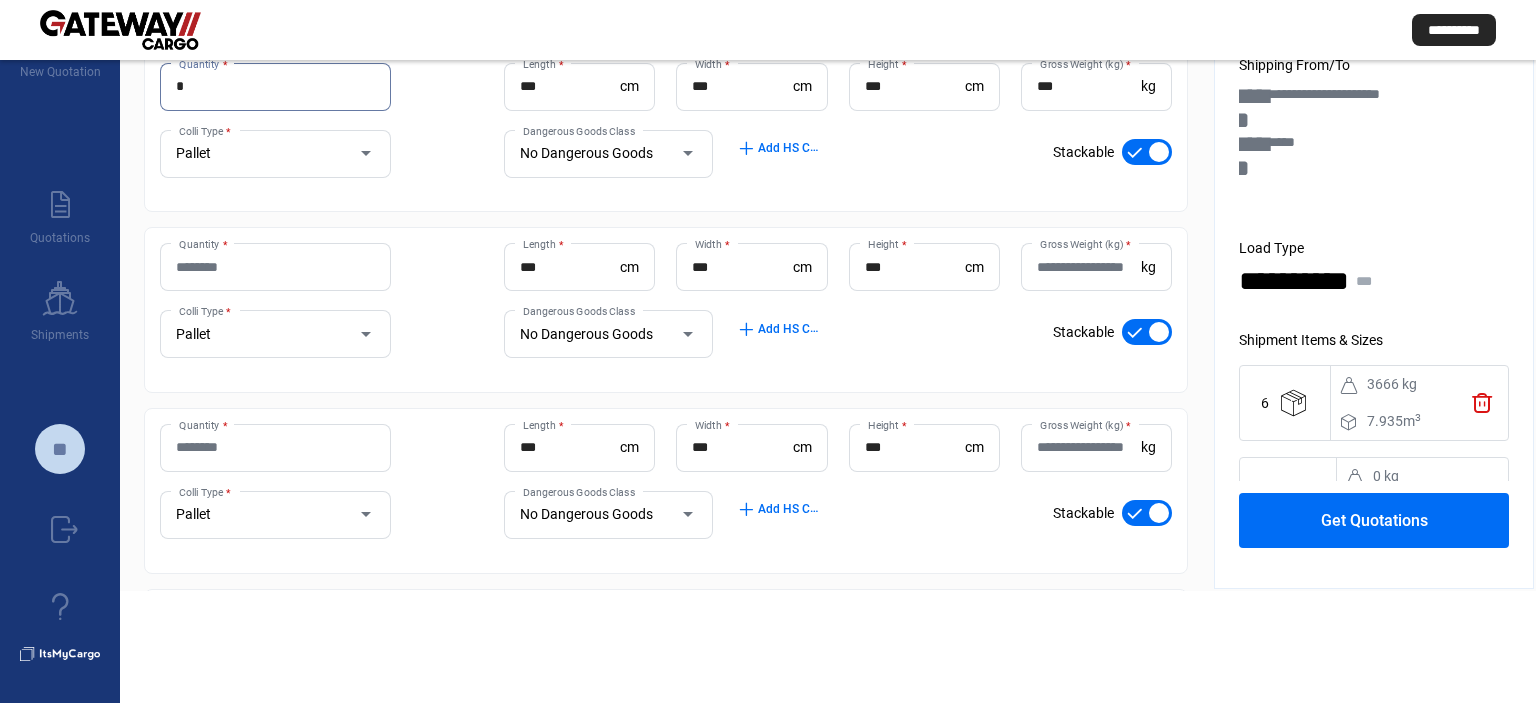 type on "*" 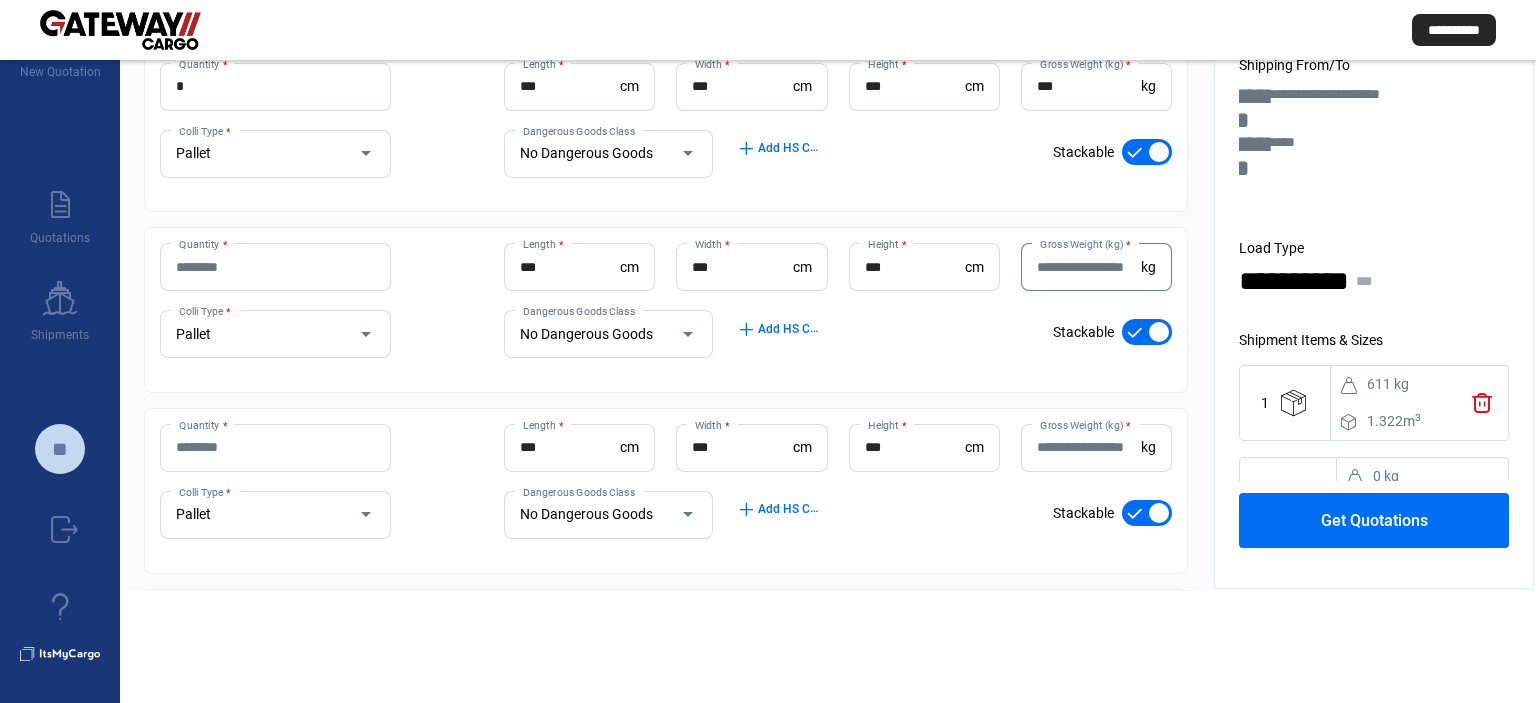 click on "Gross Weight (kg)  *" at bounding box center [1089, 267] 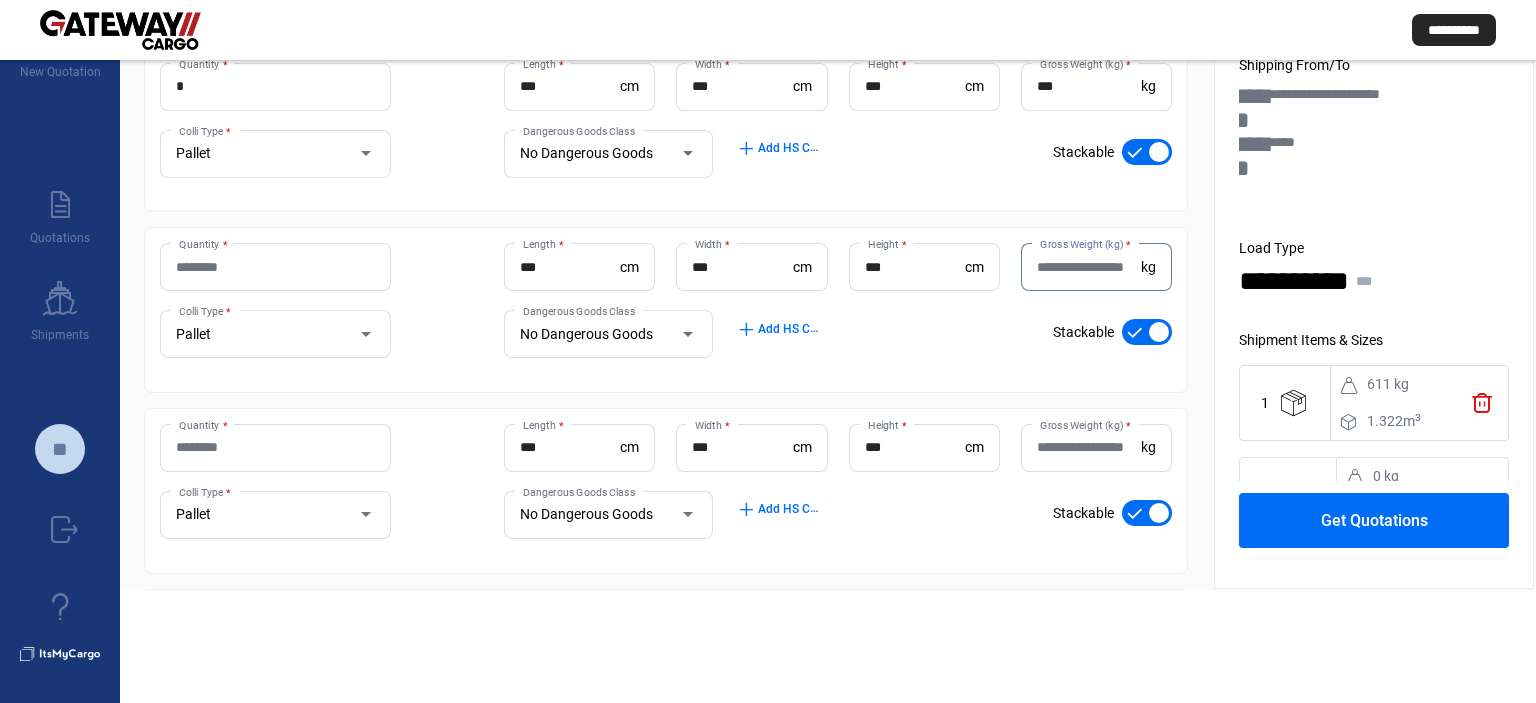 paste on "***" 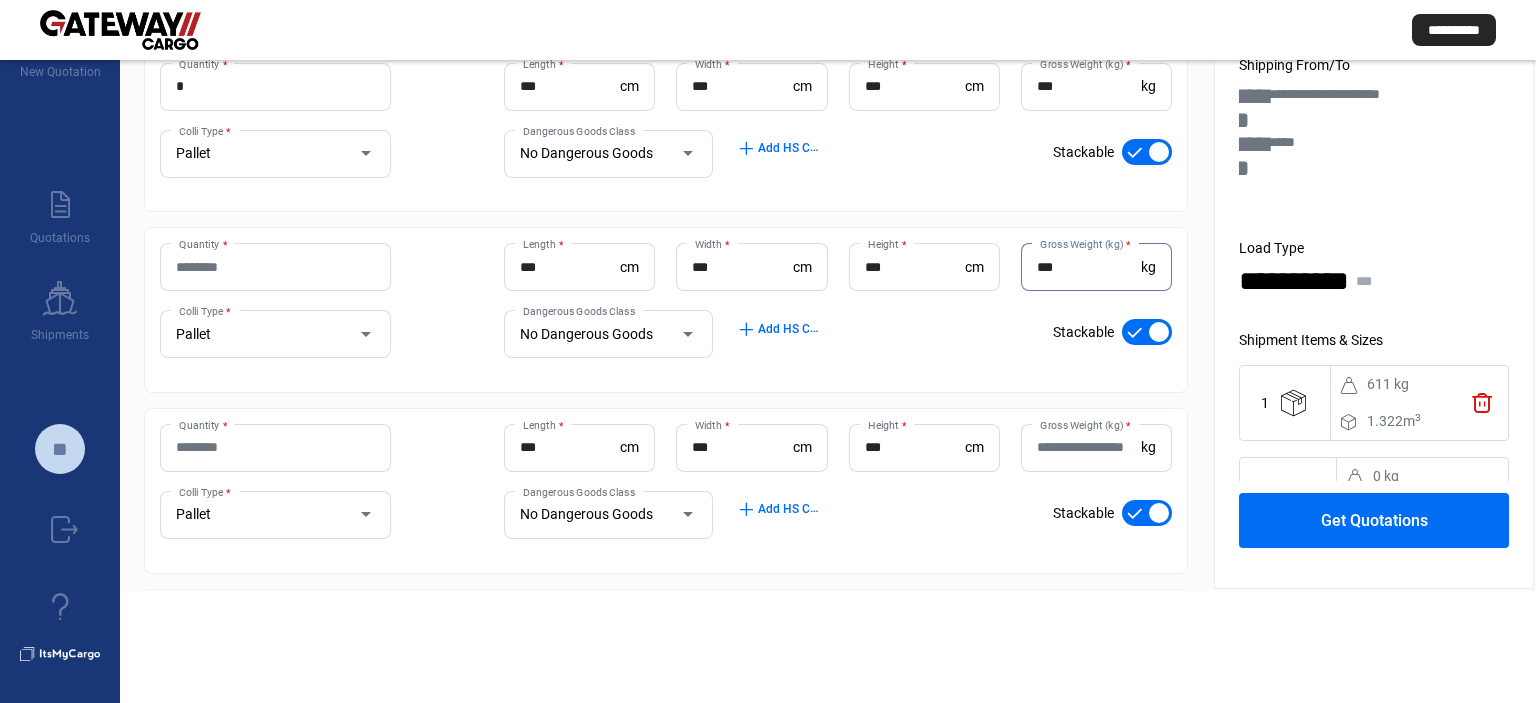 type on "***" 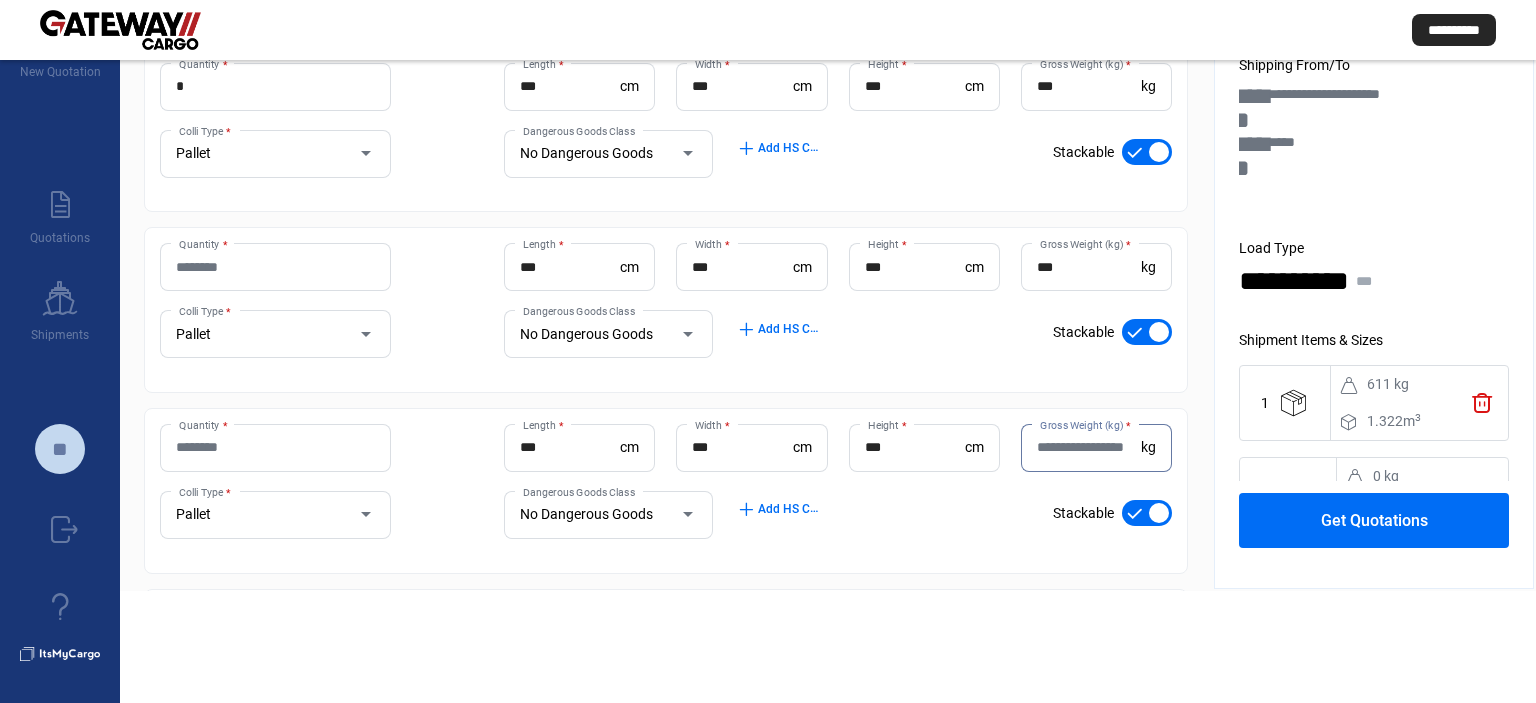 click on "Gross Weight (kg)  *" at bounding box center [1089, 447] 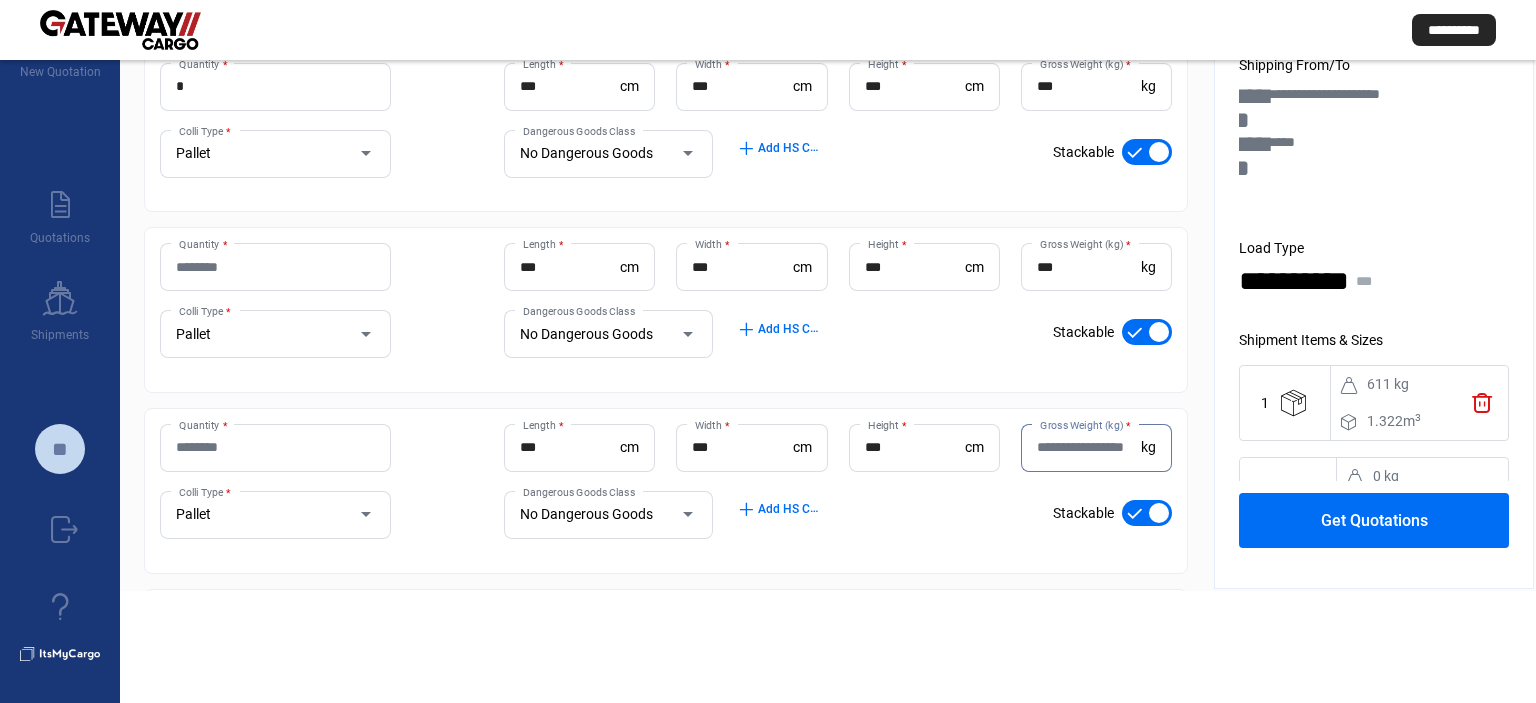 paste on "***" 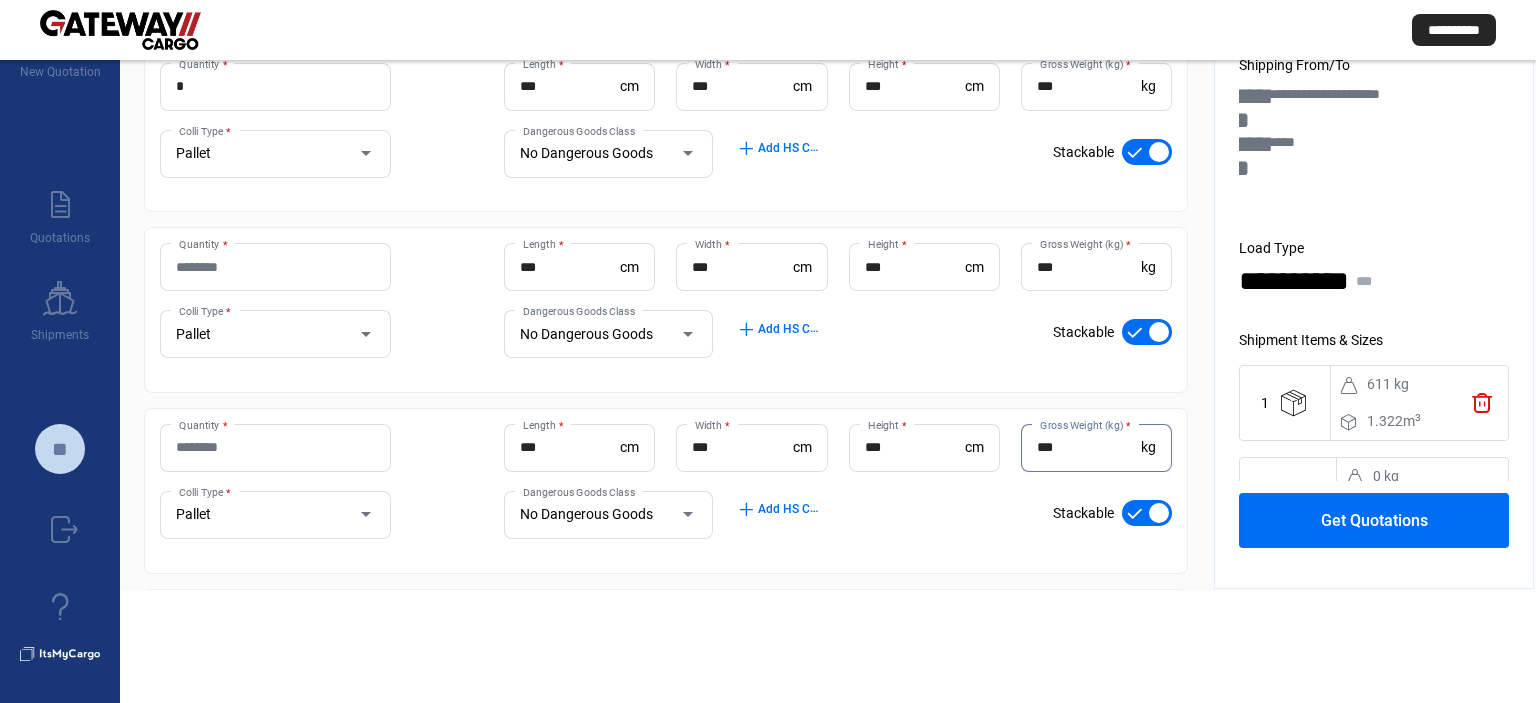 scroll, scrollTop: 403, scrollLeft: 0, axis: vertical 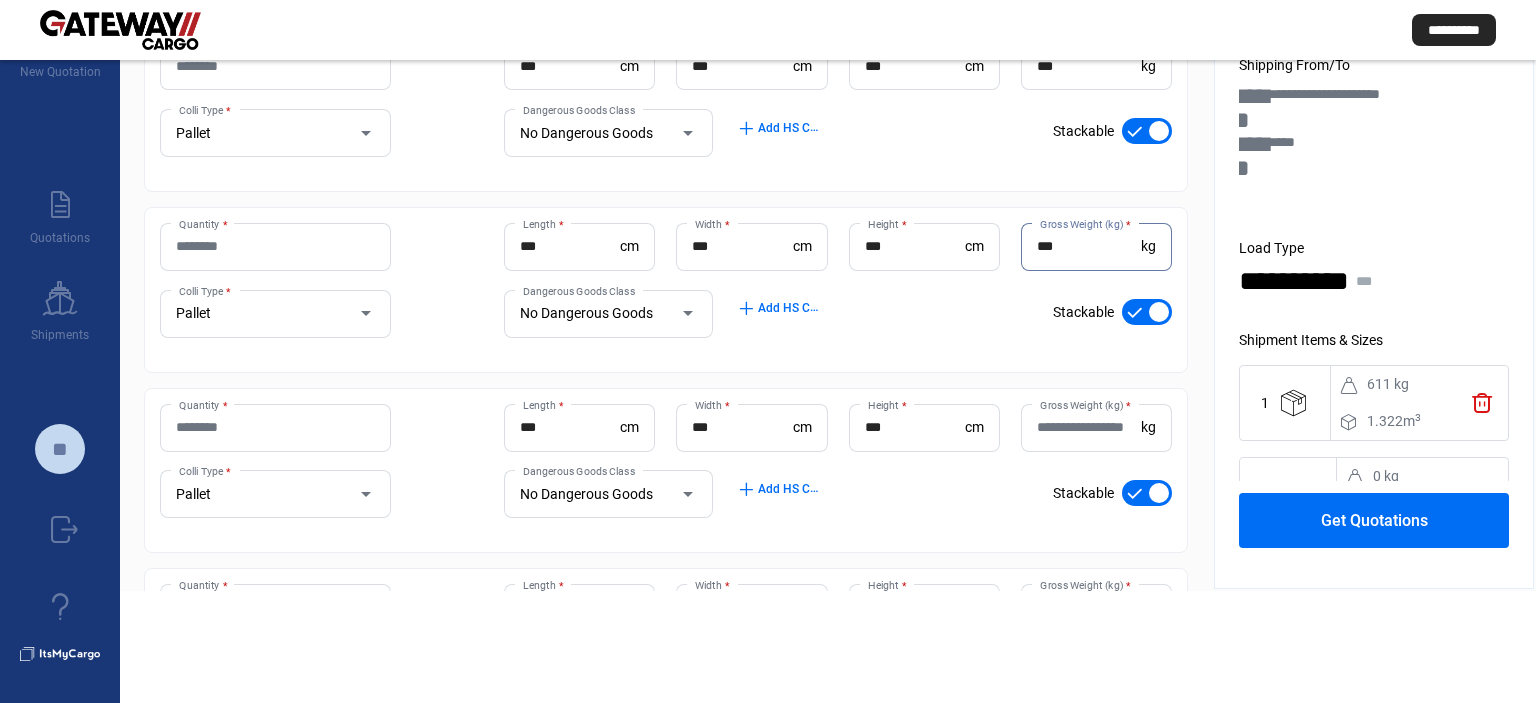 type on "***" 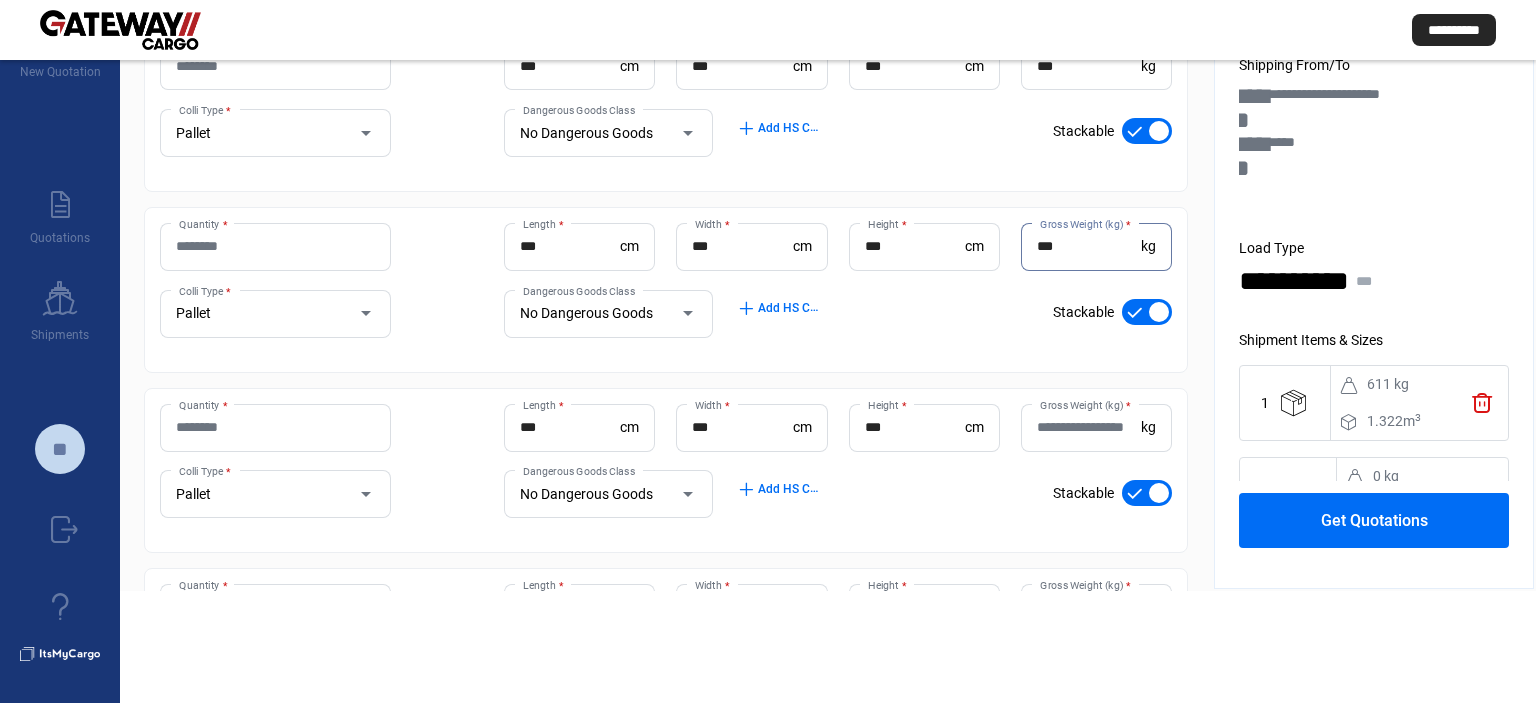 click on "Gross Weight (kg)  *" at bounding box center [1089, 427] 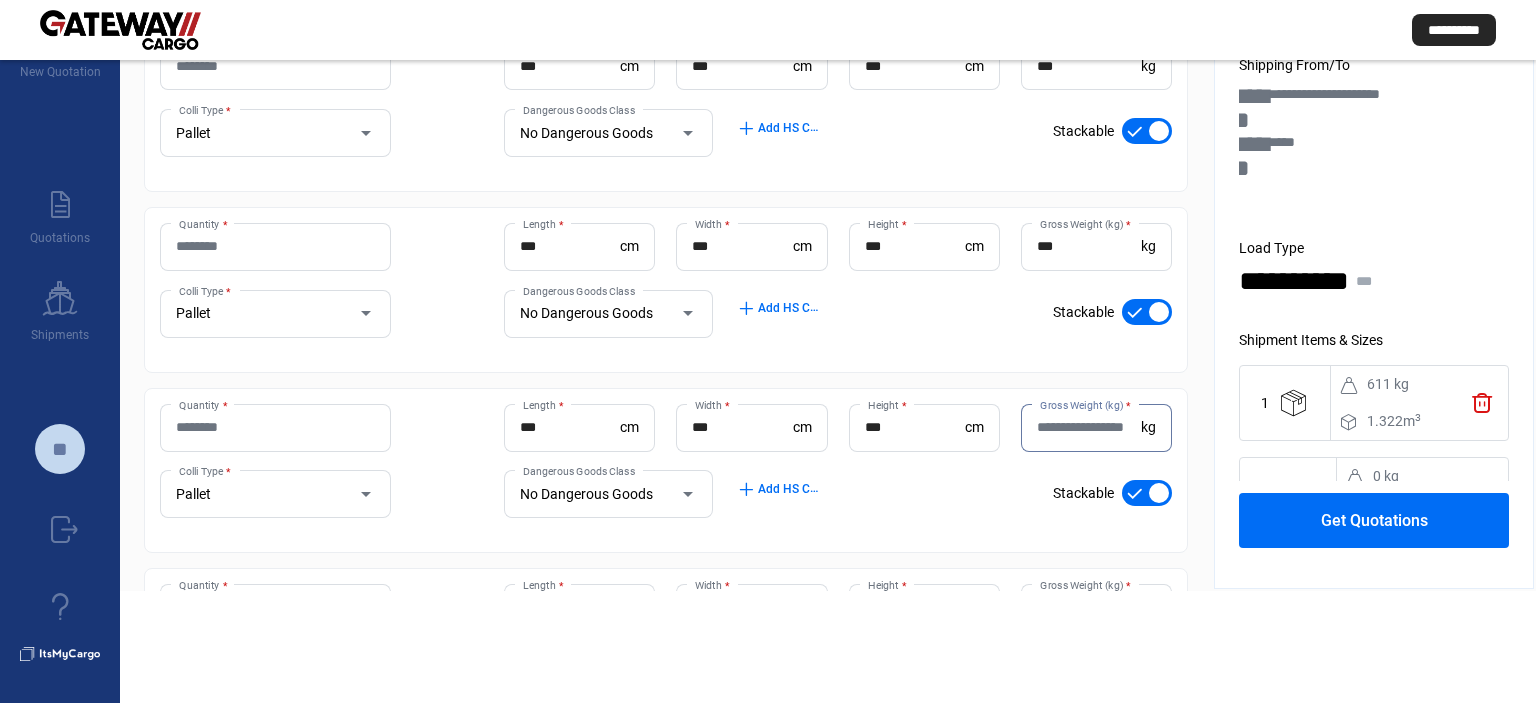 paste on "***" 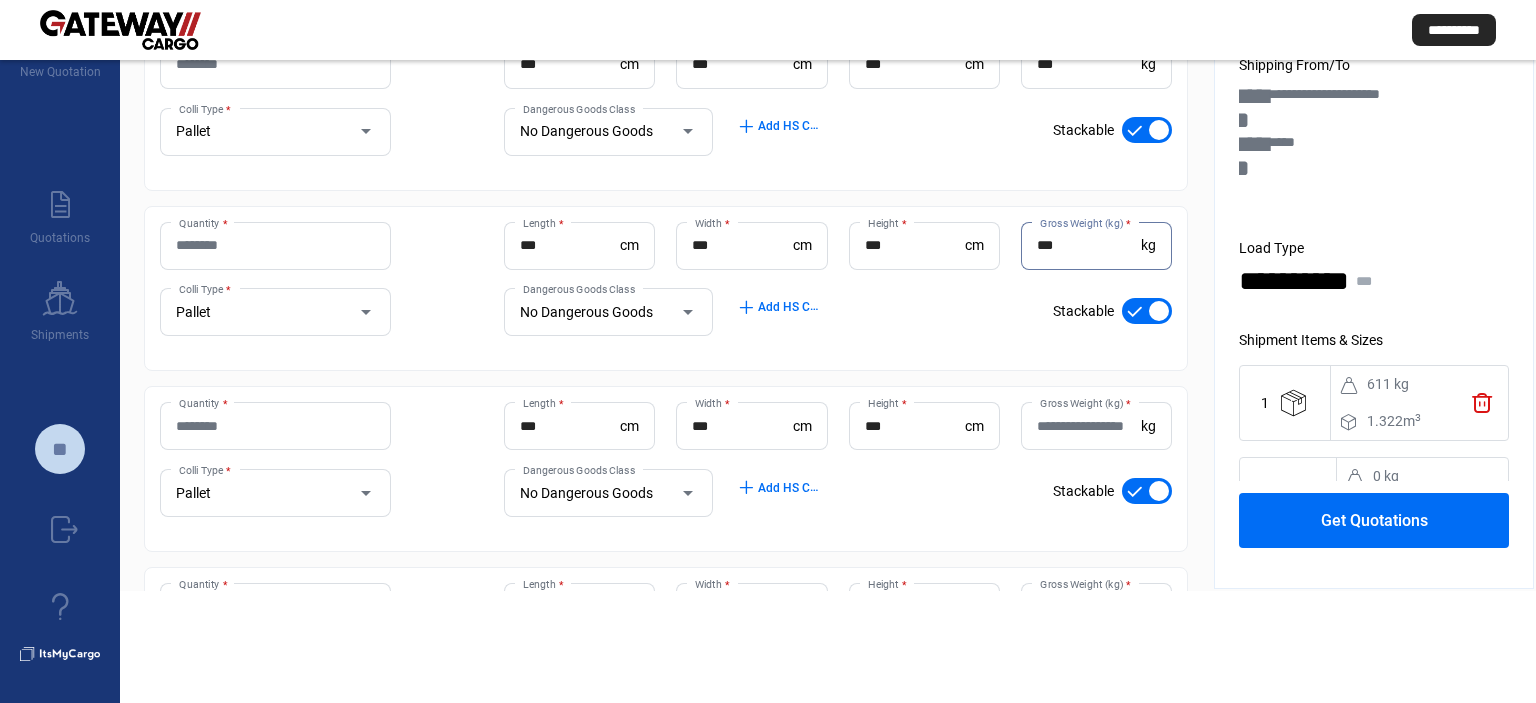 scroll, scrollTop: 806, scrollLeft: 0, axis: vertical 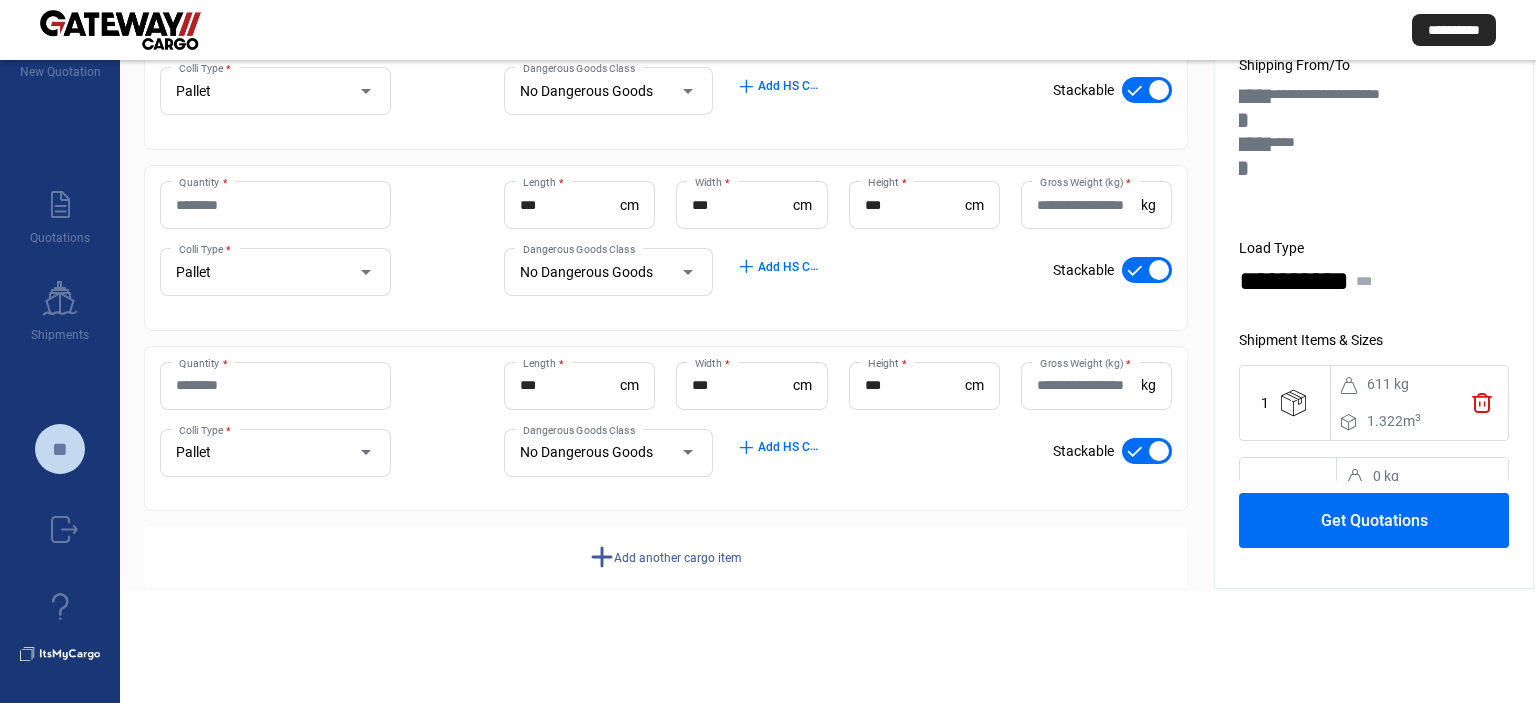 type on "***" 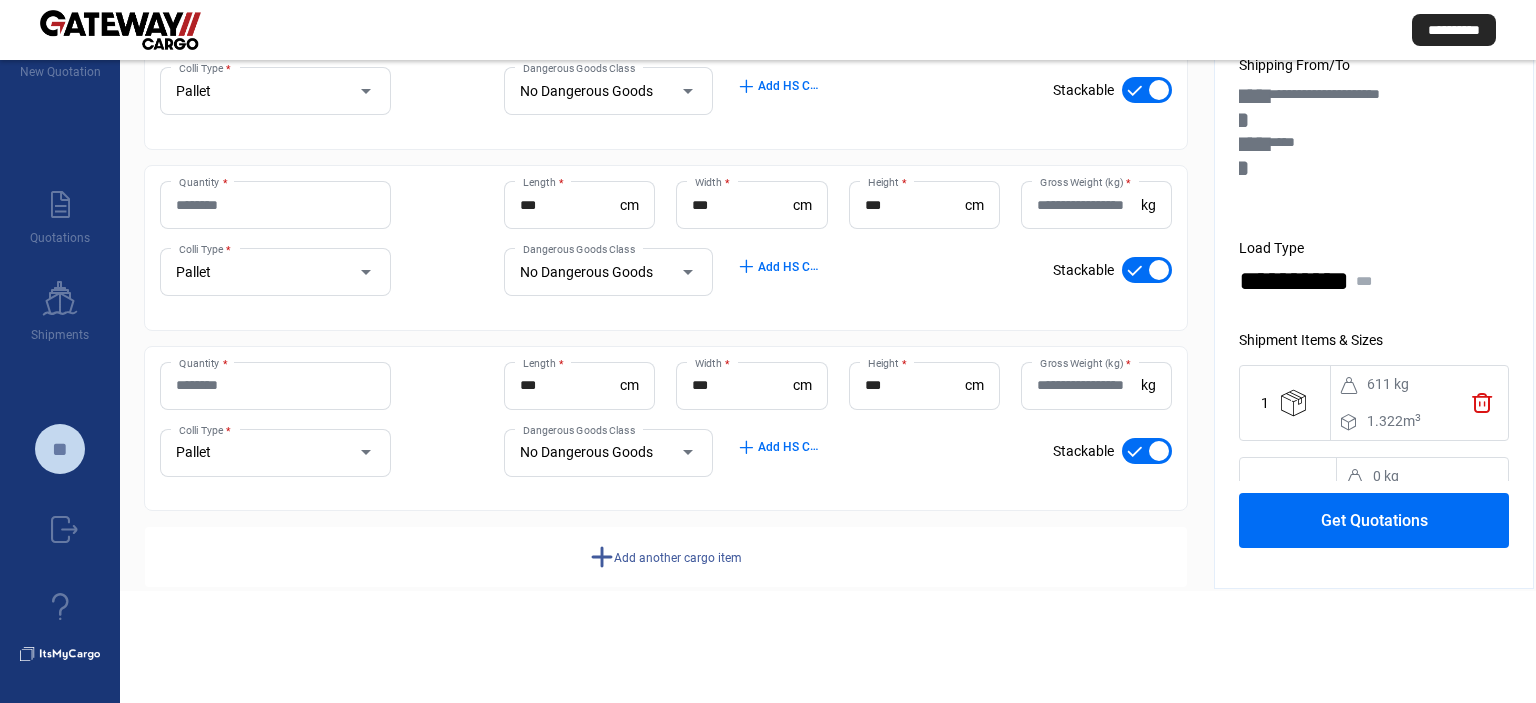 click on "Gross Weight (kg)  *" at bounding box center [1089, 205] 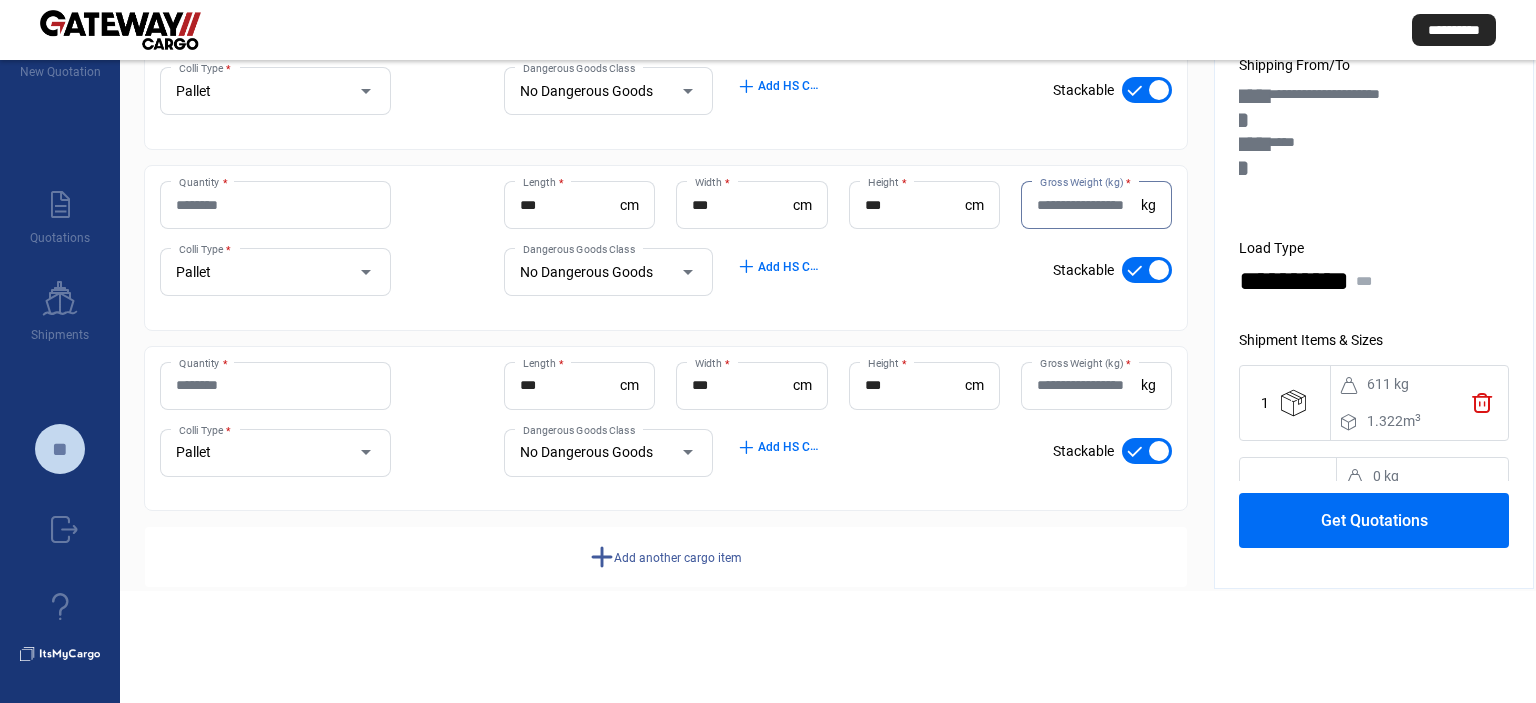 paste on "***" 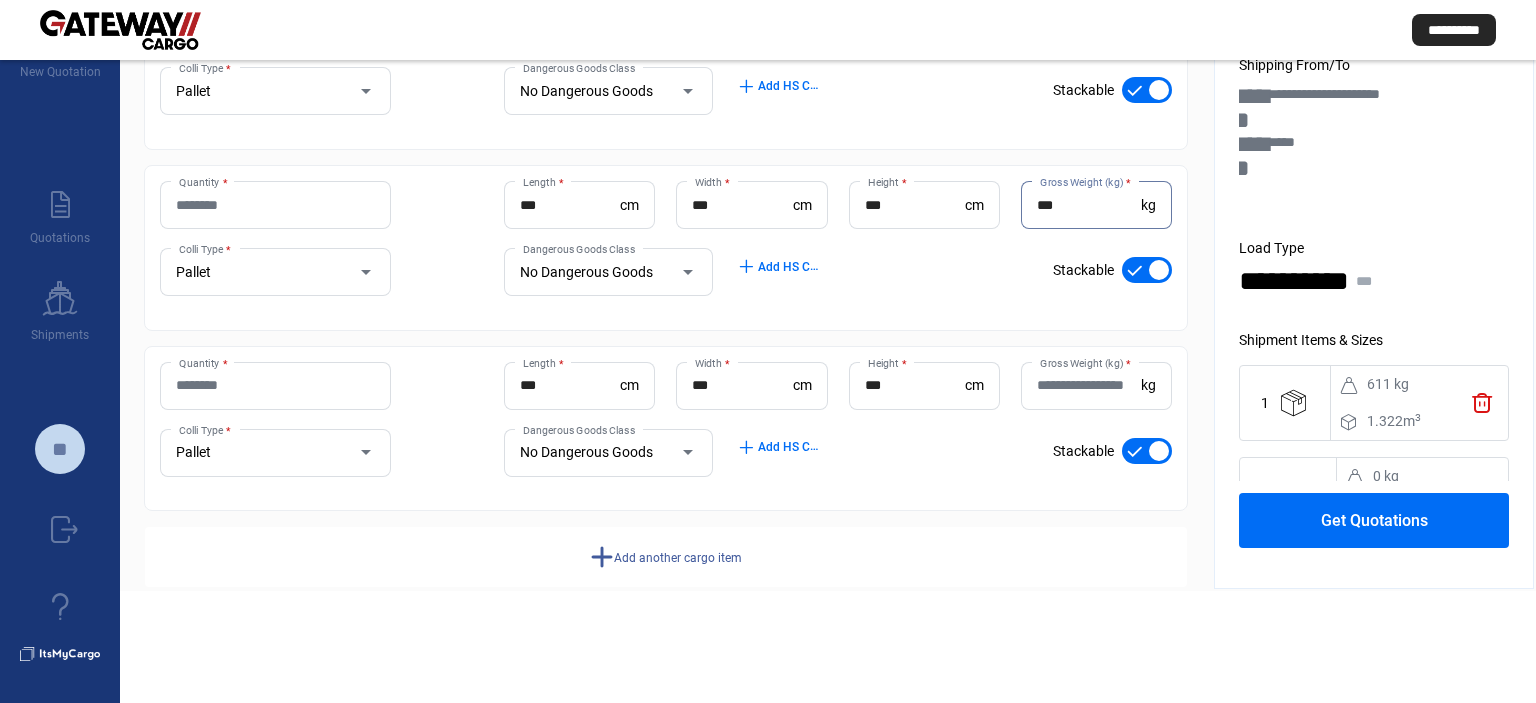 type on "***" 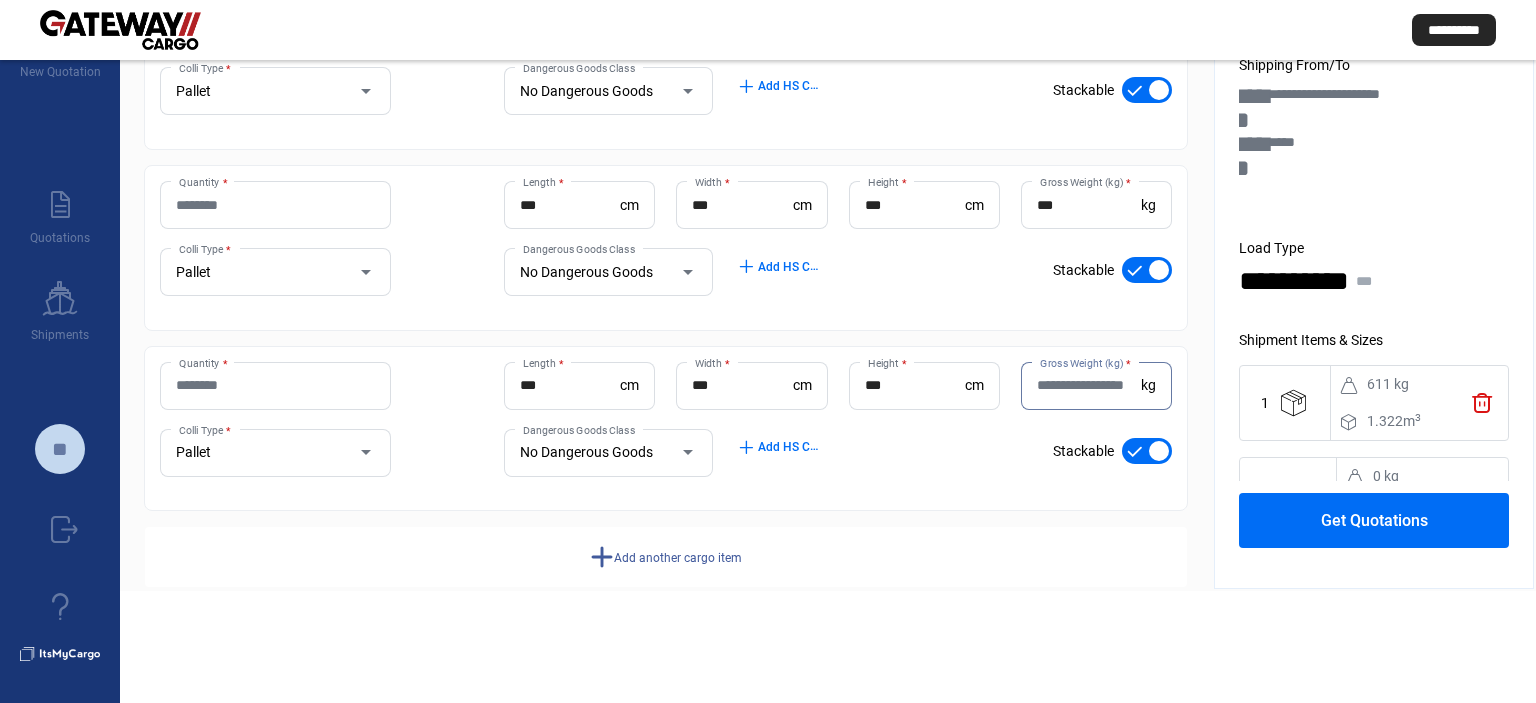 paste on "***" 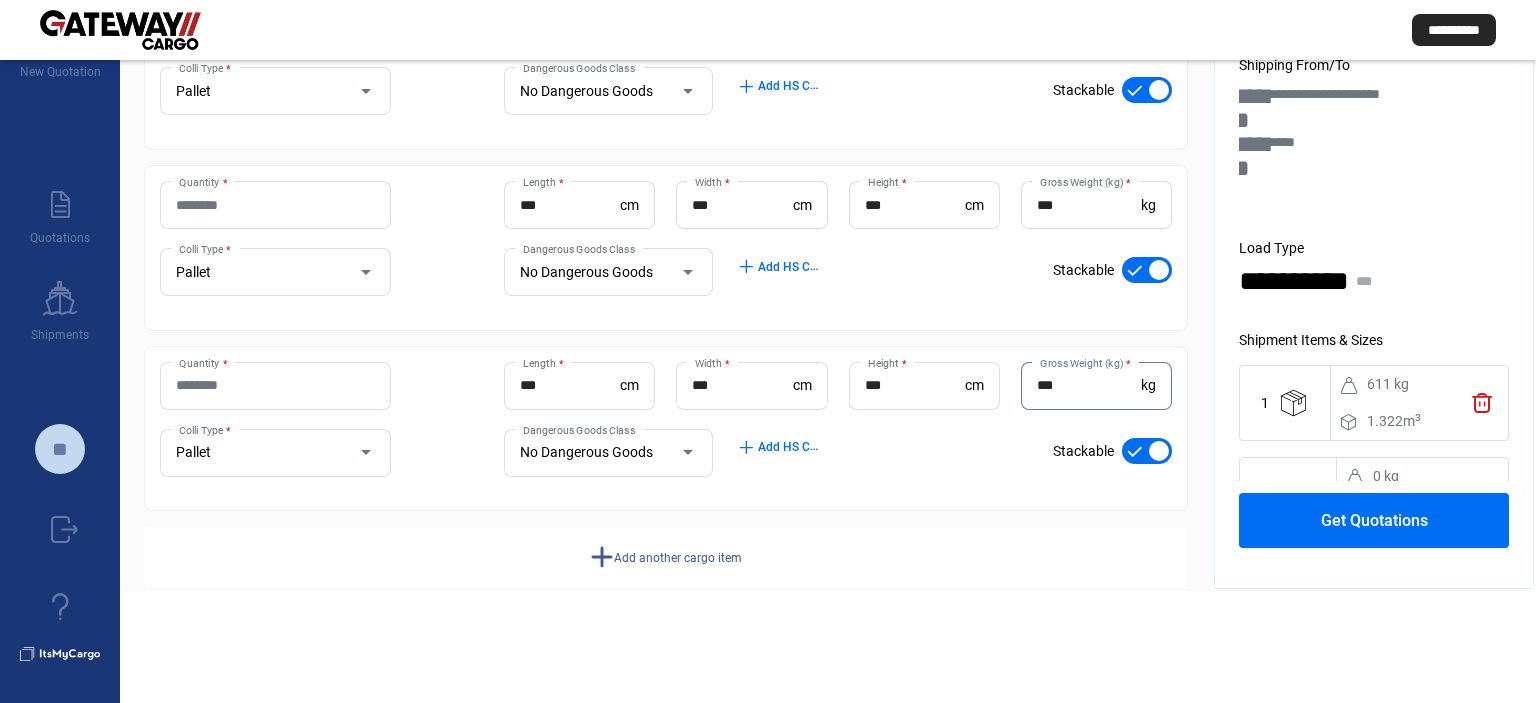 type on "***" 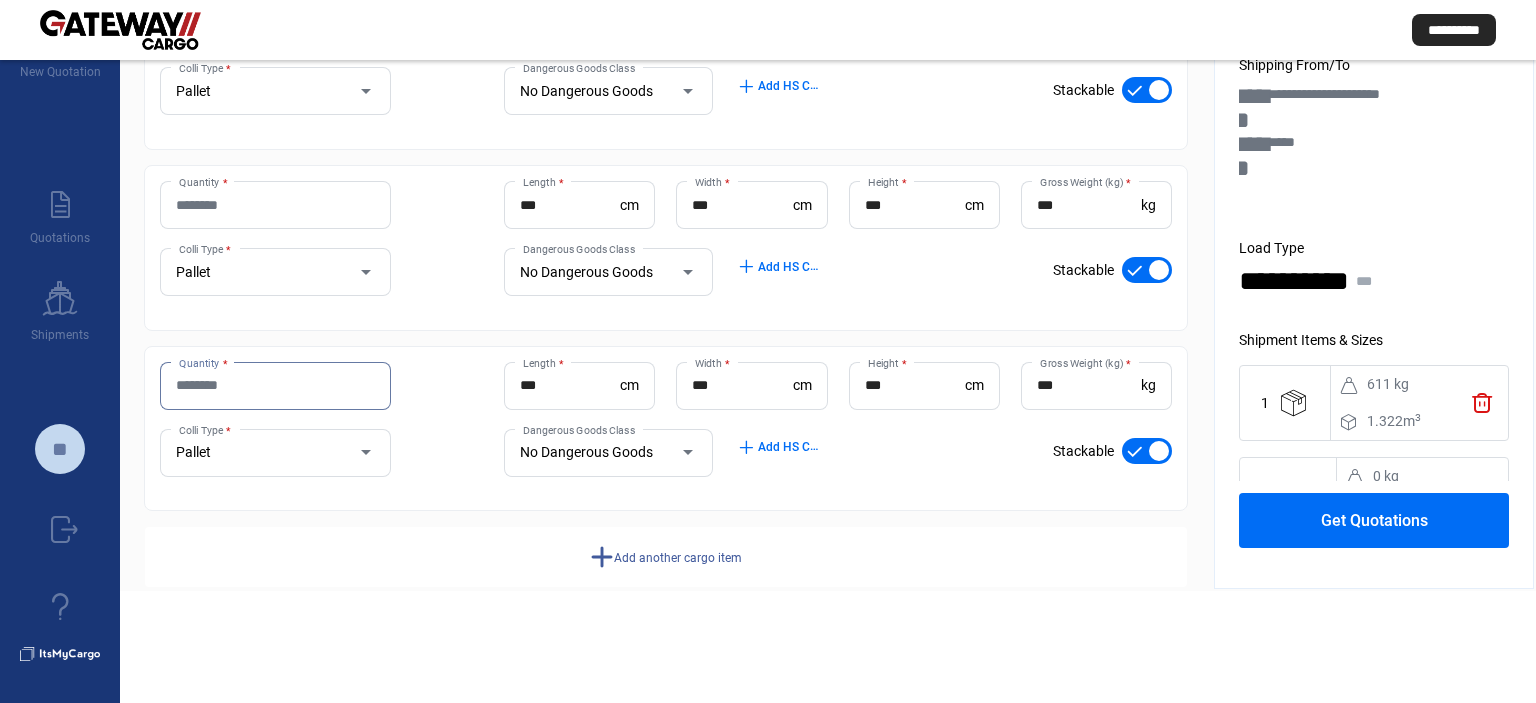 click on "Quantity *" at bounding box center (275, 385) 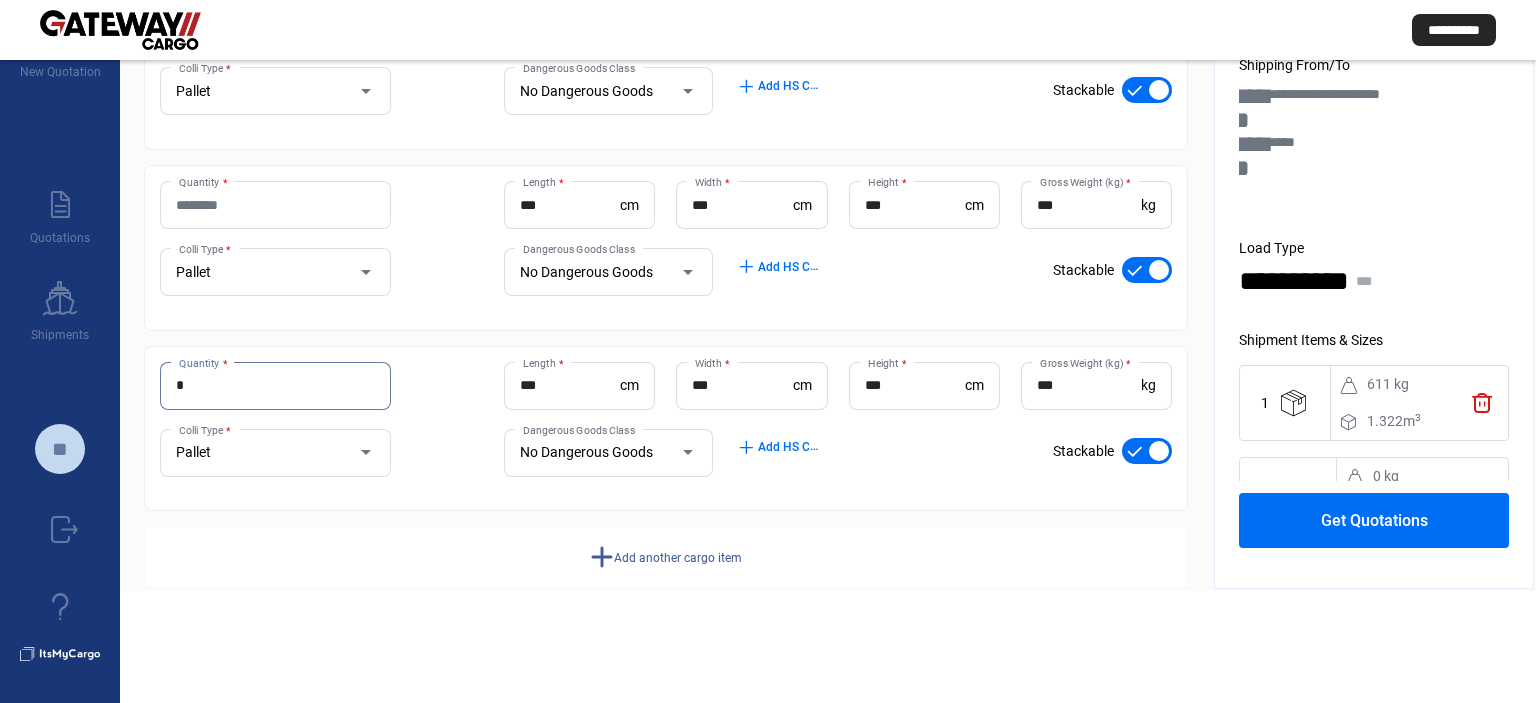 type on "*" 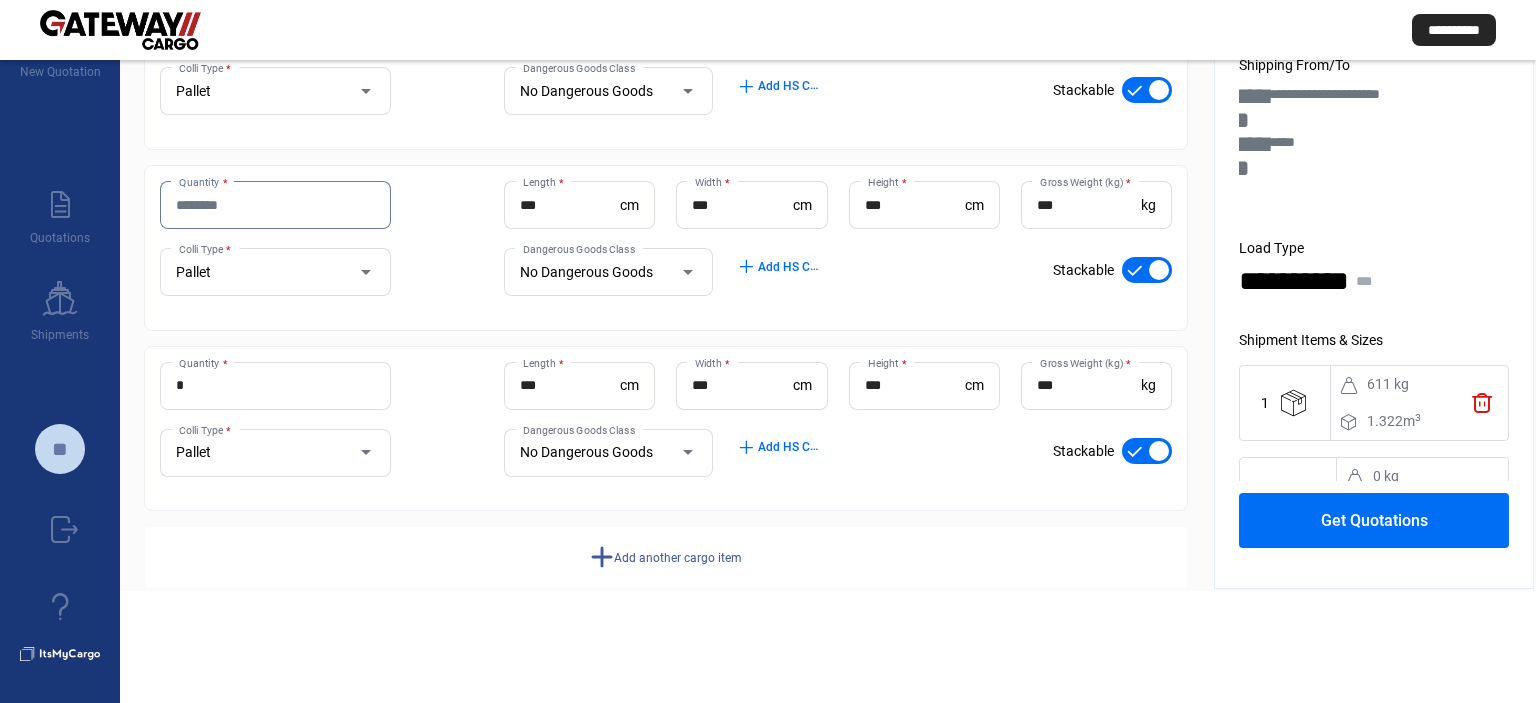 click on "Quantity *" at bounding box center (275, 205) 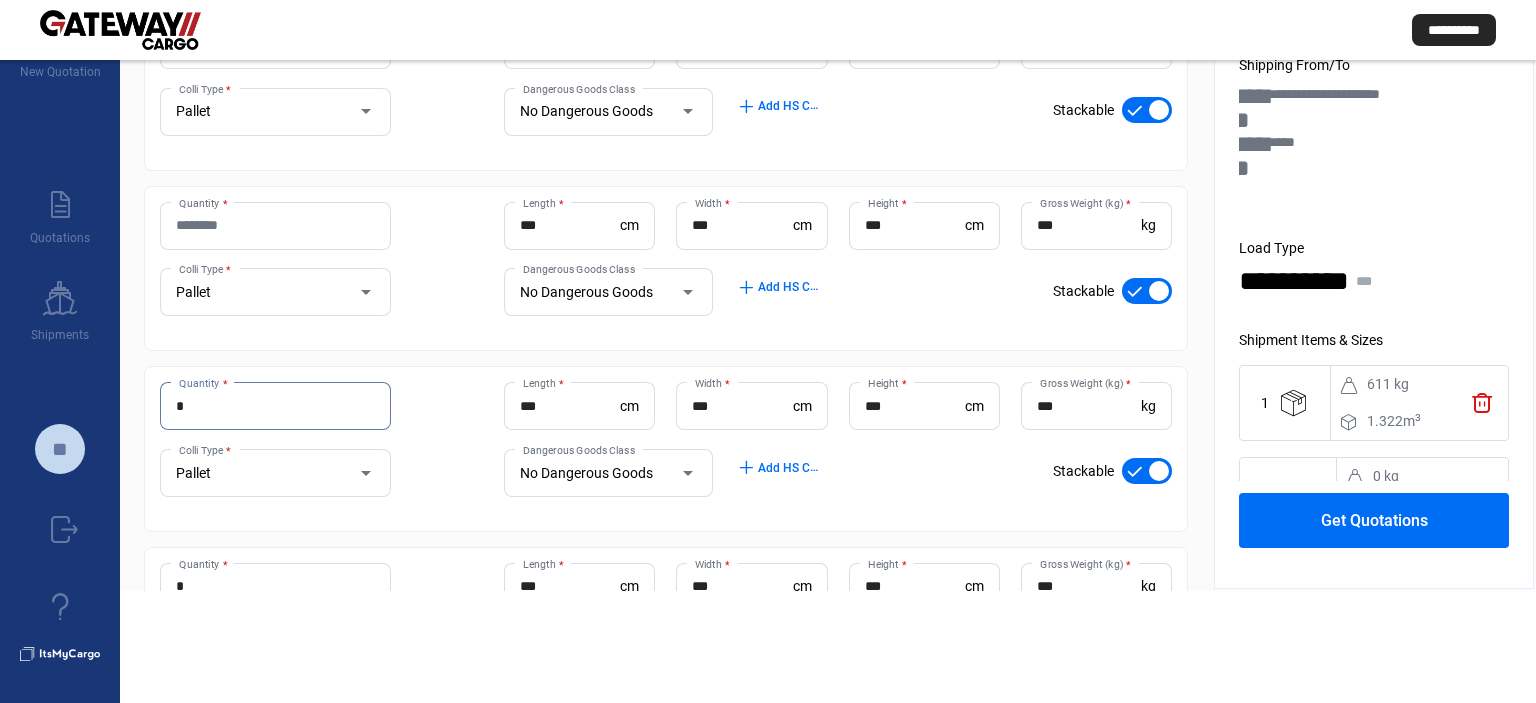 type on "*" 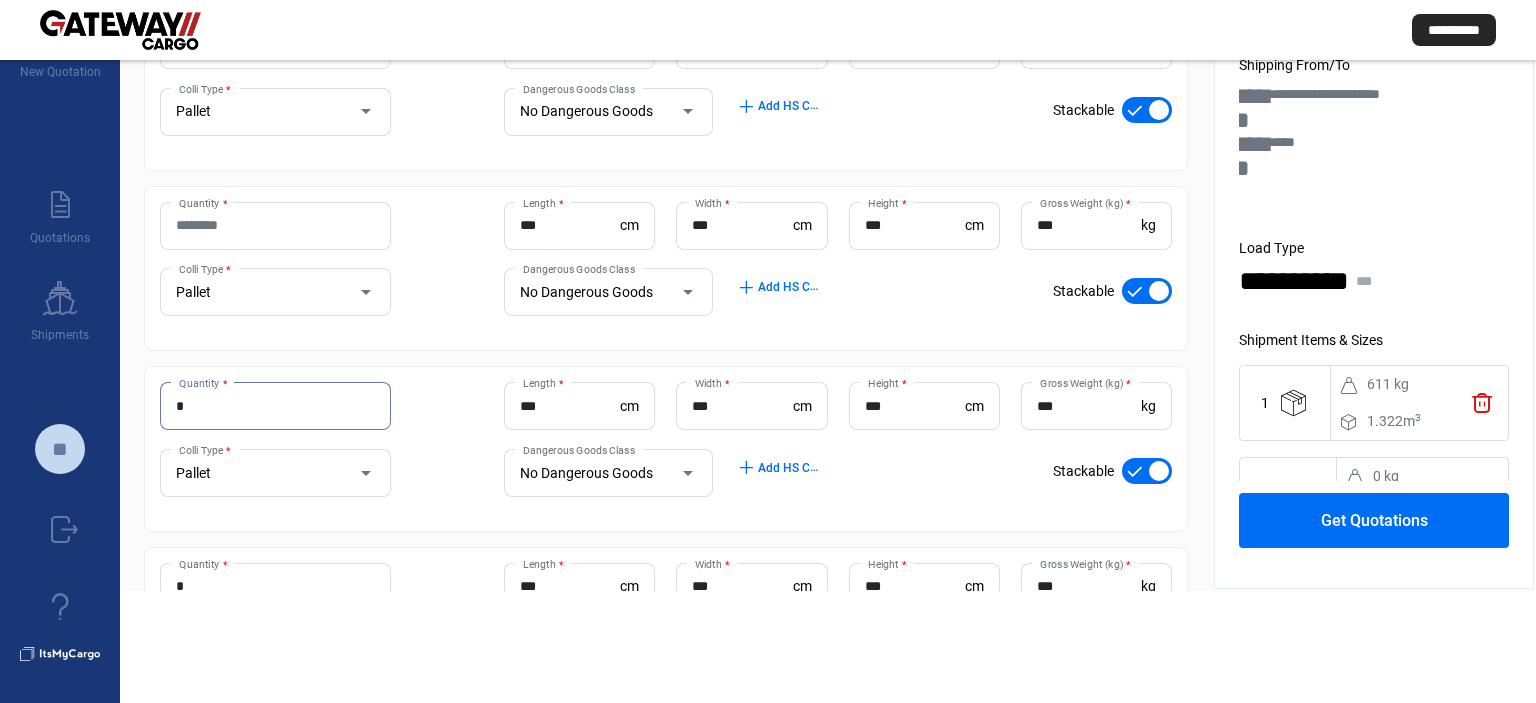 click on "Quantity *" at bounding box center (275, 225) 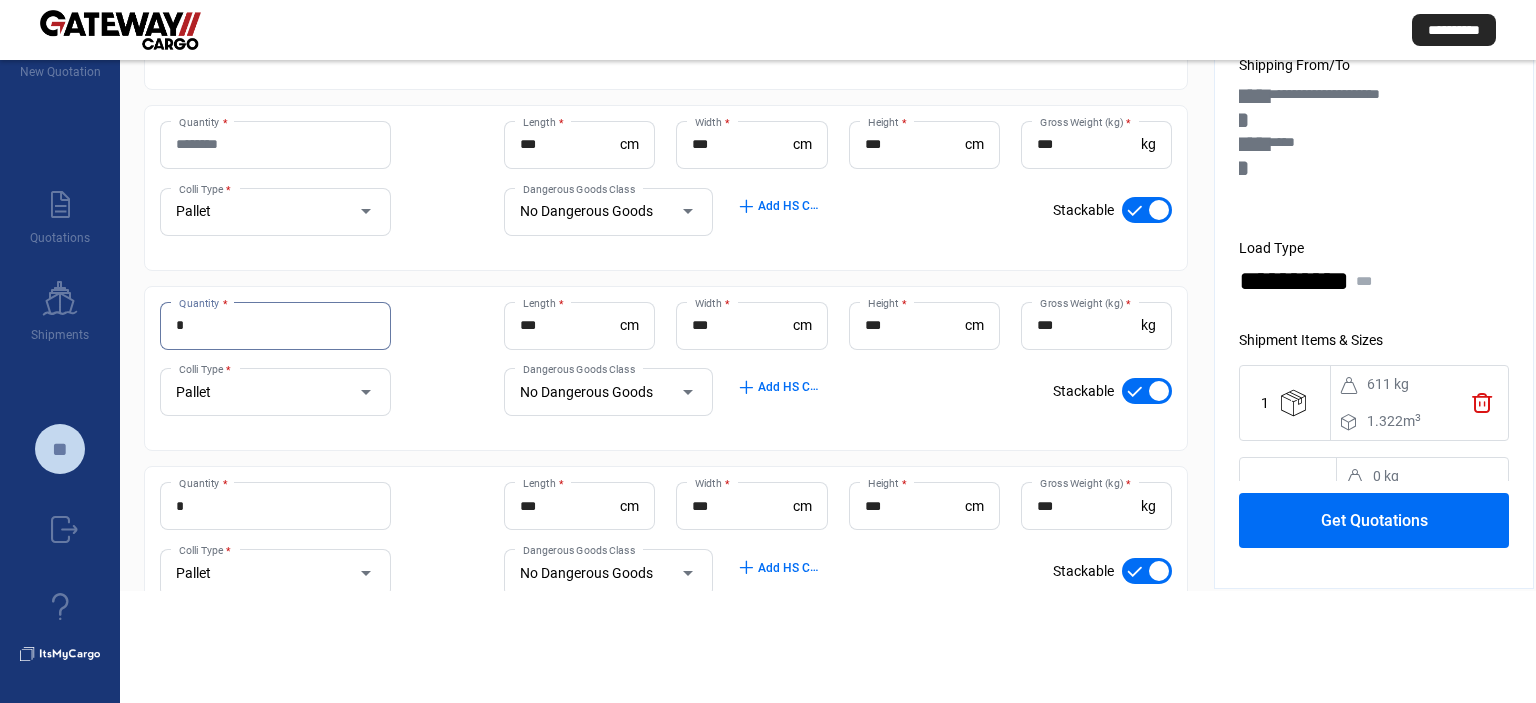scroll, scrollTop: 403, scrollLeft: 0, axis: vertical 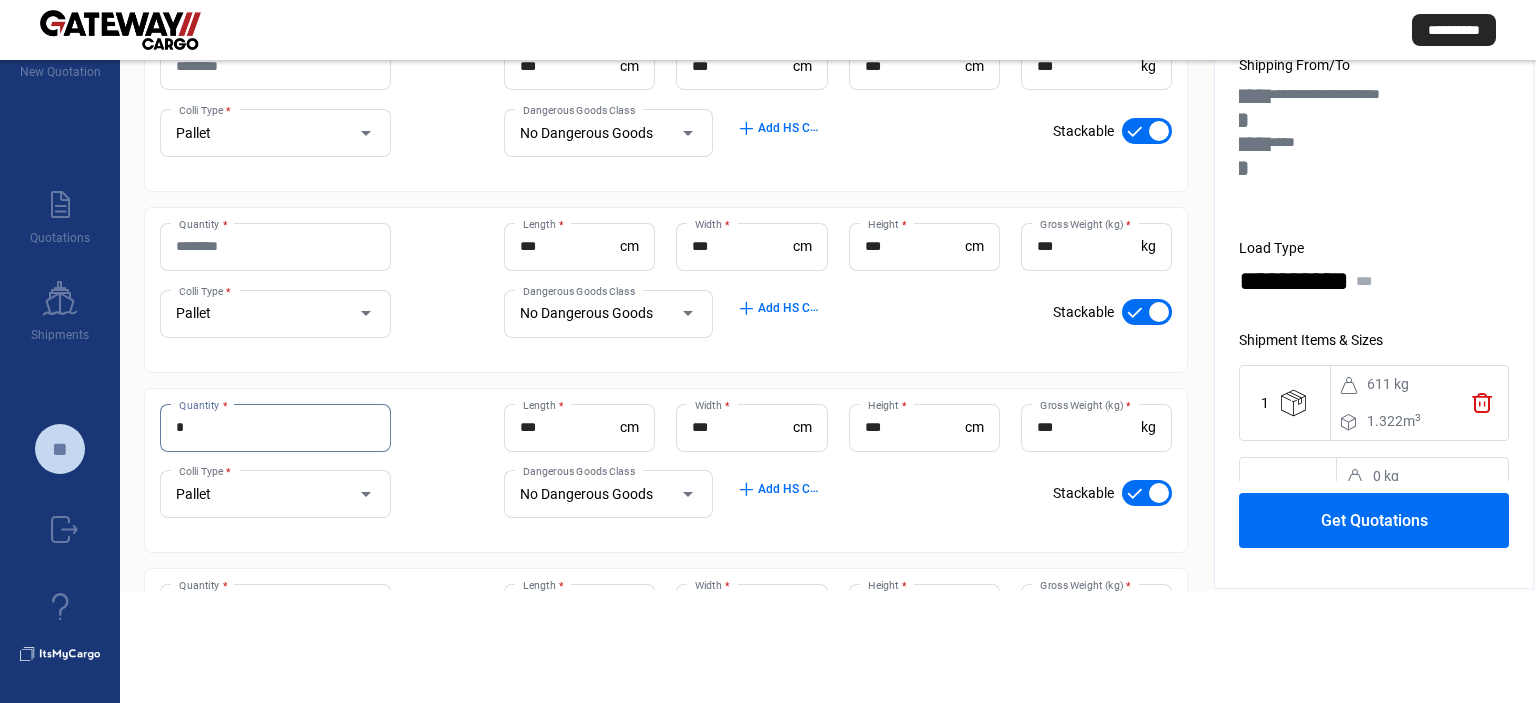 type on "*" 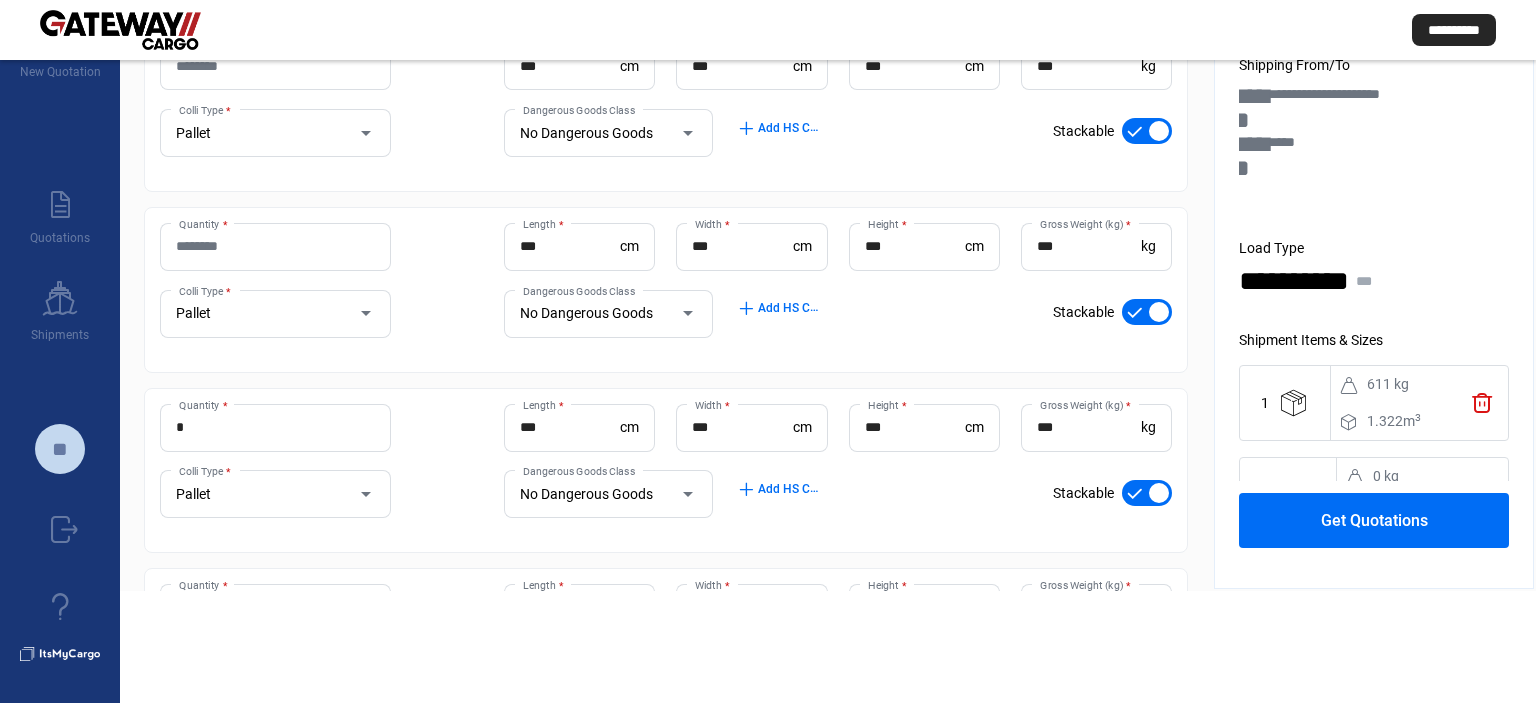 click on "Quantity *" 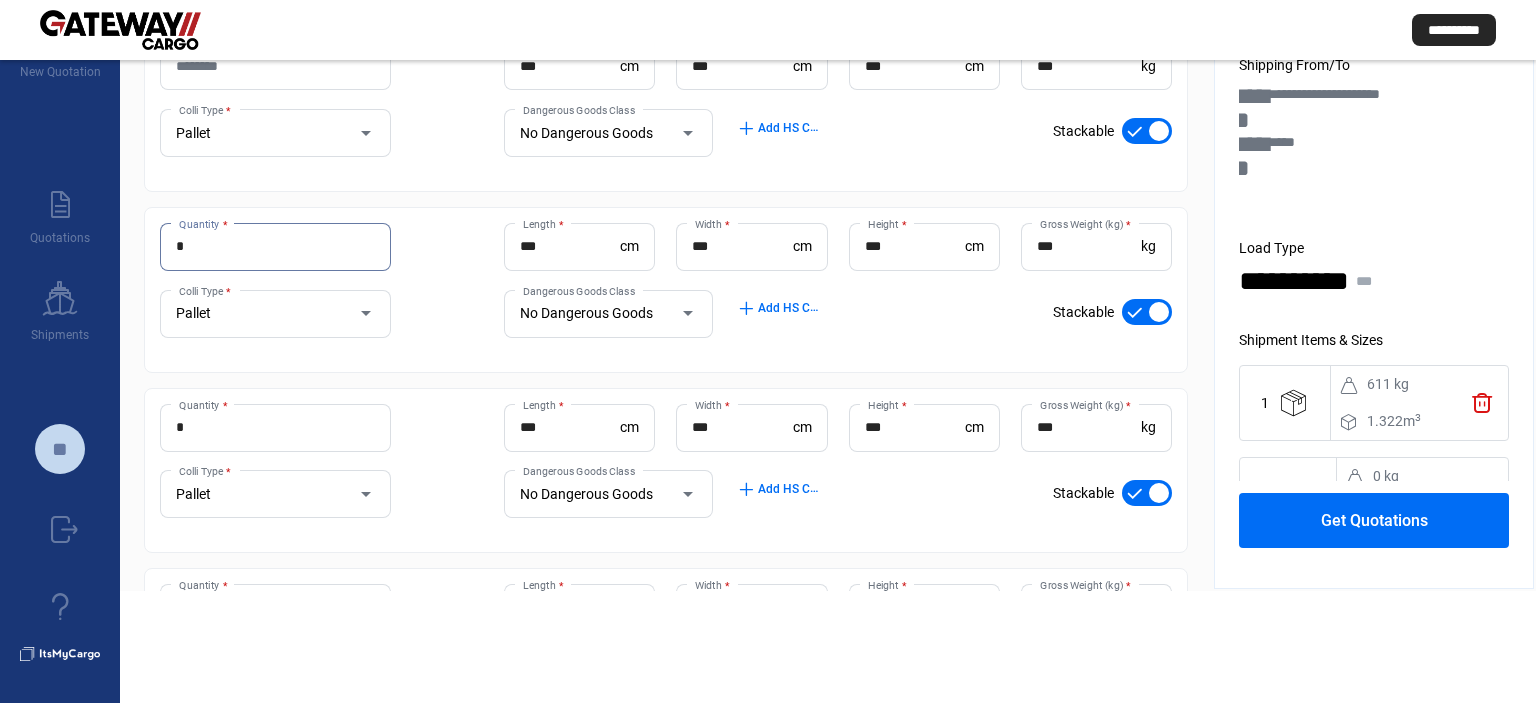 scroll, scrollTop: 202, scrollLeft: 0, axis: vertical 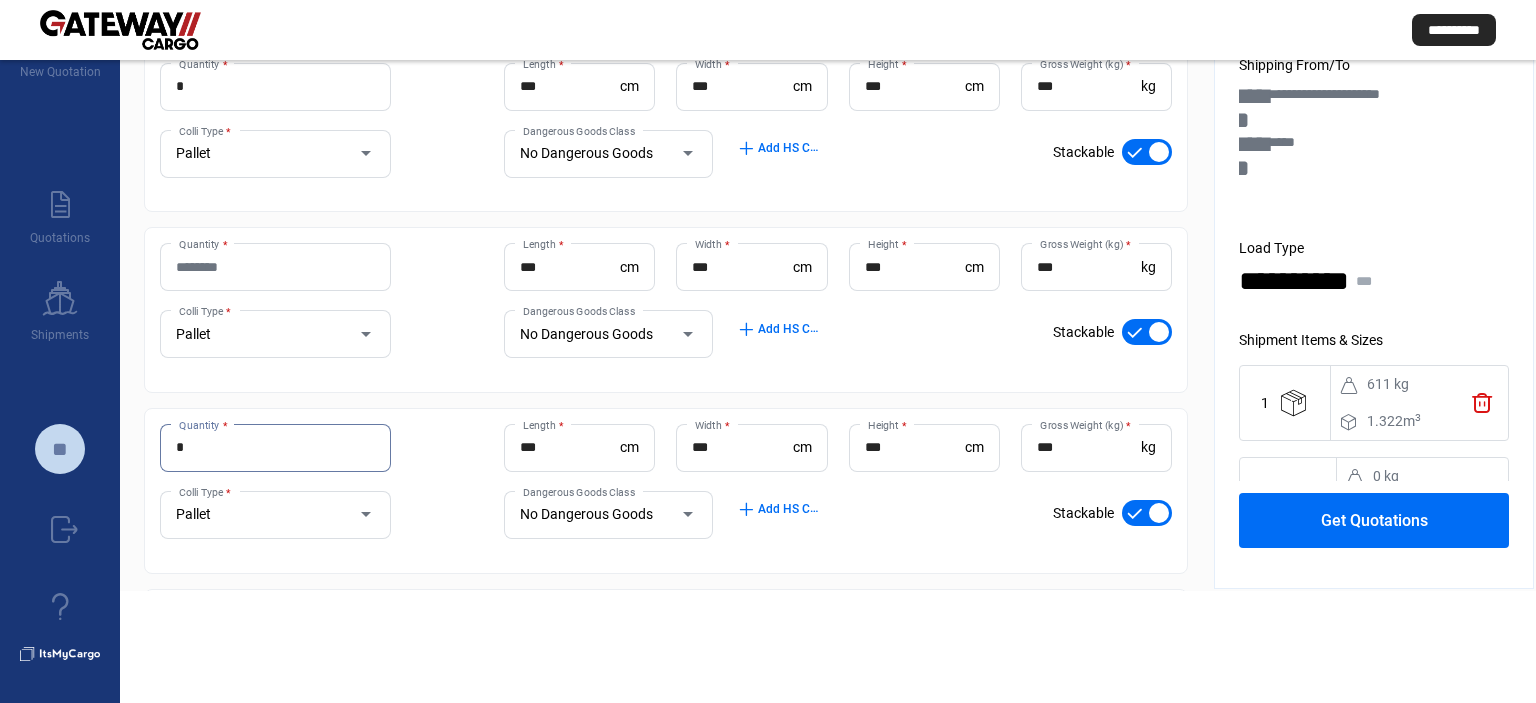 type on "*" 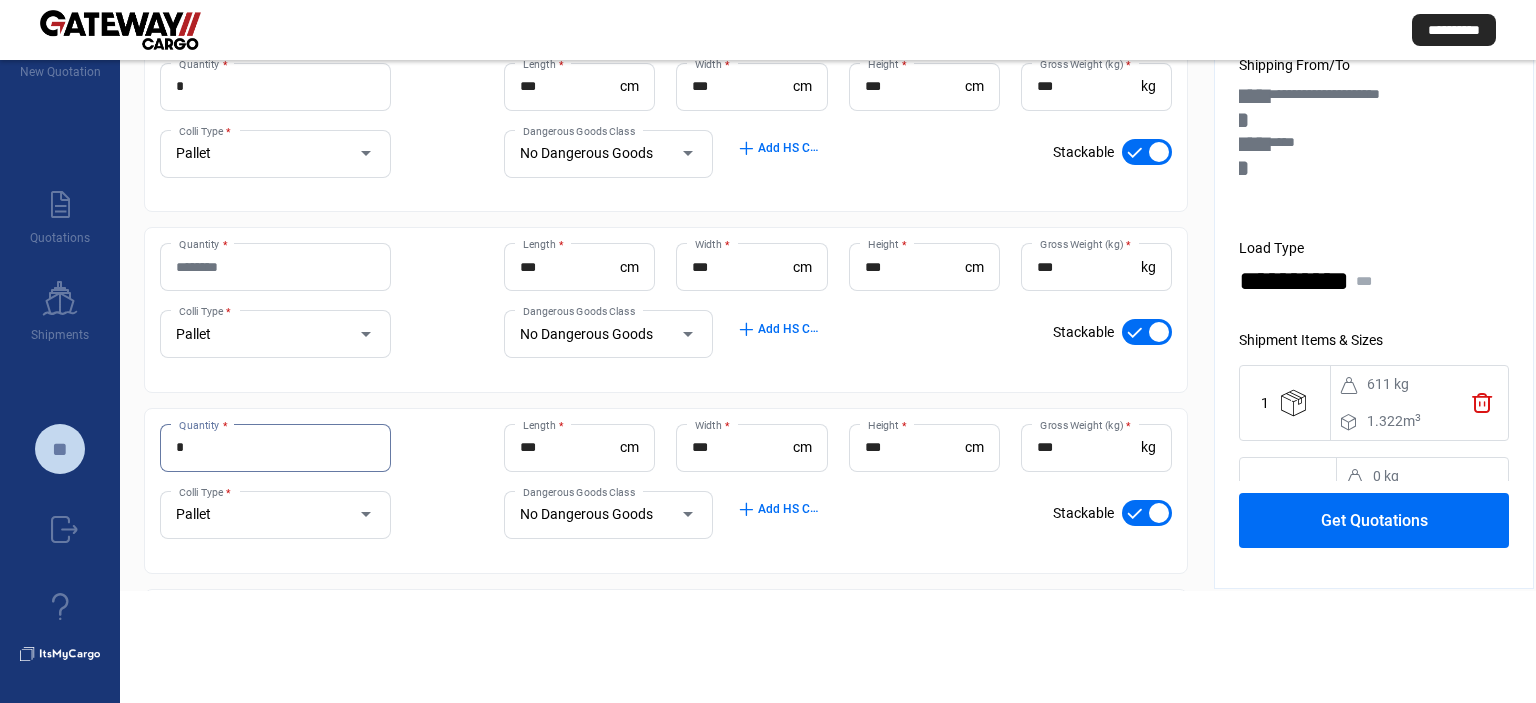 click on "Quantity *" 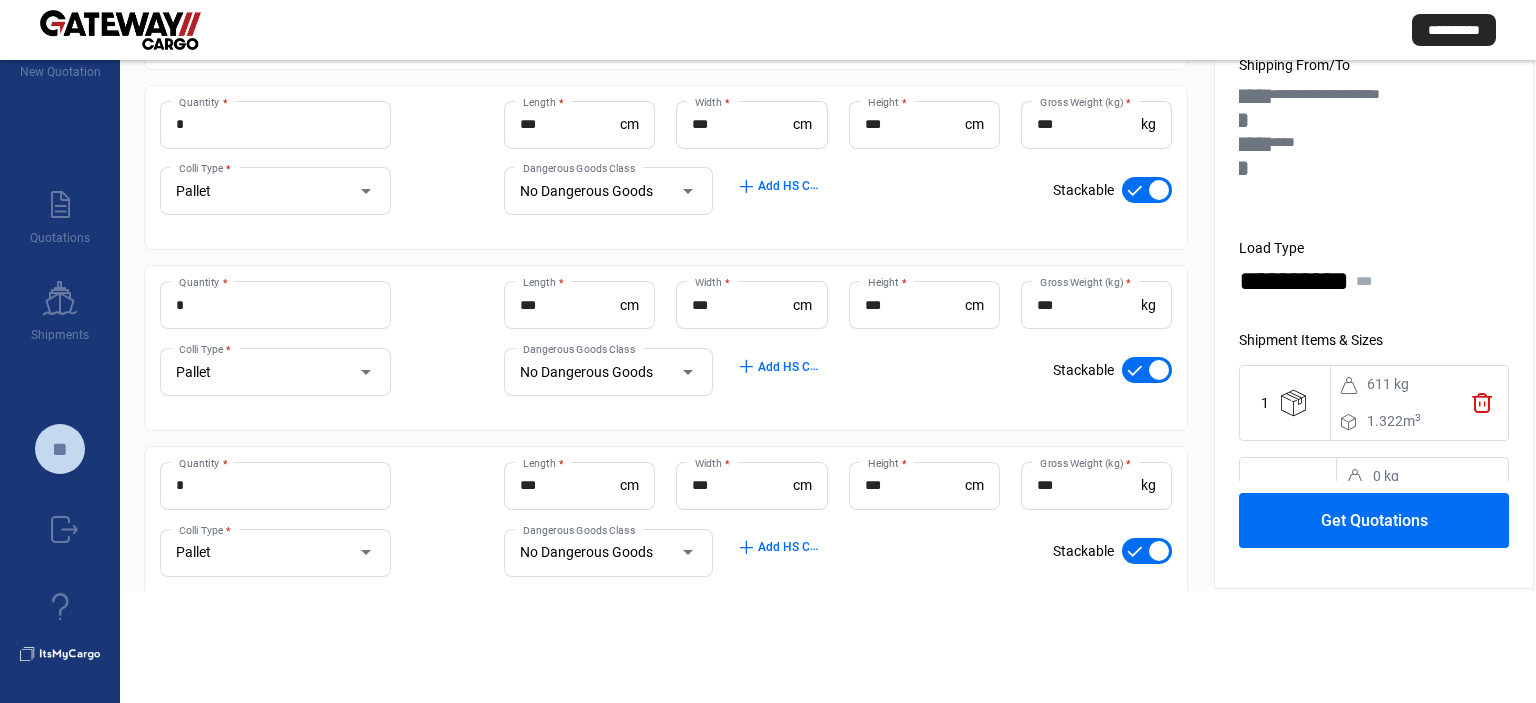 scroll, scrollTop: 841, scrollLeft: 0, axis: vertical 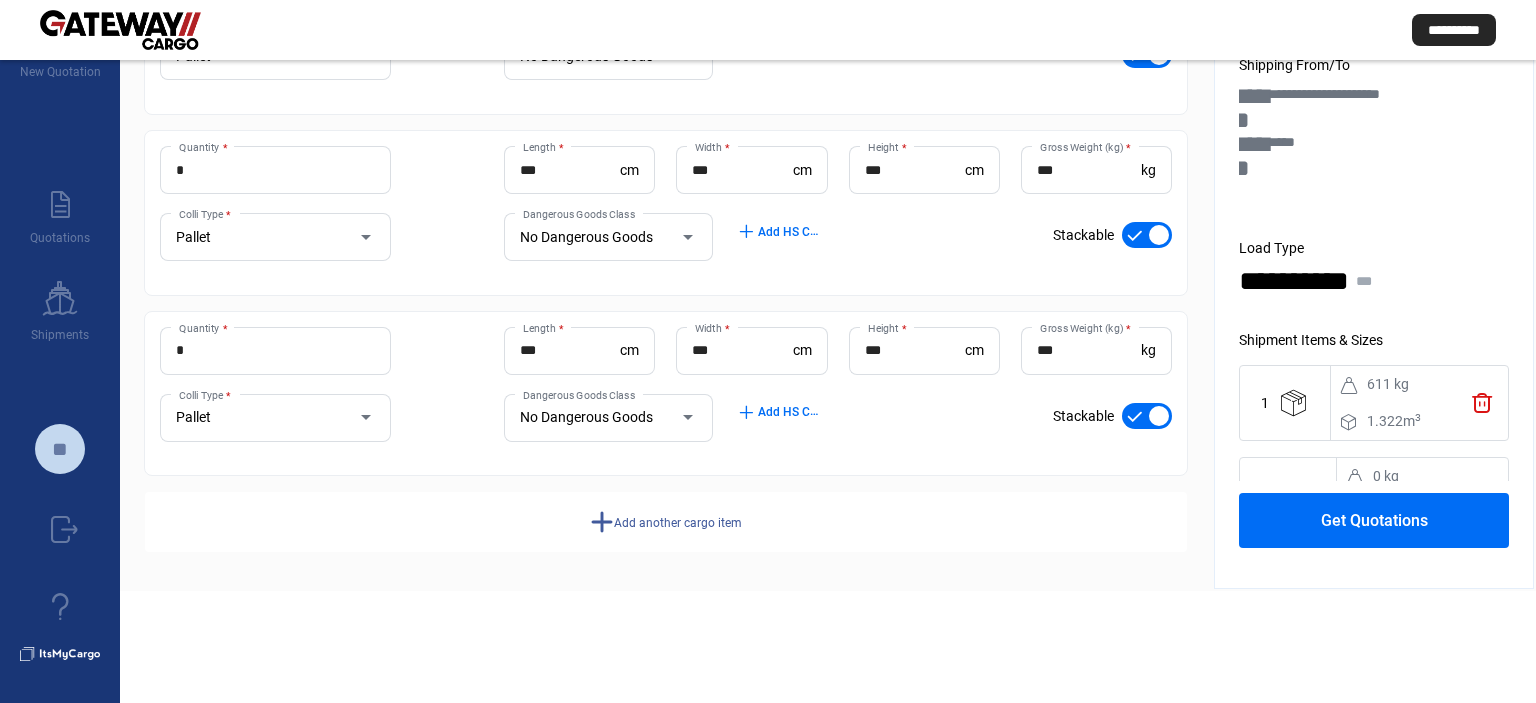 type on "*" 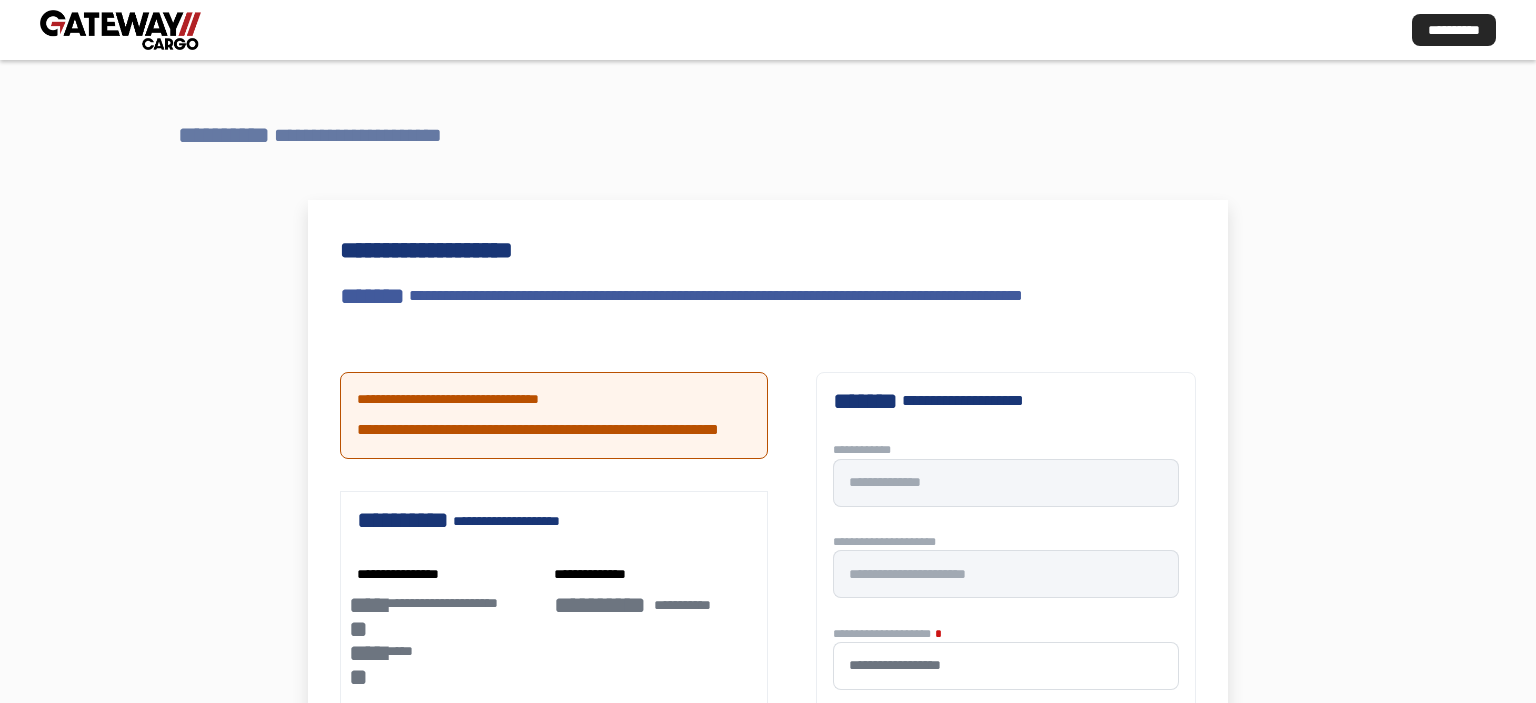 scroll, scrollTop: 0, scrollLeft: 0, axis: both 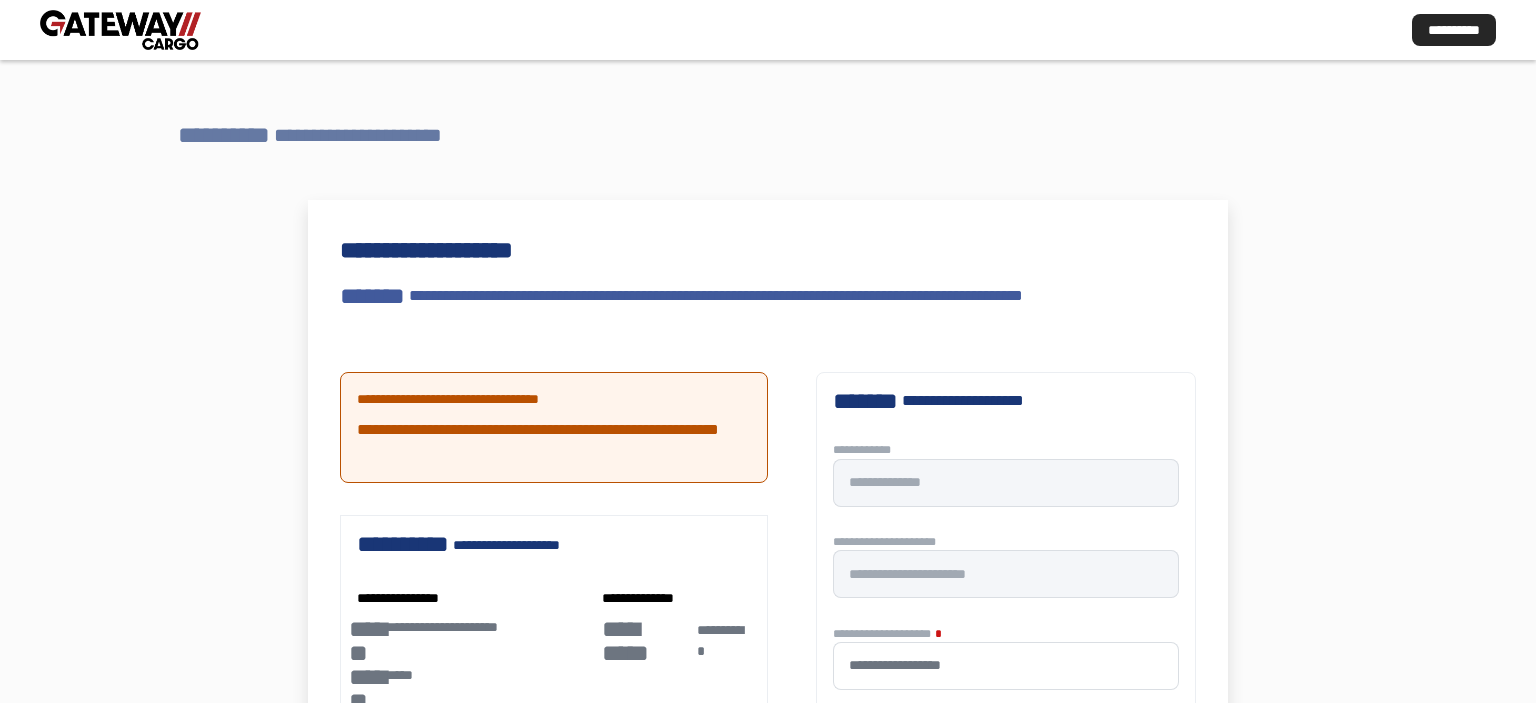 type 